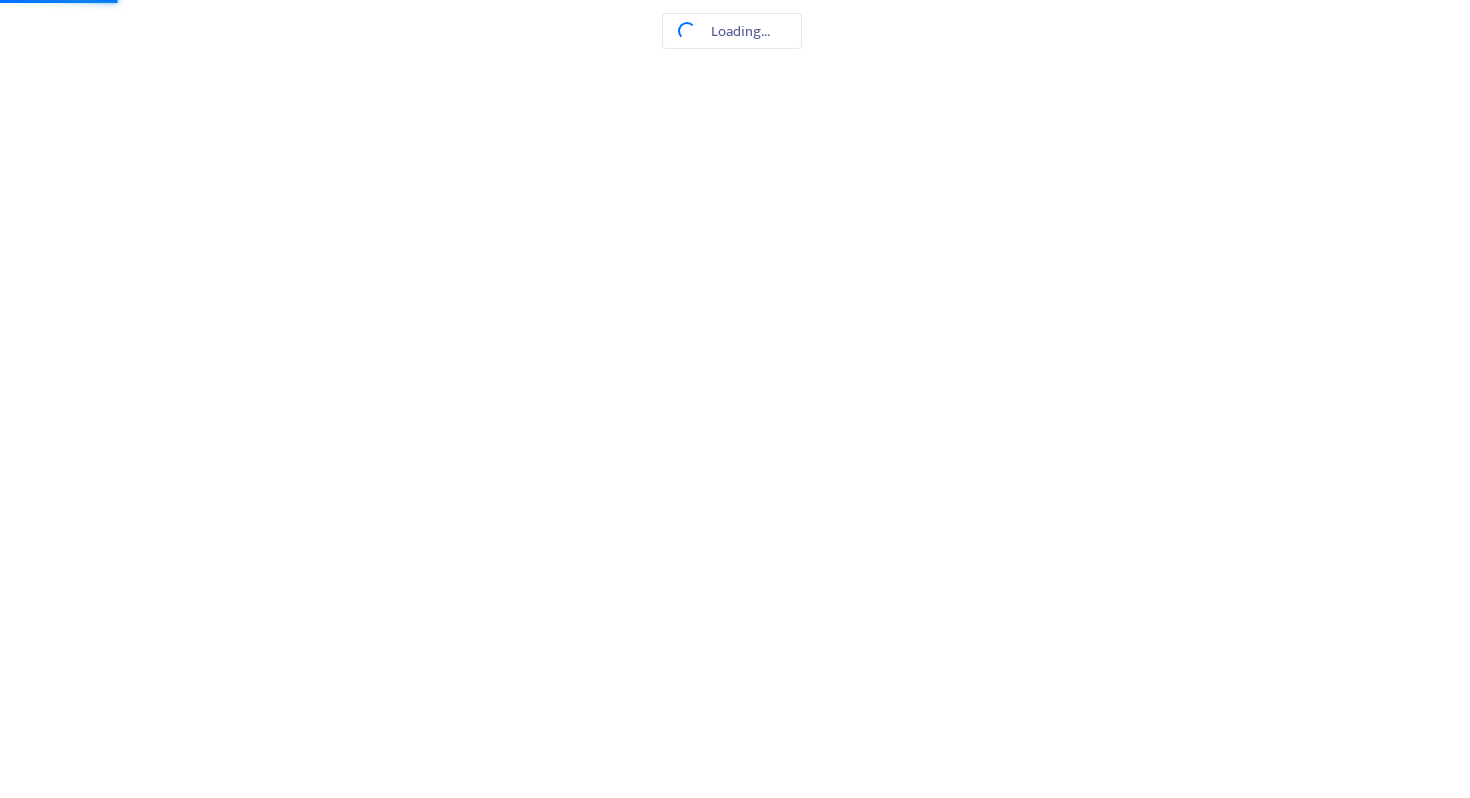 scroll, scrollTop: 0, scrollLeft: 0, axis: both 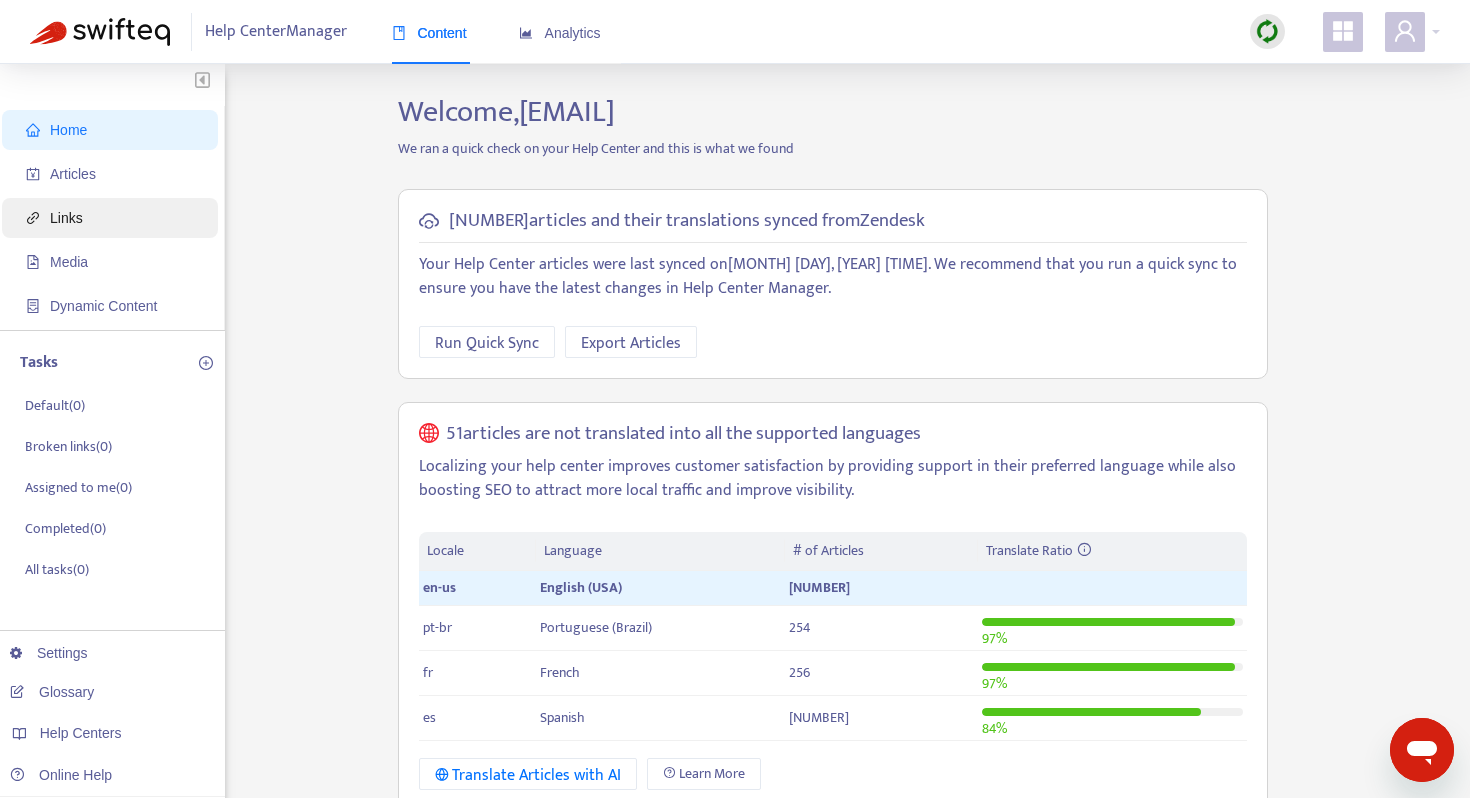 click on "Links" at bounding box center [114, 218] 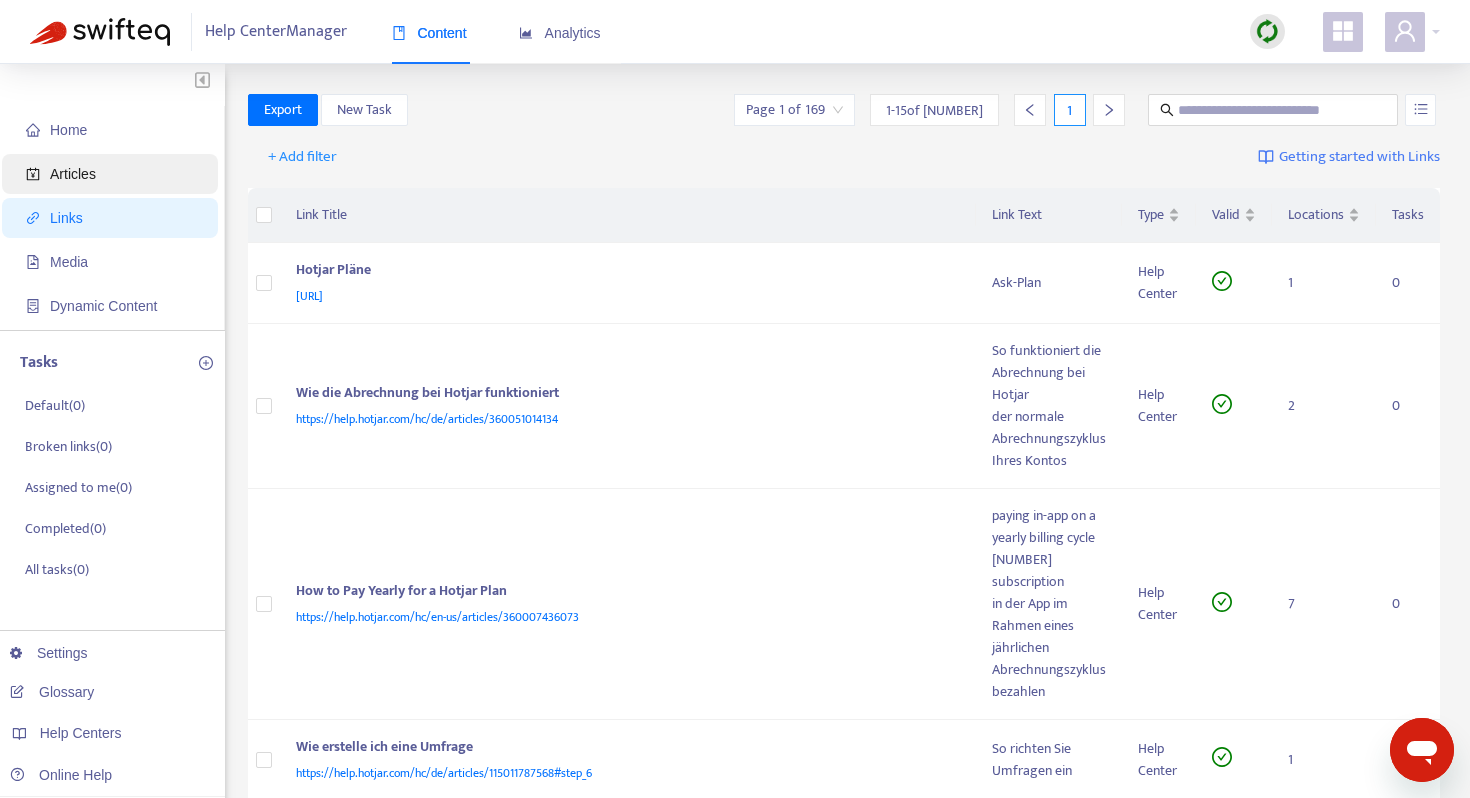 click on "Articles" at bounding box center (73, 174) 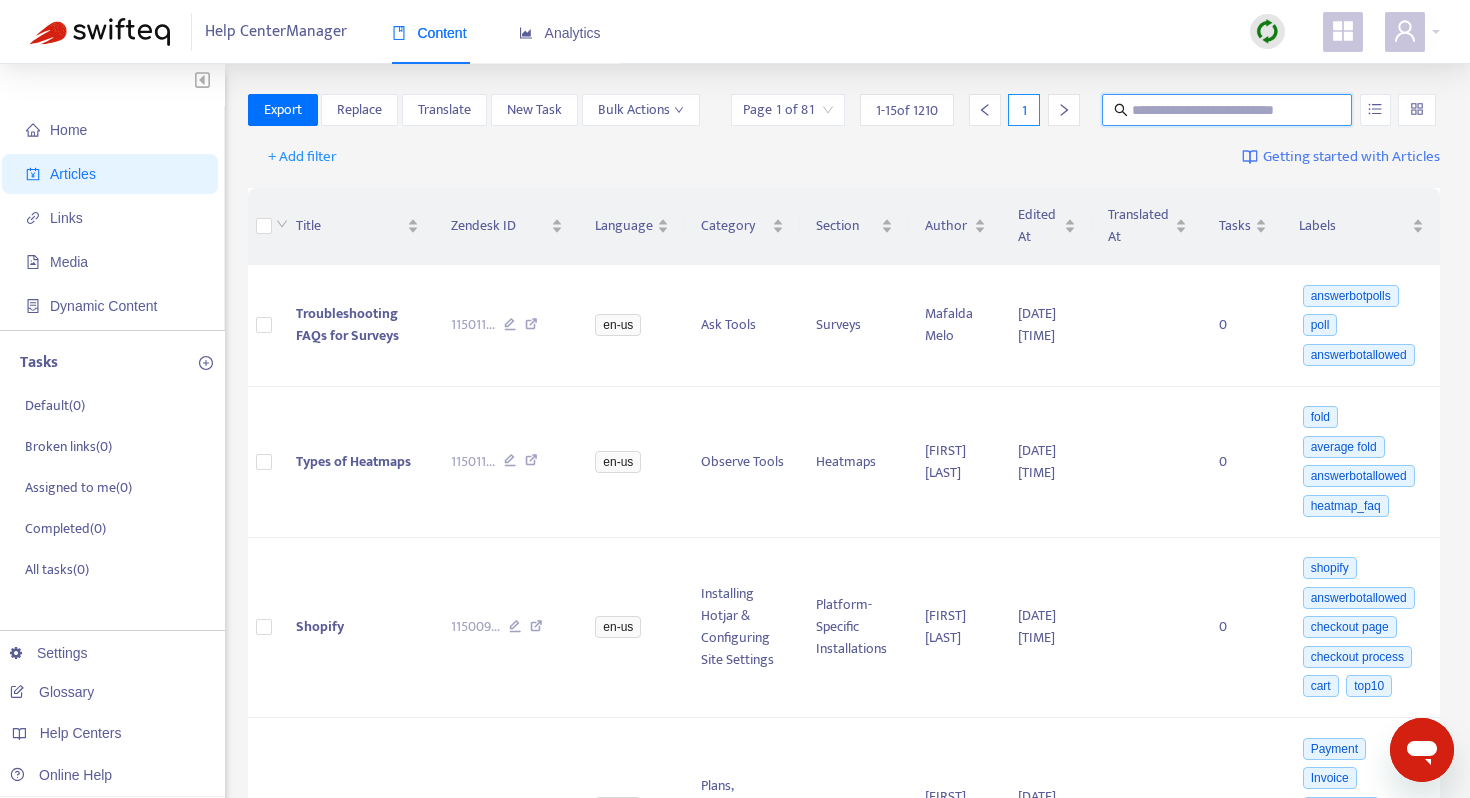 click at bounding box center (1228, 110) 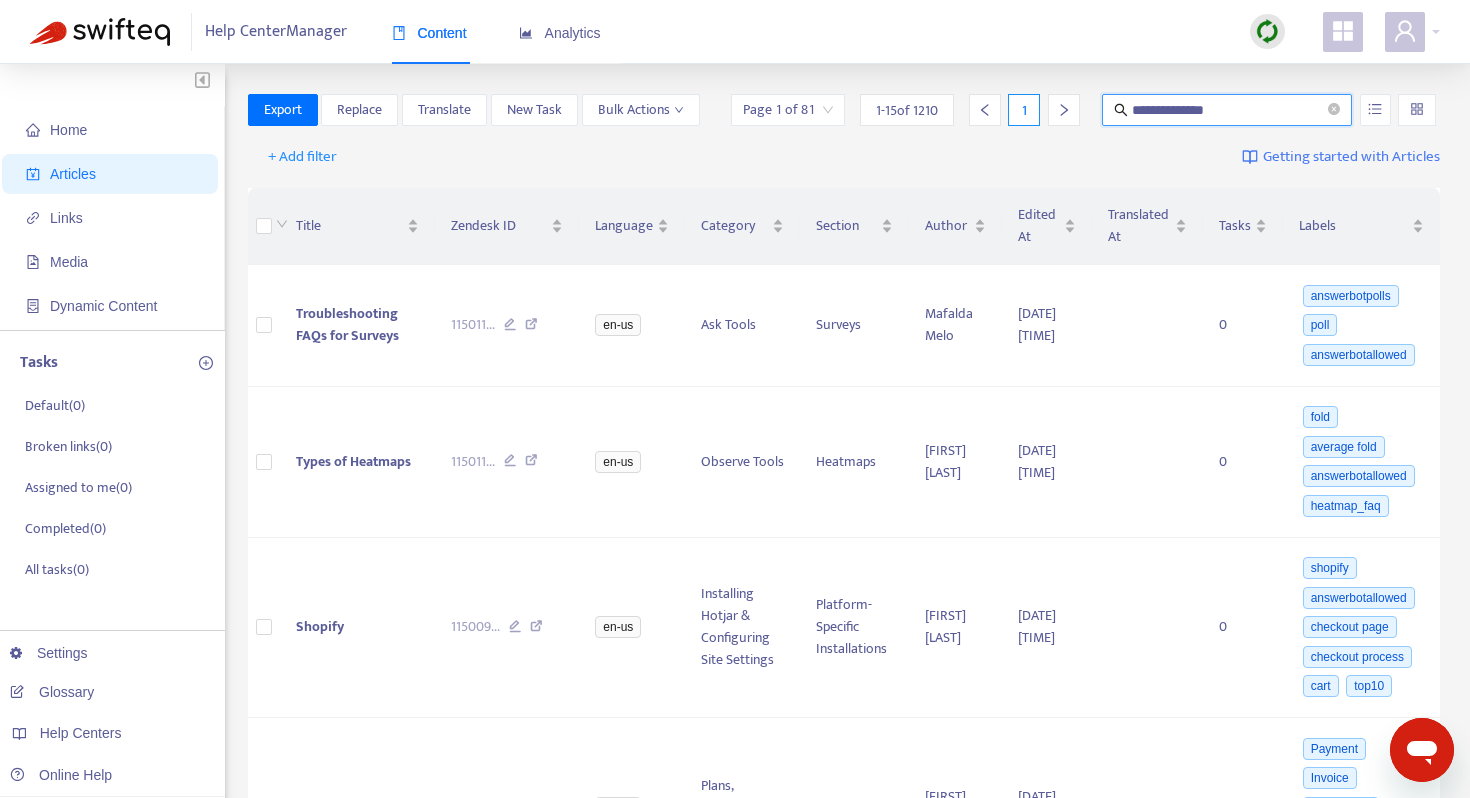 type on "**********" 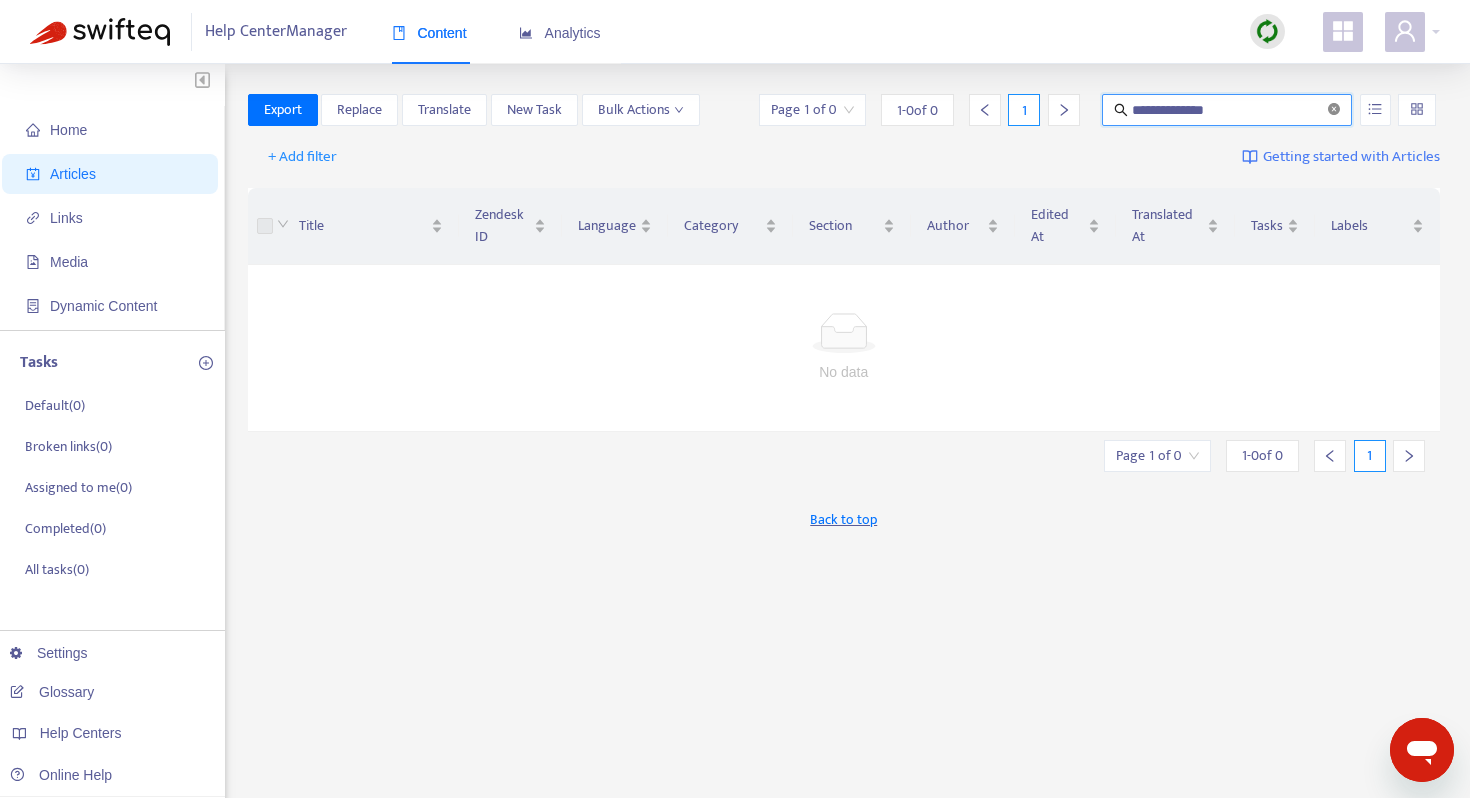 click 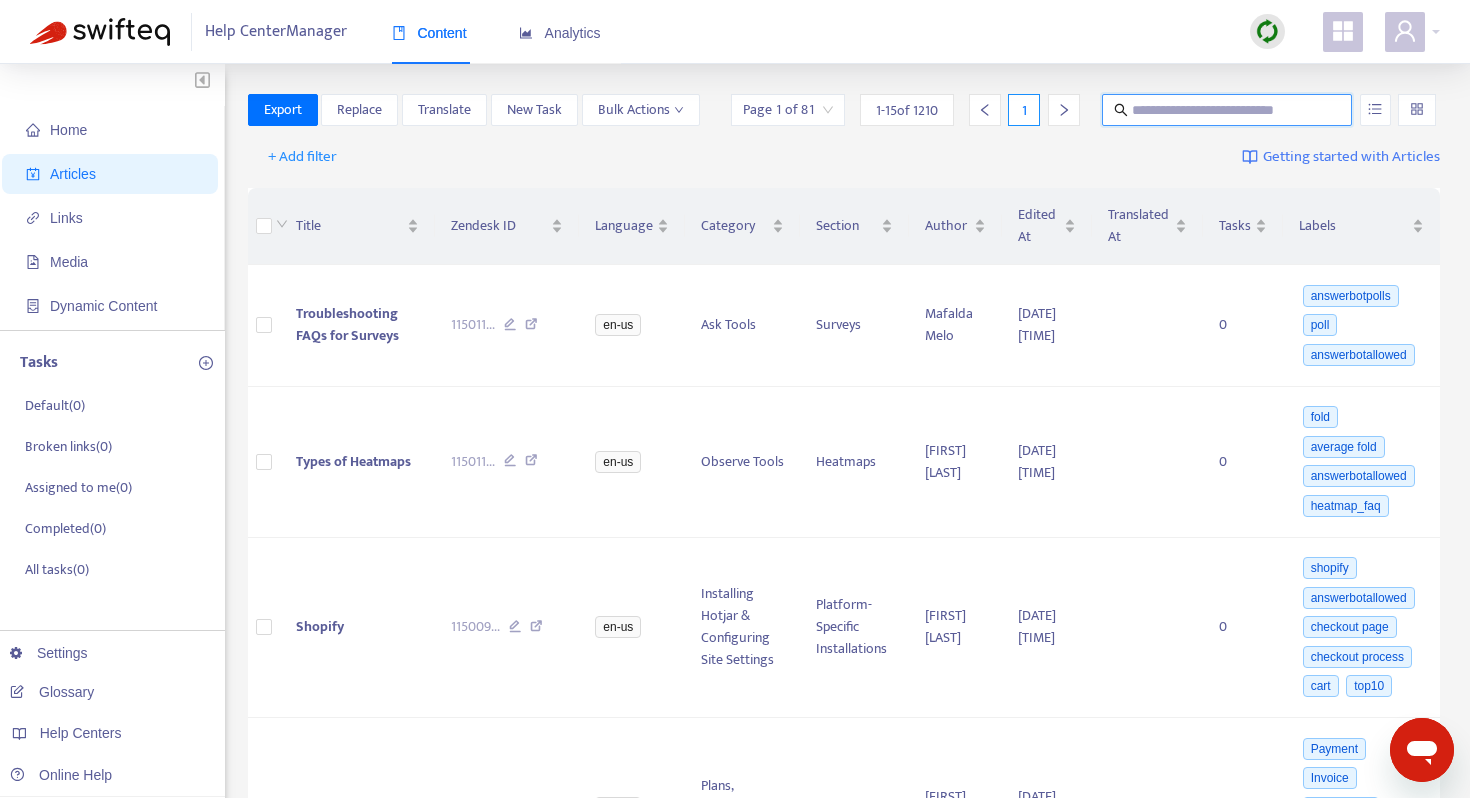 click at bounding box center [1228, 110] 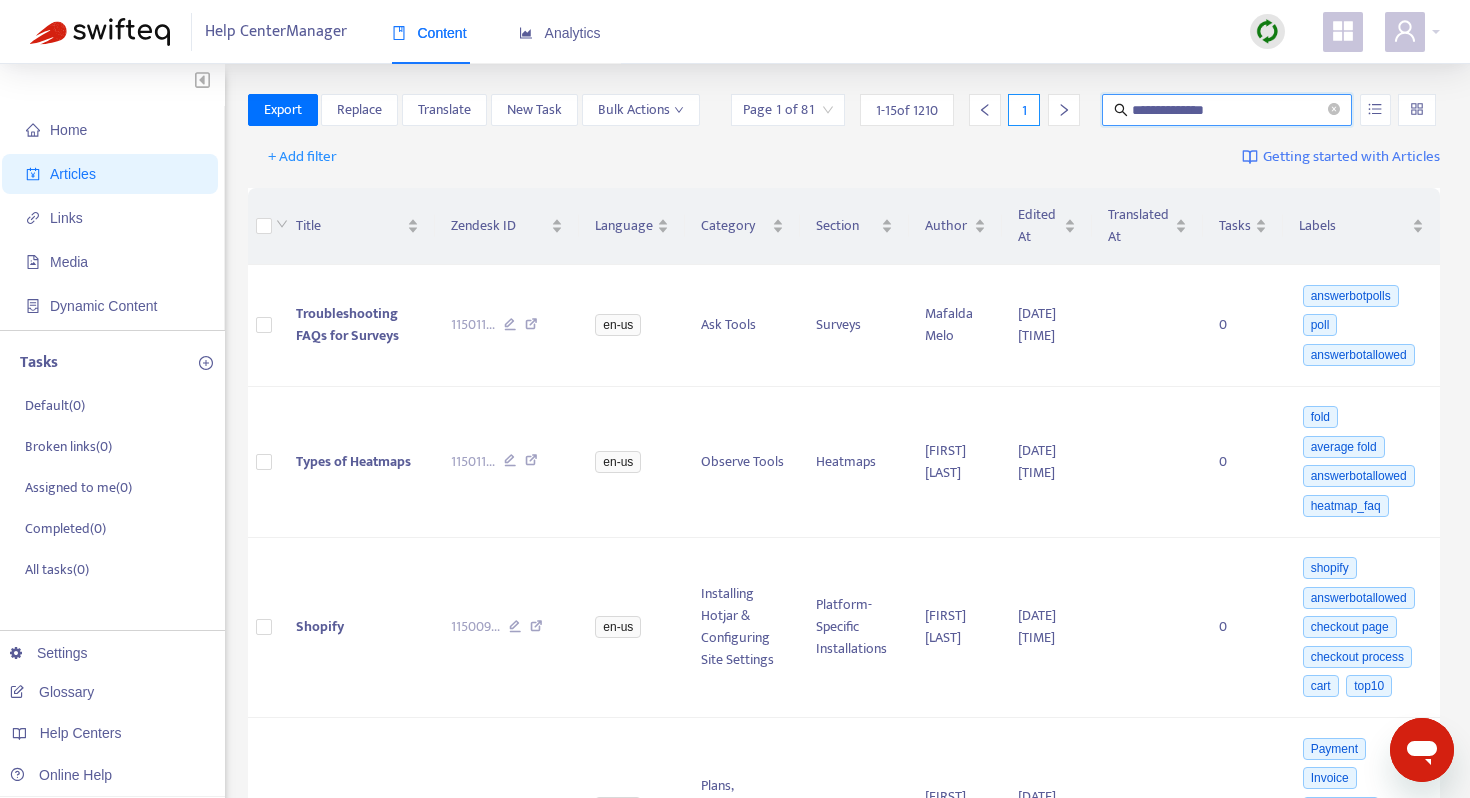 type on "**********" 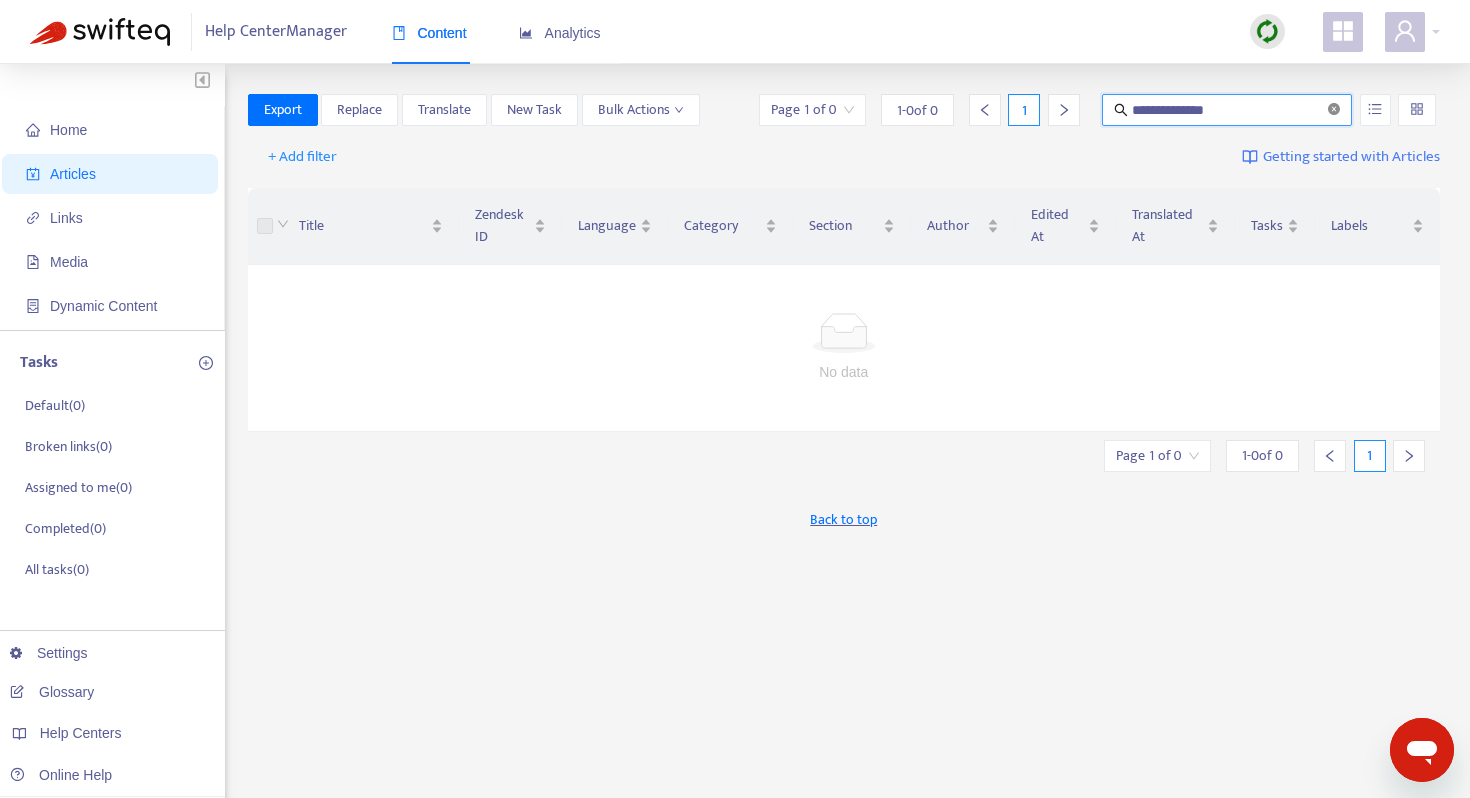 click 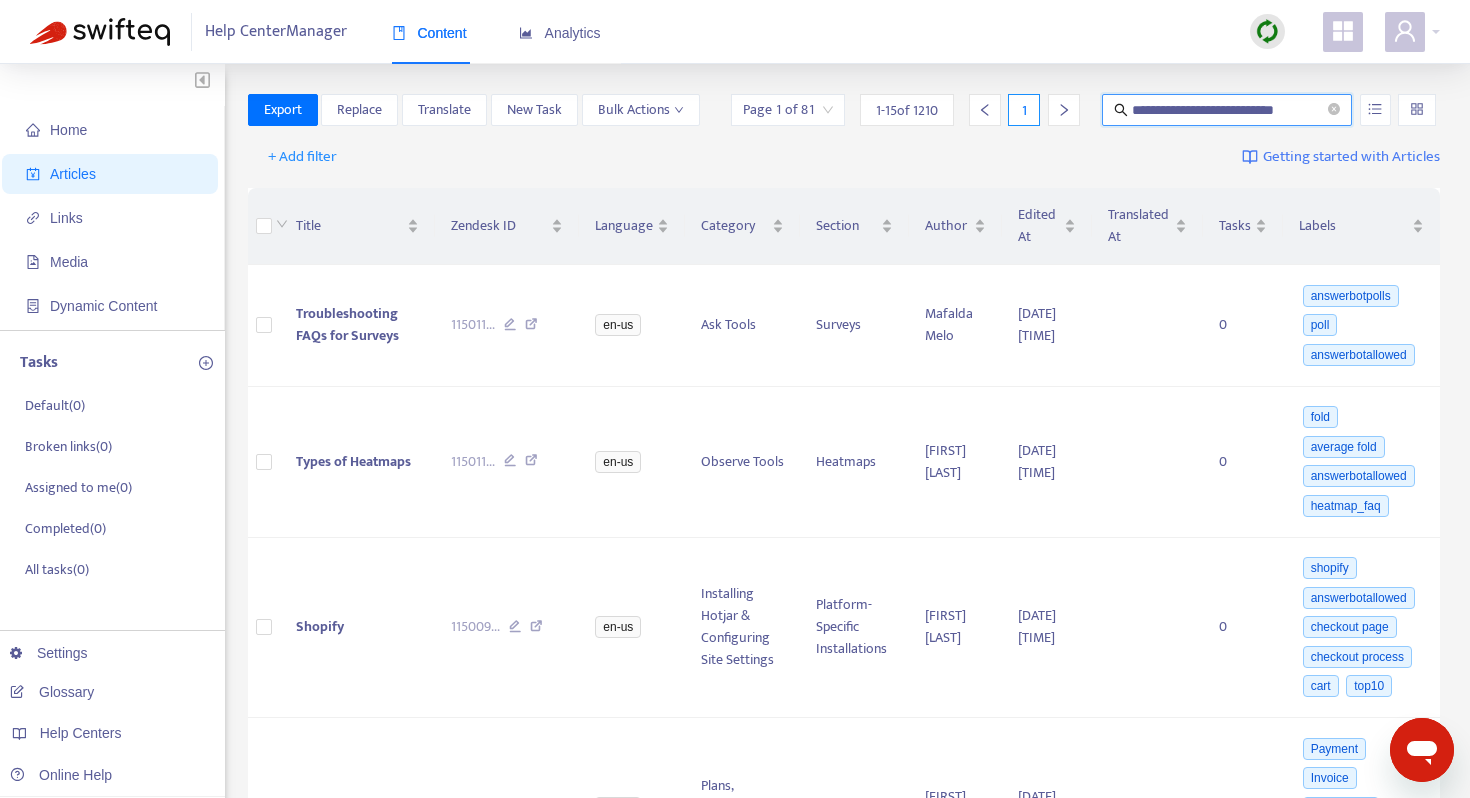 scroll, scrollTop: 0, scrollLeft: 2, axis: horizontal 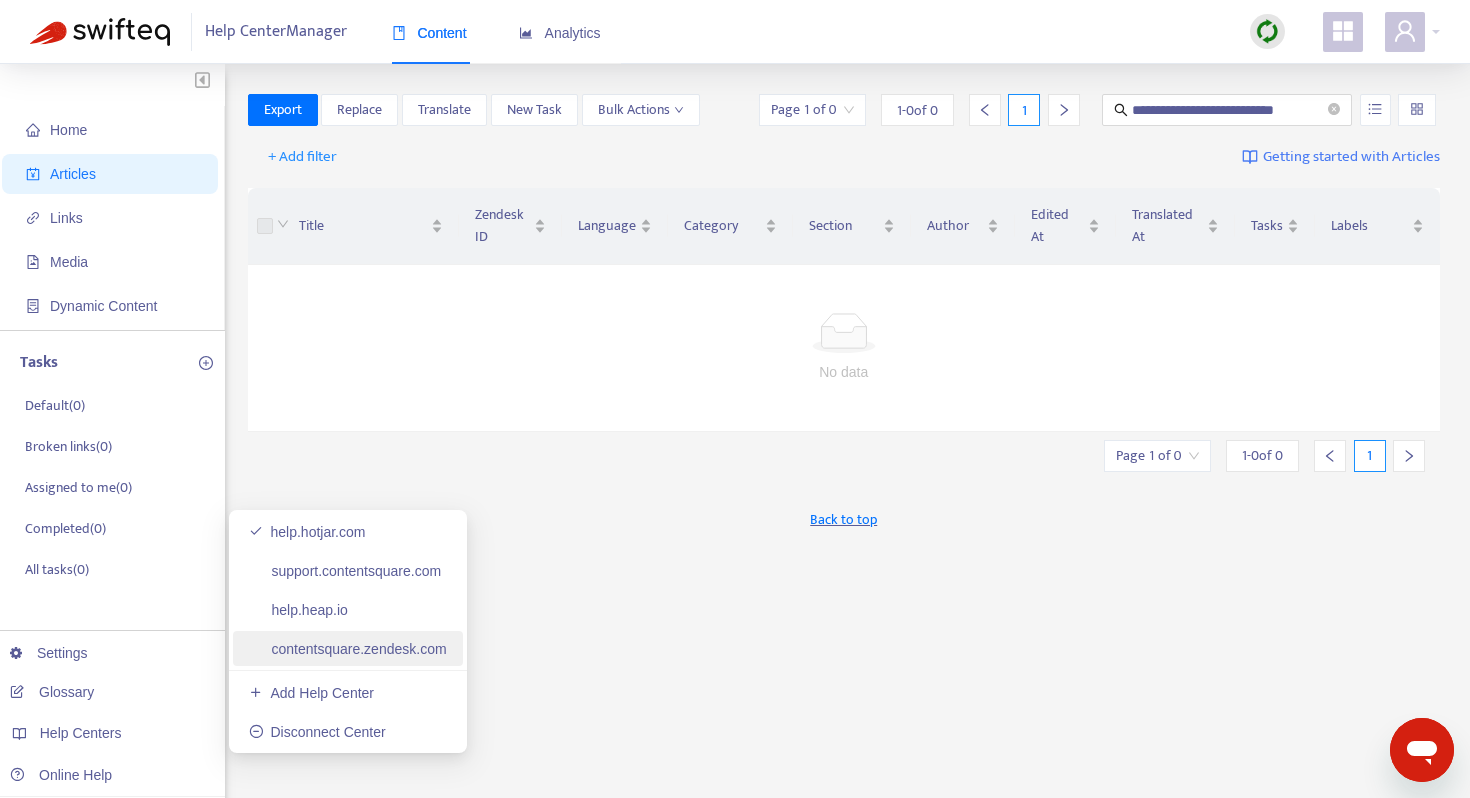 click on "contentsquare.zendesk.com" at bounding box center [348, 649] 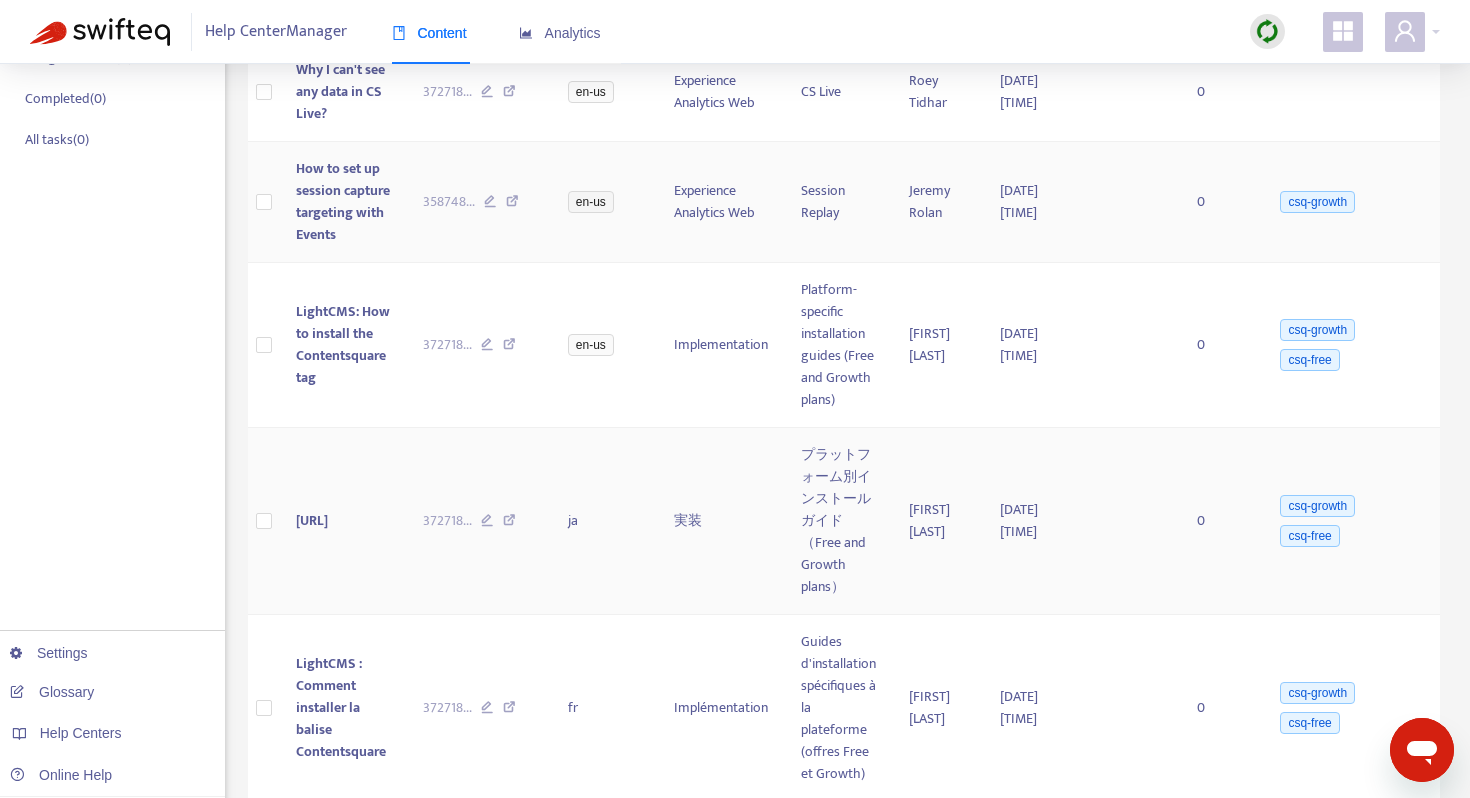 scroll, scrollTop: 0, scrollLeft: 0, axis: both 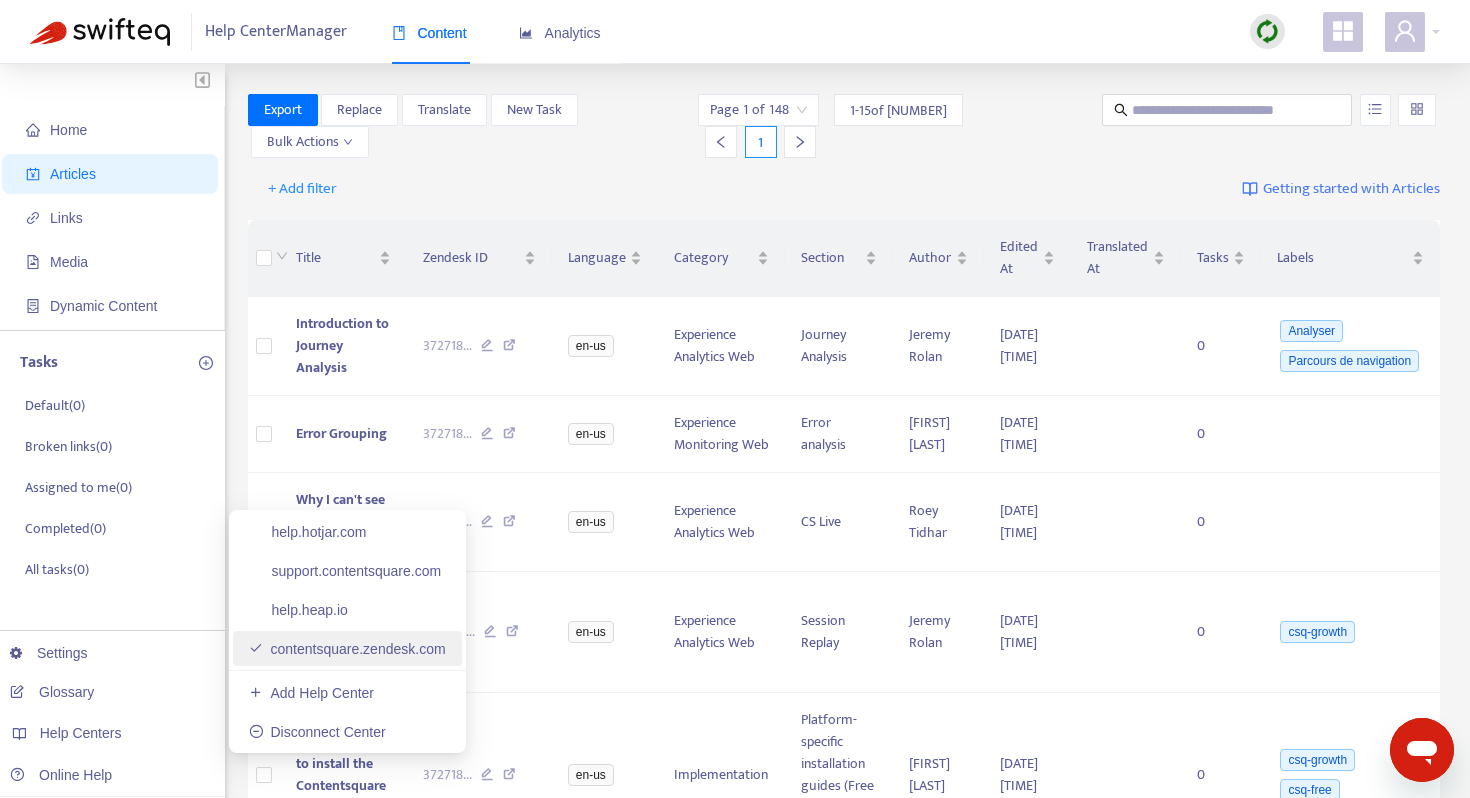 click on "contentsquare.zendesk.com" at bounding box center (347, 649) 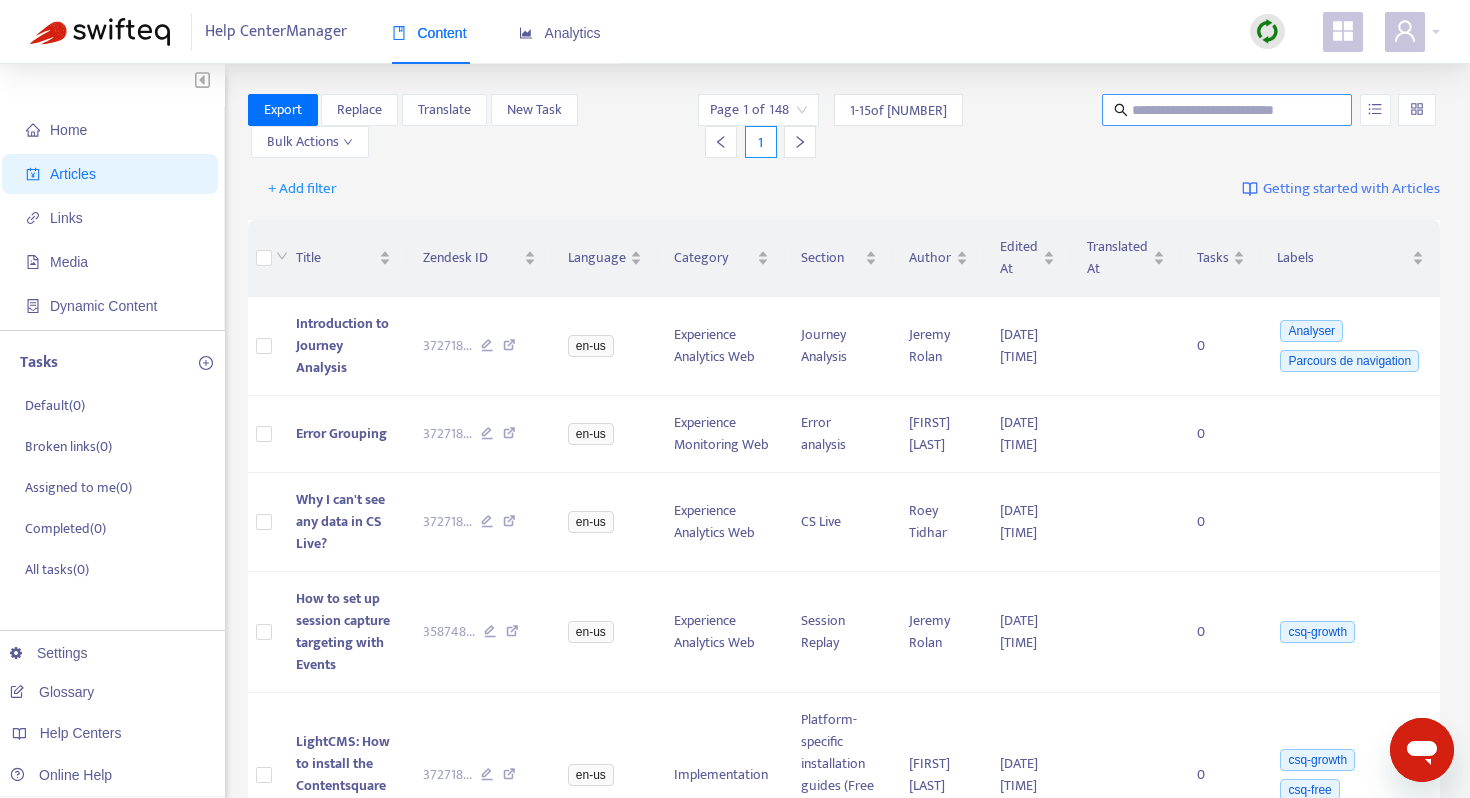 click at bounding box center [1228, 110] 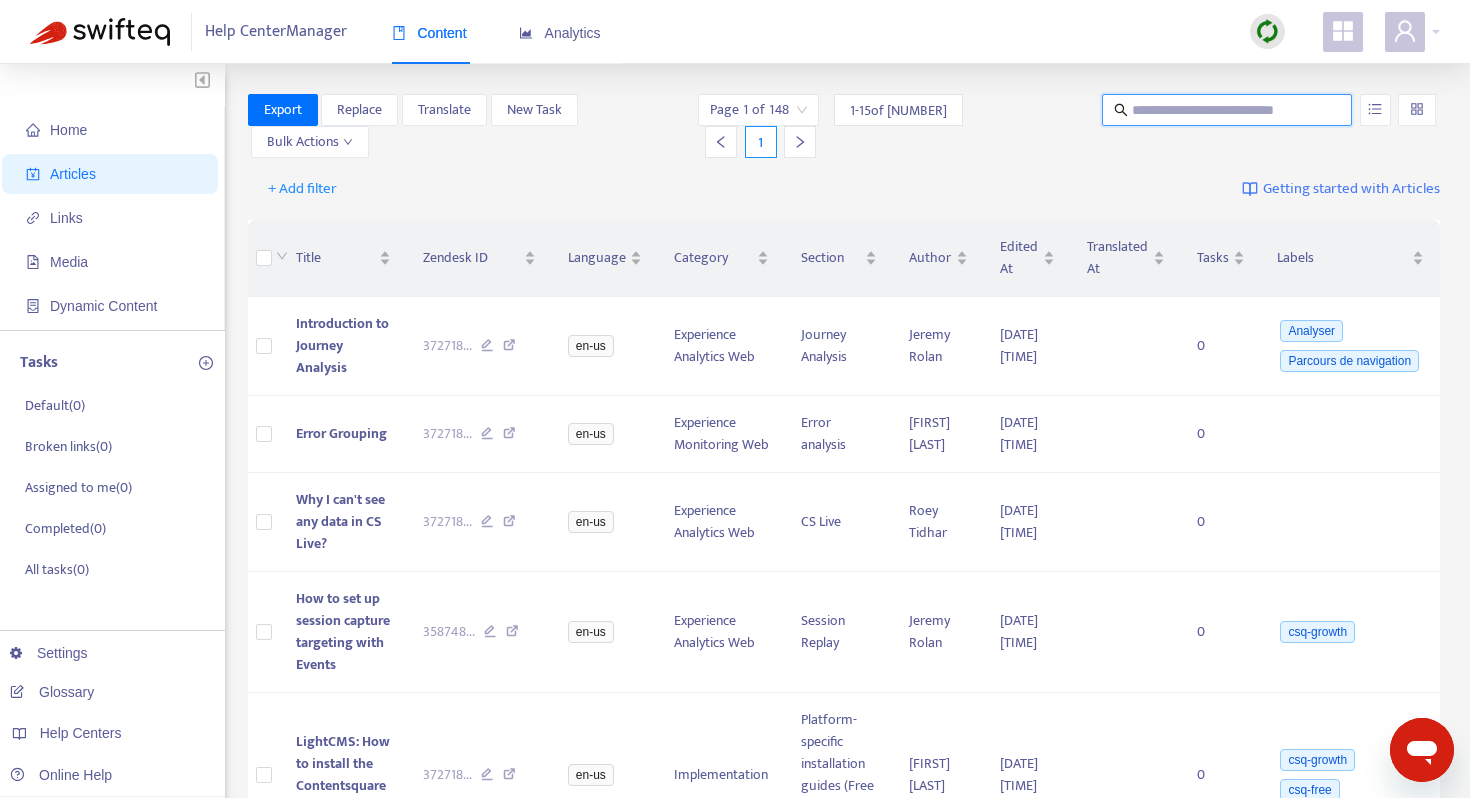 click at bounding box center (1228, 110) 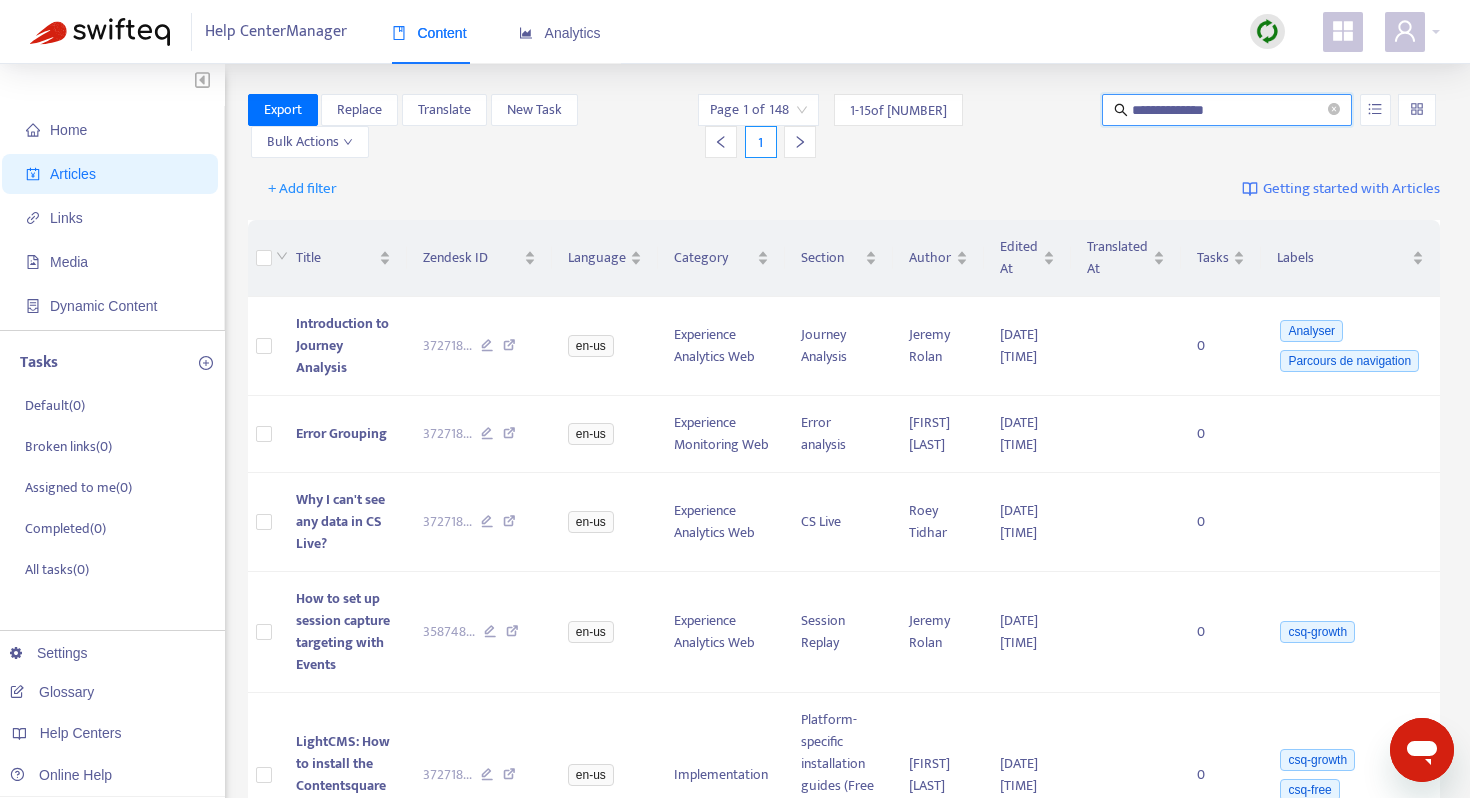 type on "**********" 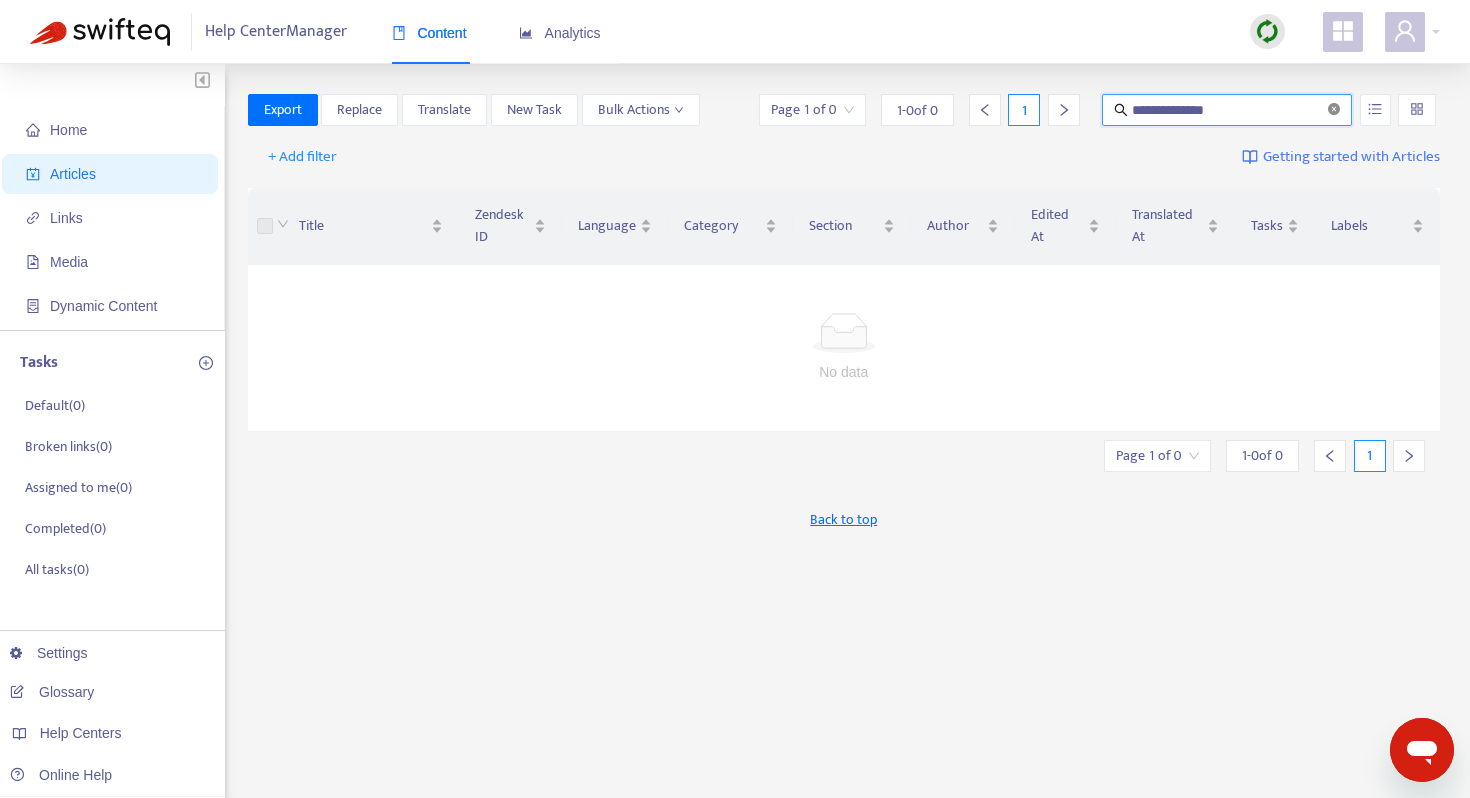 click 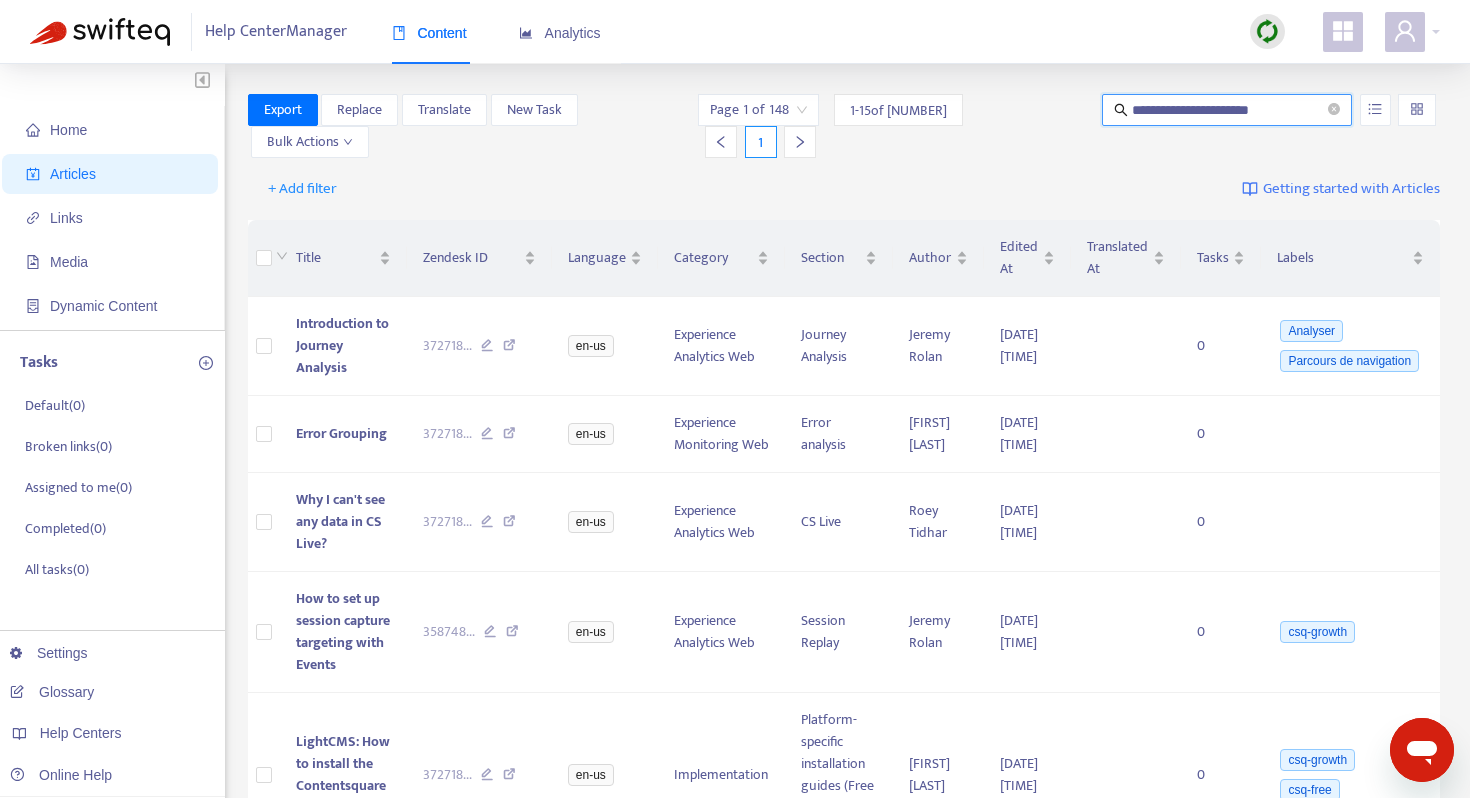 type on "**********" 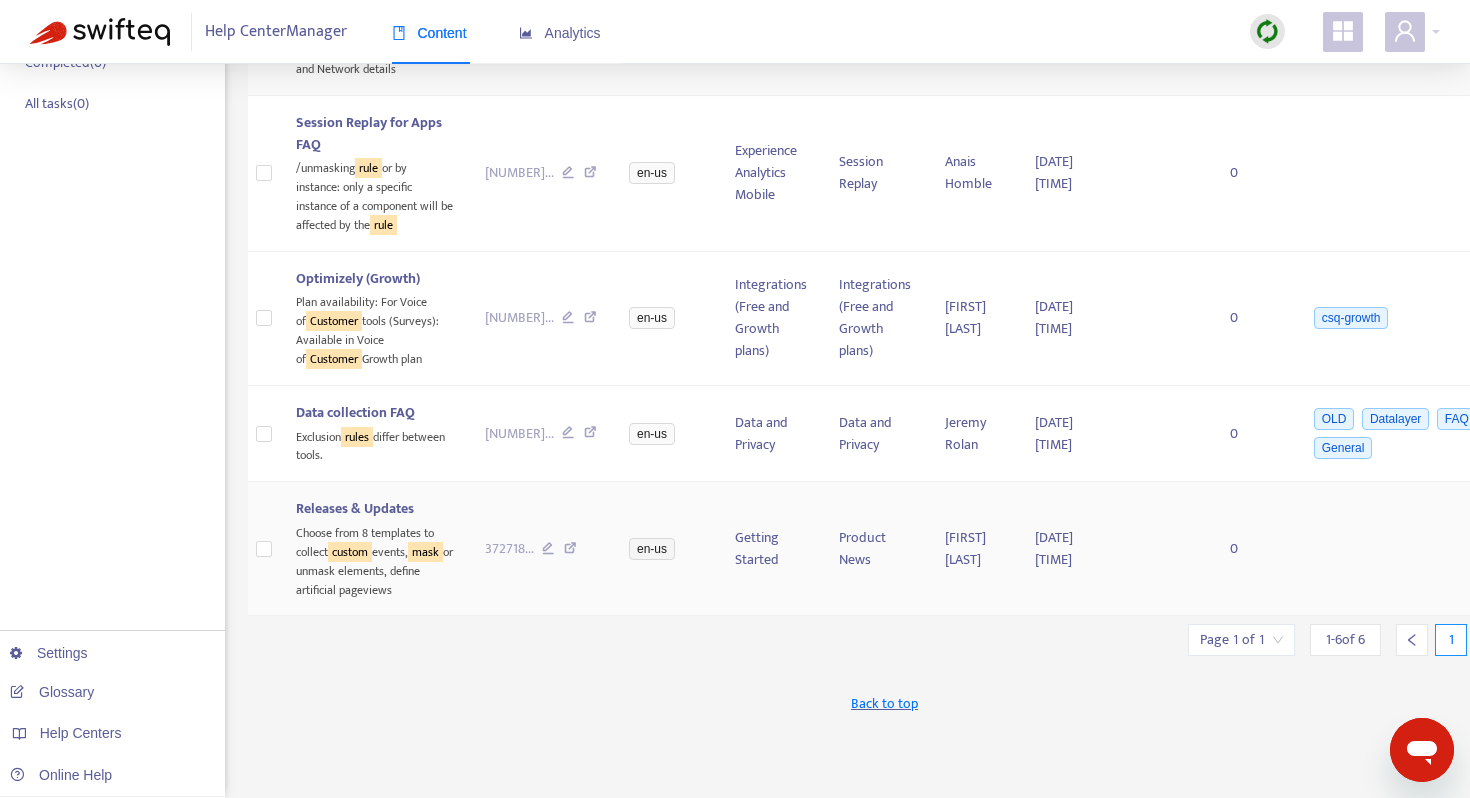 scroll, scrollTop: 0, scrollLeft: 0, axis: both 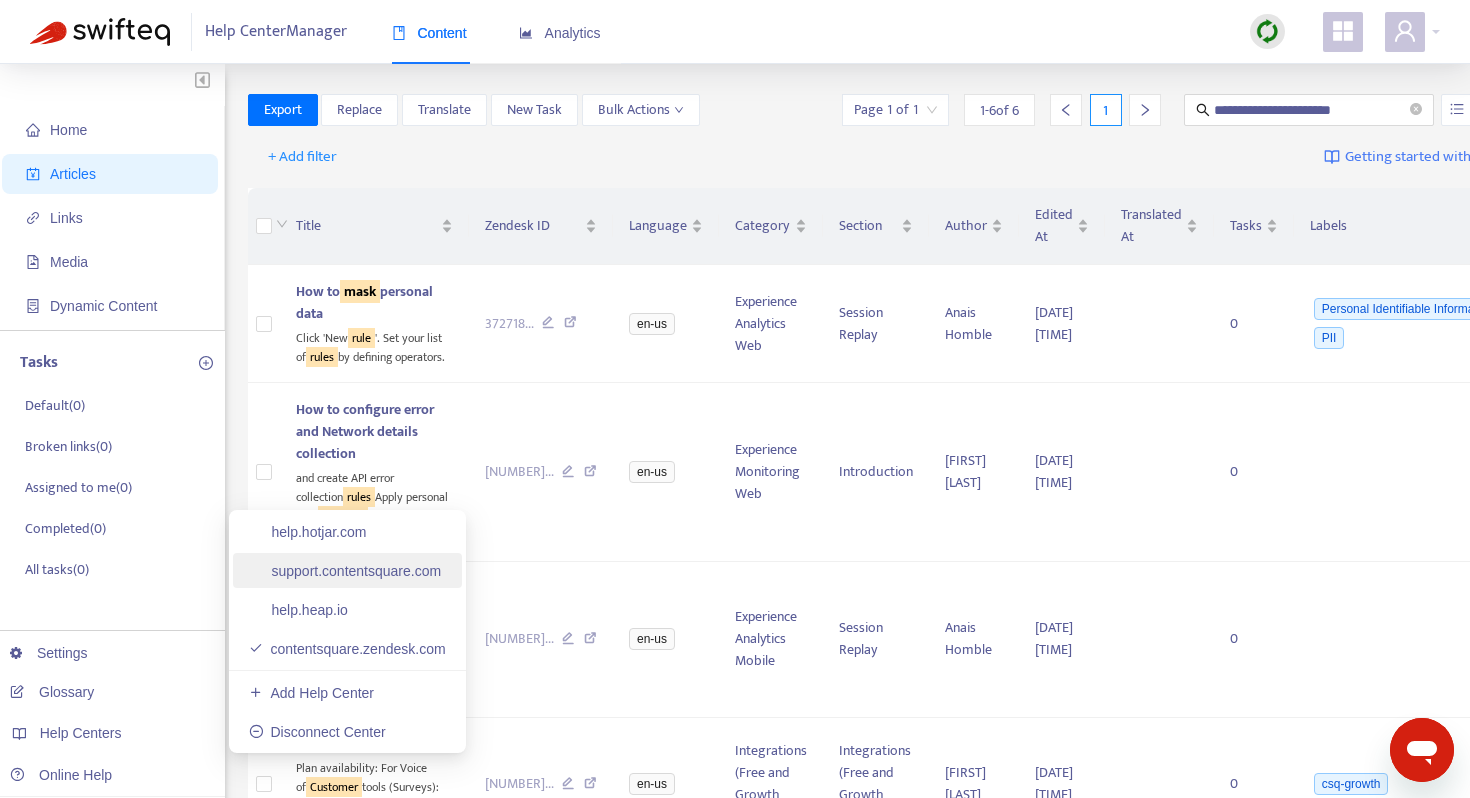 click on "support.contentsquare.com" at bounding box center (345, 571) 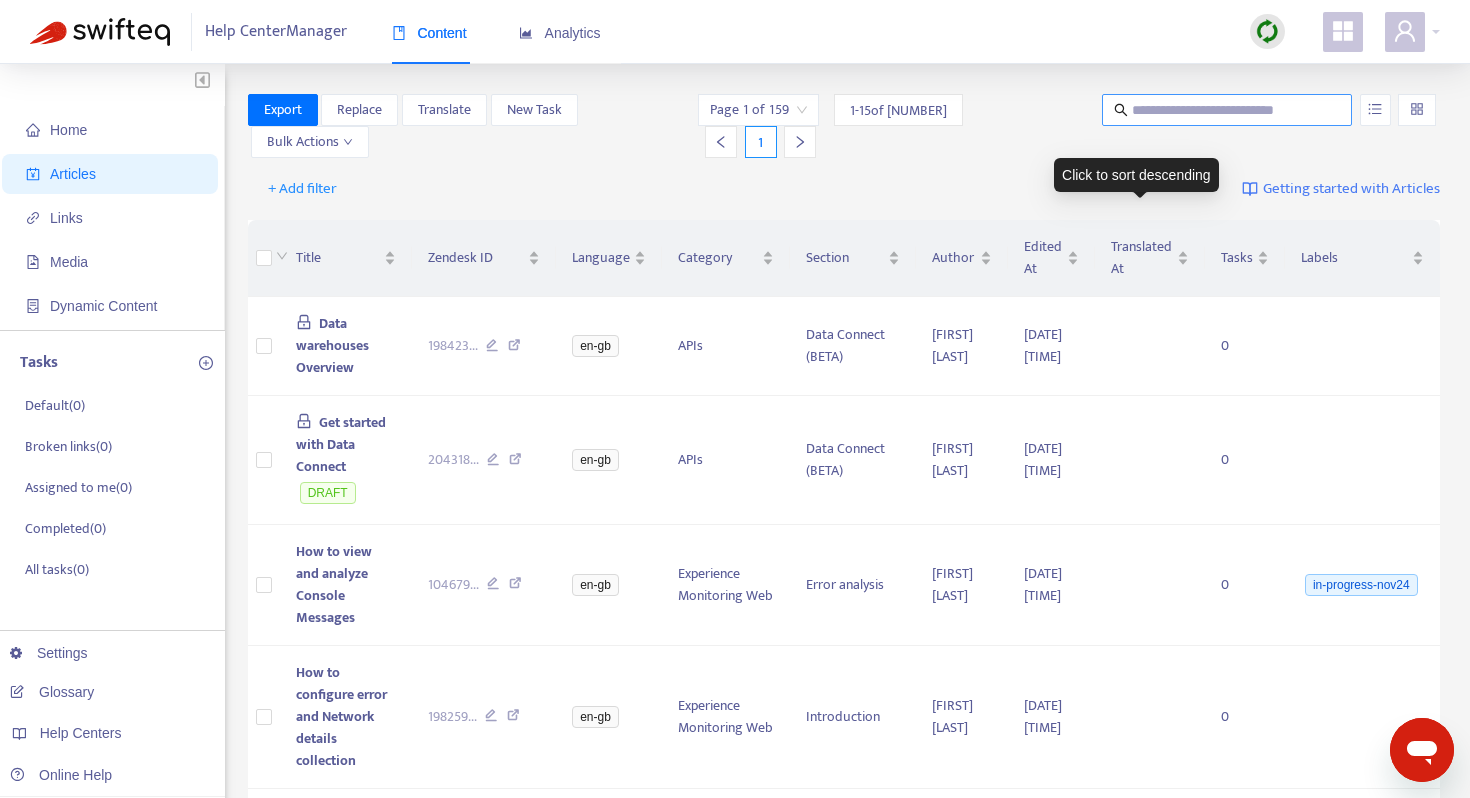 click at bounding box center [1228, 110] 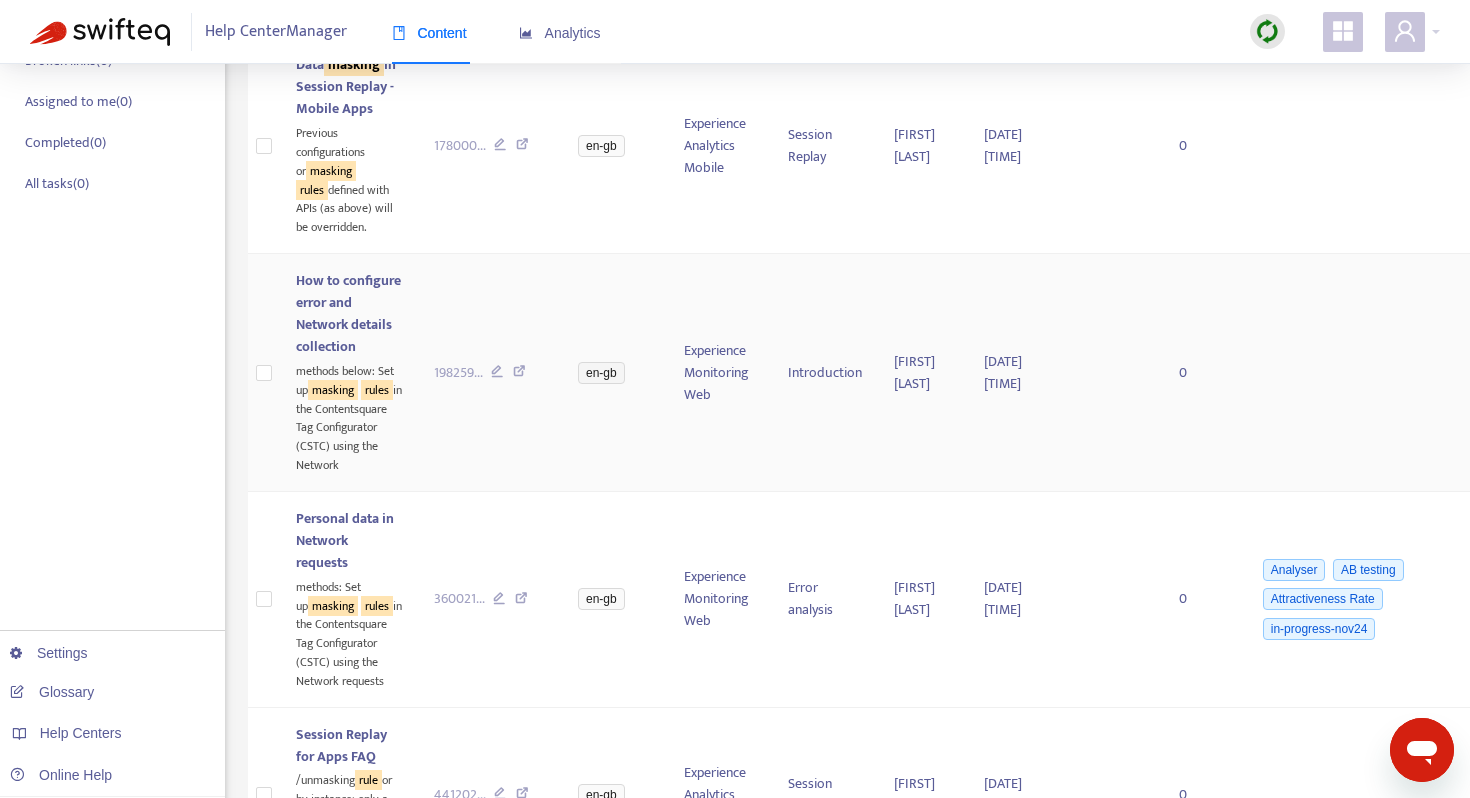 scroll, scrollTop: 392, scrollLeft: 0, axis: vertical 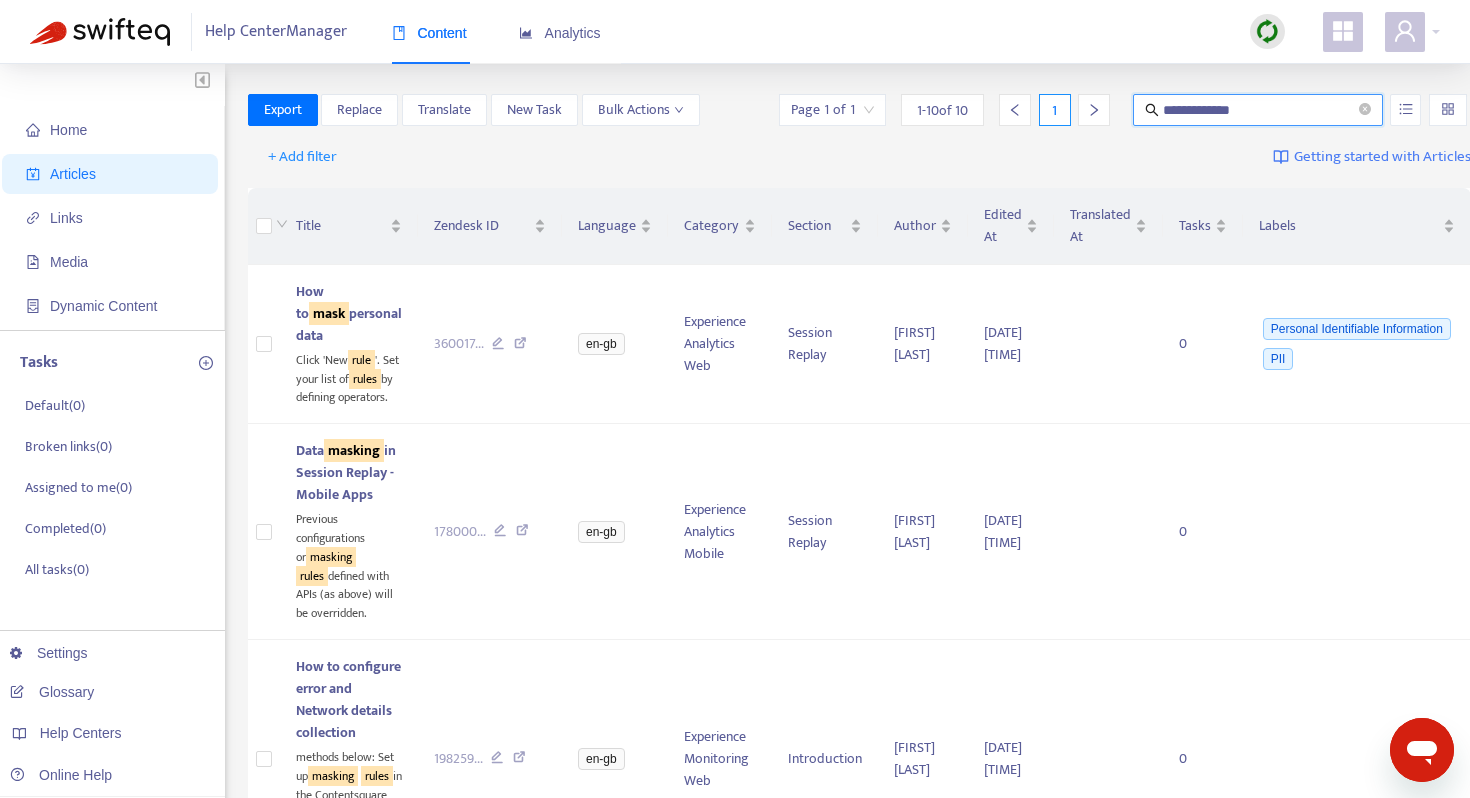 drag, startPoint x: 1303, startPoint y: 113, endPoint x: 1101, endPoint y: 113, distance: 202 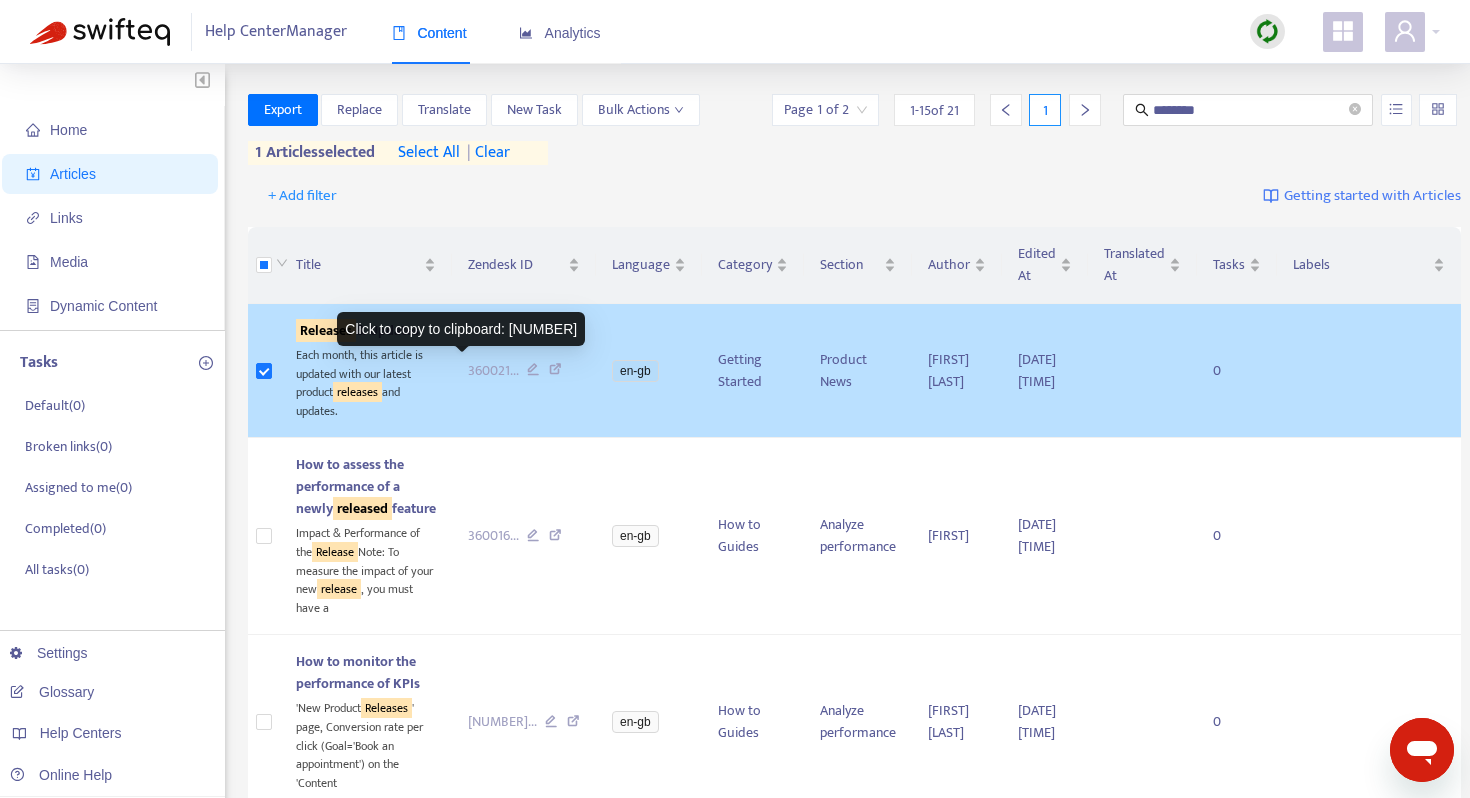 click on "[NUMBER] ..." at bounding box center [493, 371] 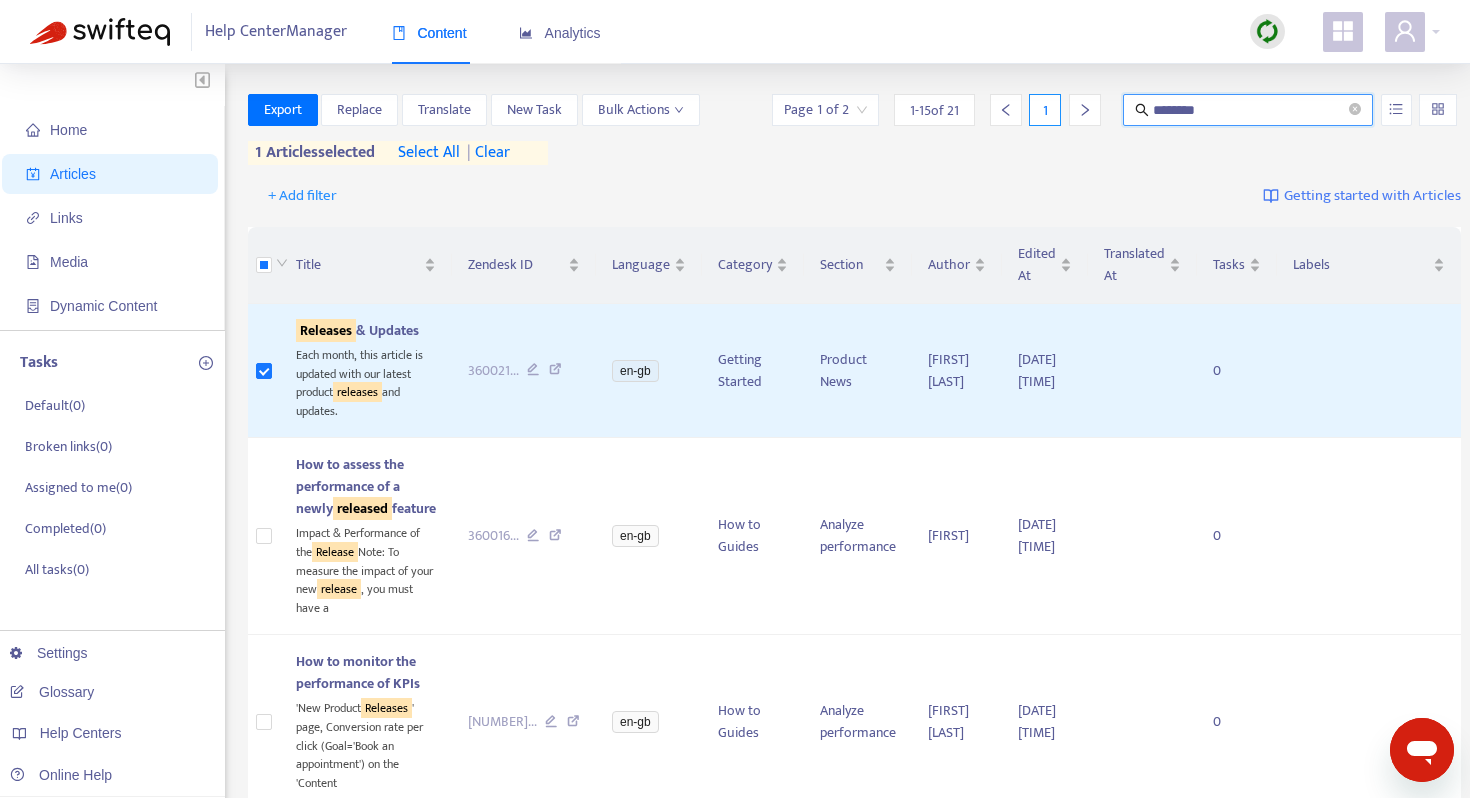 drag, startPoint x: 1209, startPoint y: 111, endPoint x: 1101, endPoint y: 110, distance: 108.00463 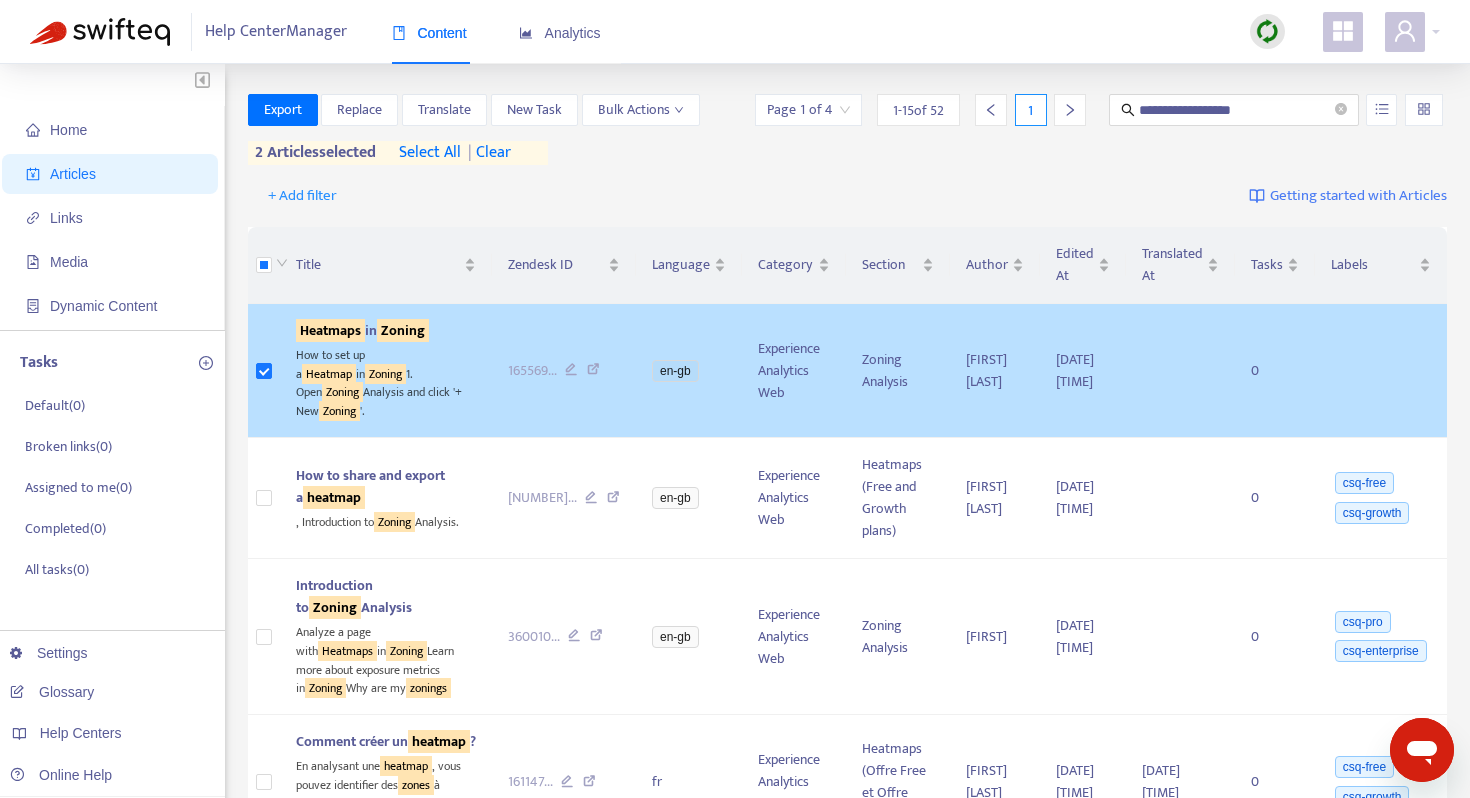 click on "Heatmaps" at bounding box center (330, 330) 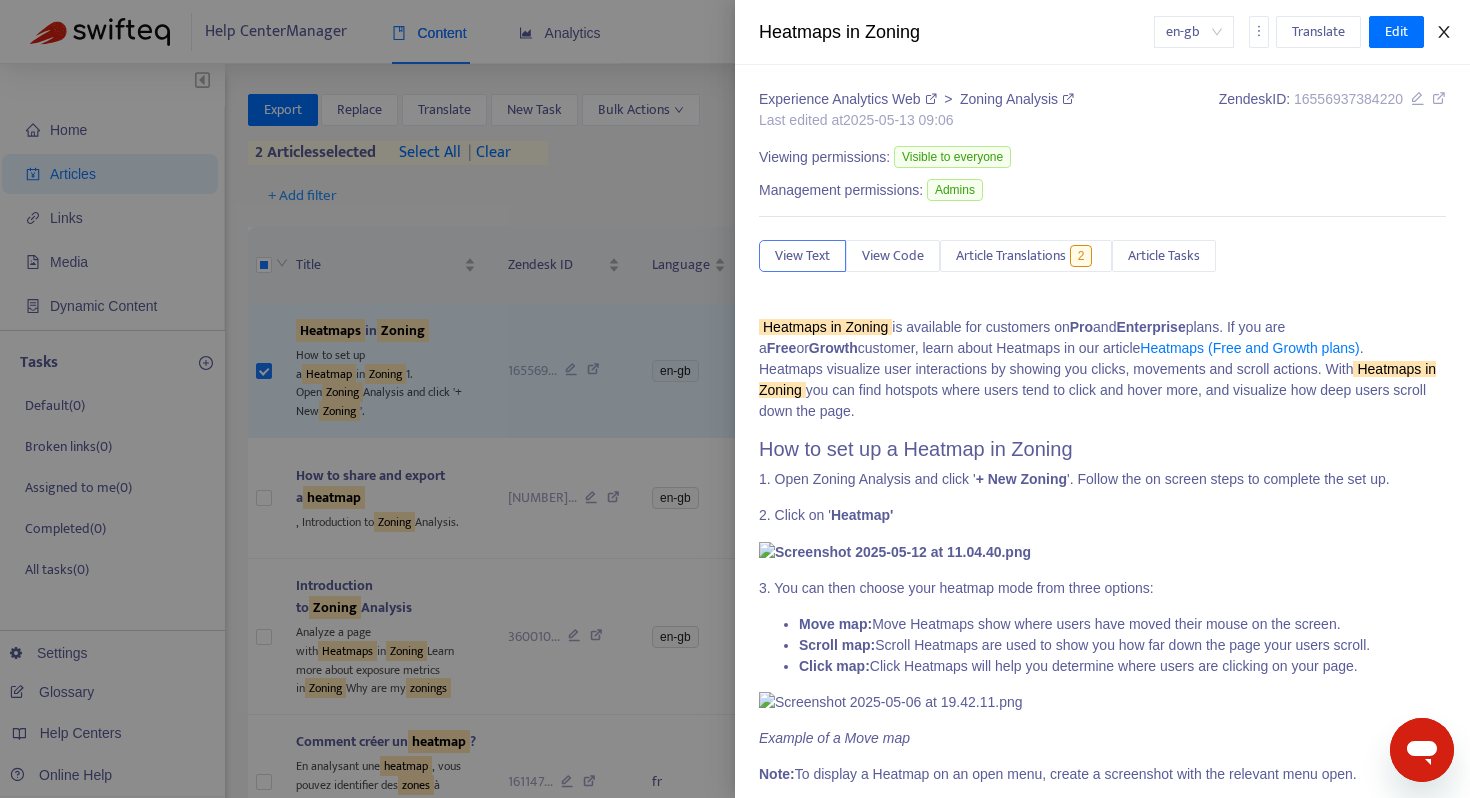 click 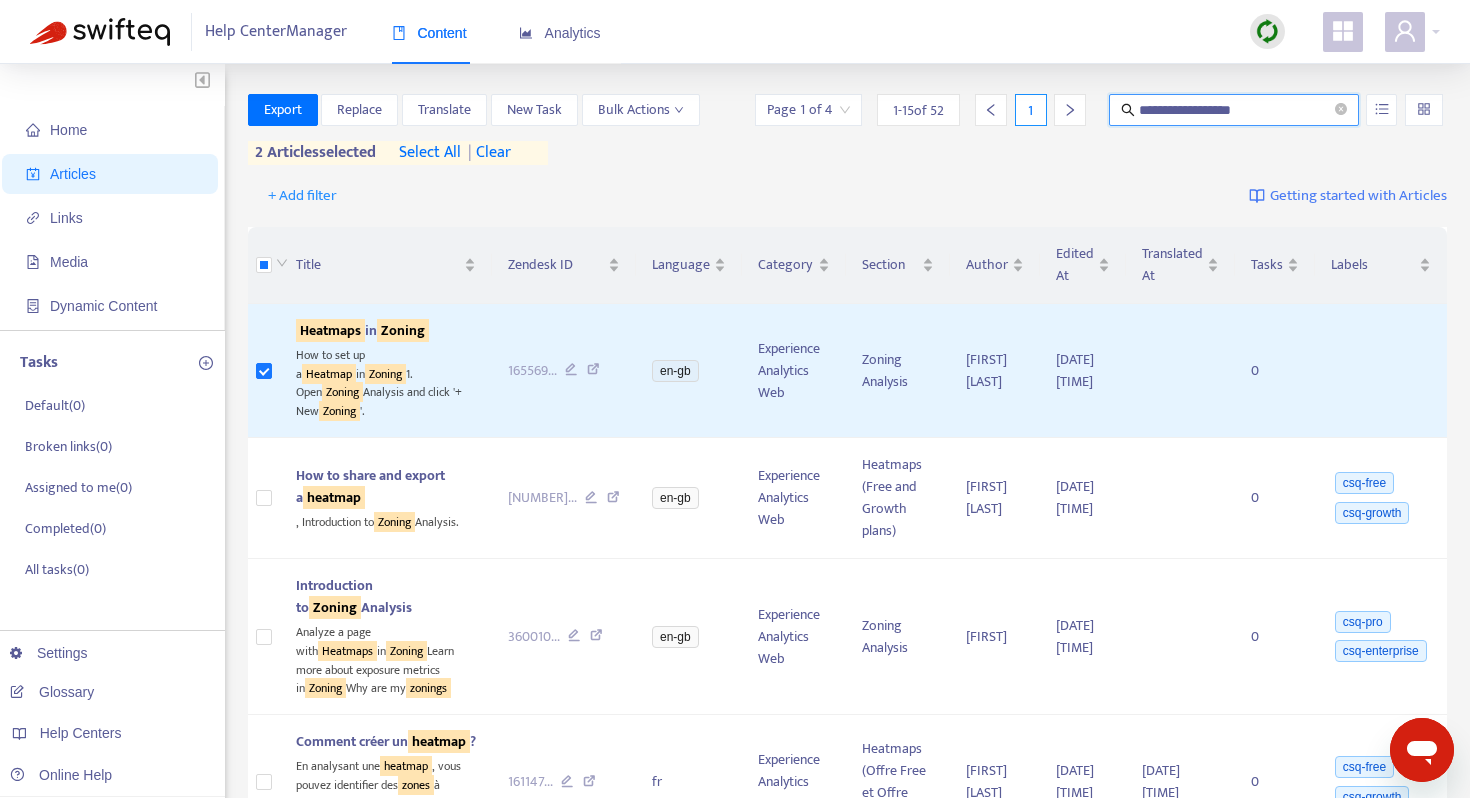 drag, startPoint x: 1276, startPoint y: 110, endPoint x: 1118, endPoint y: 110, distance: 158 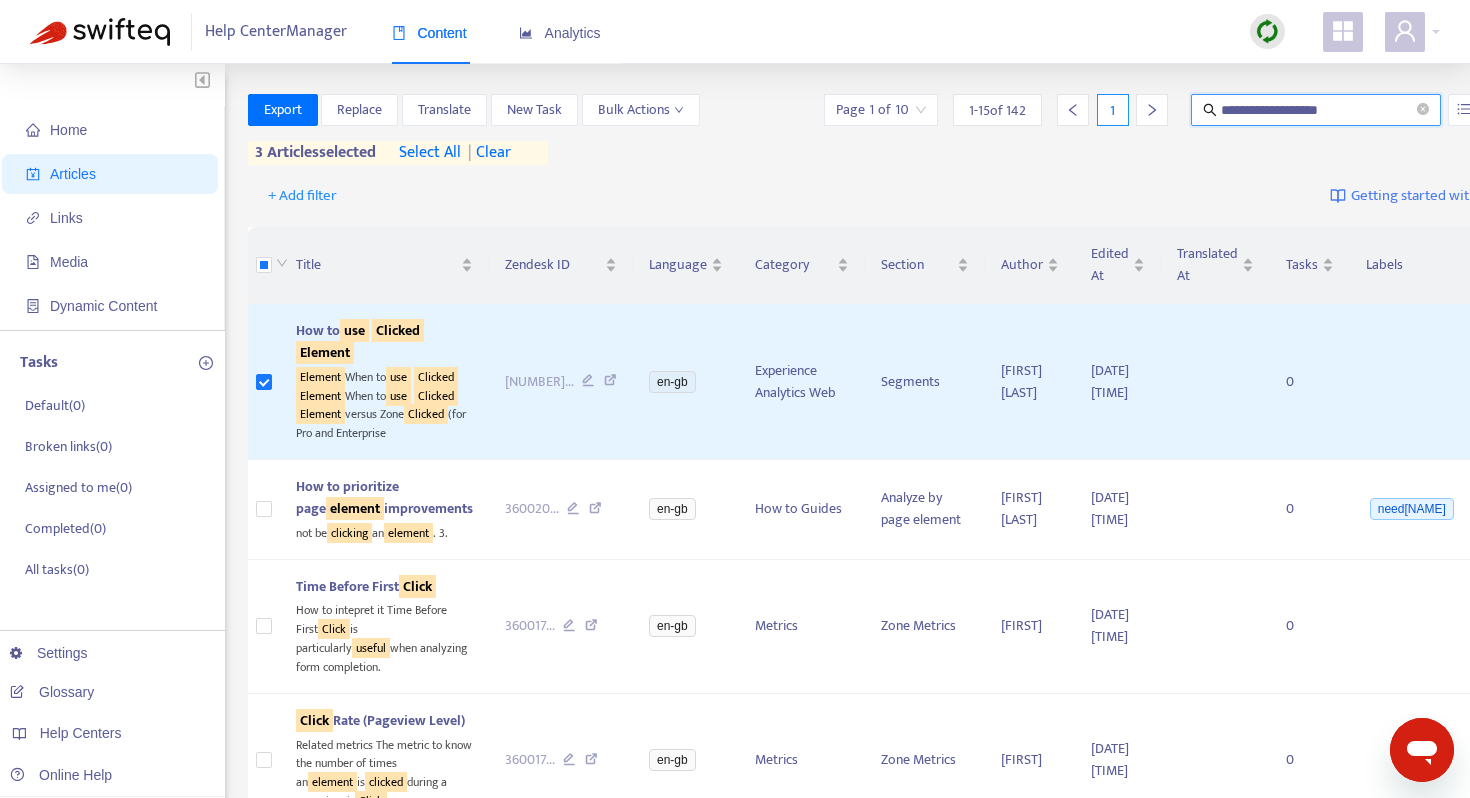 drag, startPoint x: 1284, startPoint y: 101, endPoint x: 1131, endPoint y: 101, distance: 153 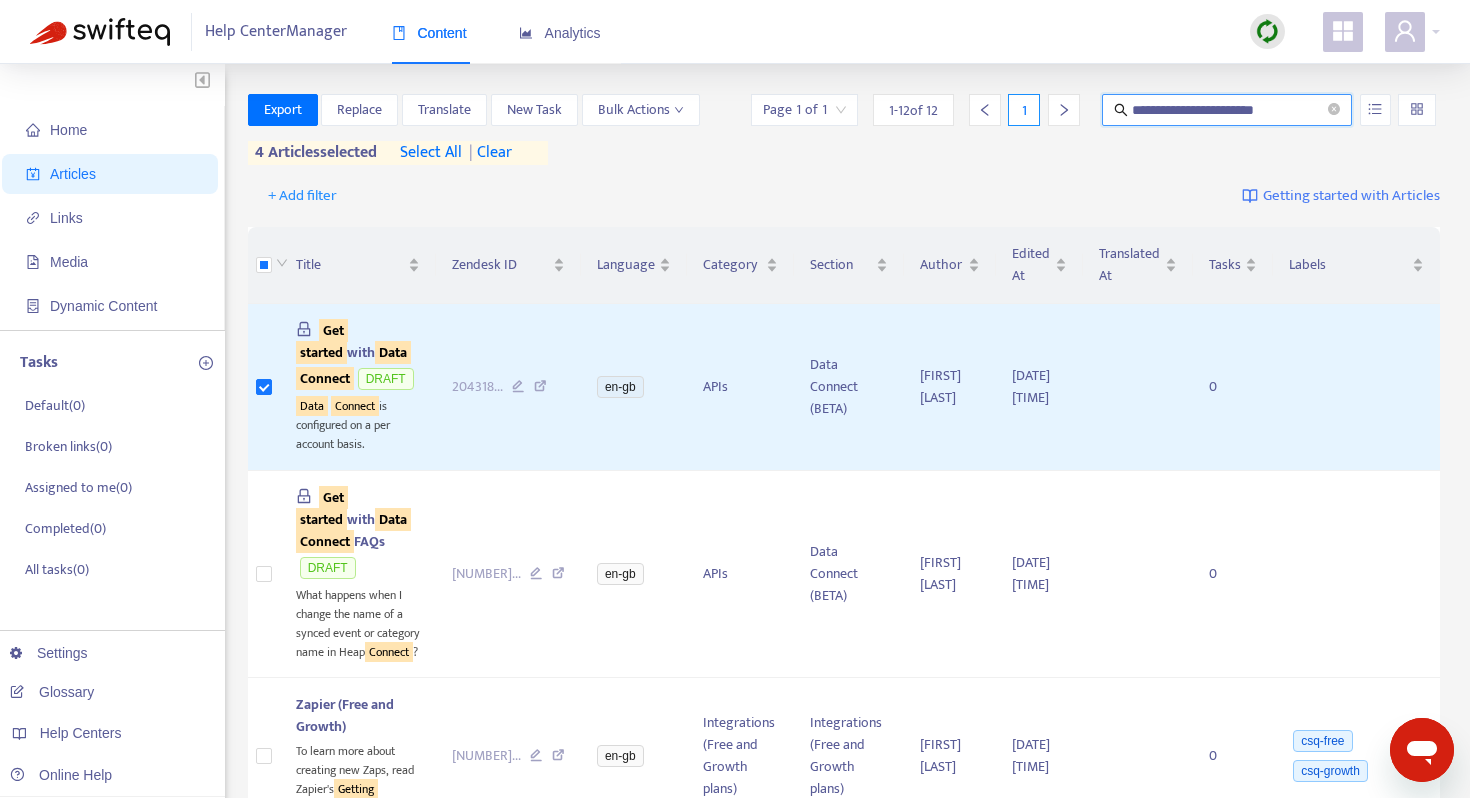 drag, startPoint x: 1210, startPoint y: 112, endPoint x: 1123, endPoint y: 112, distance: 87 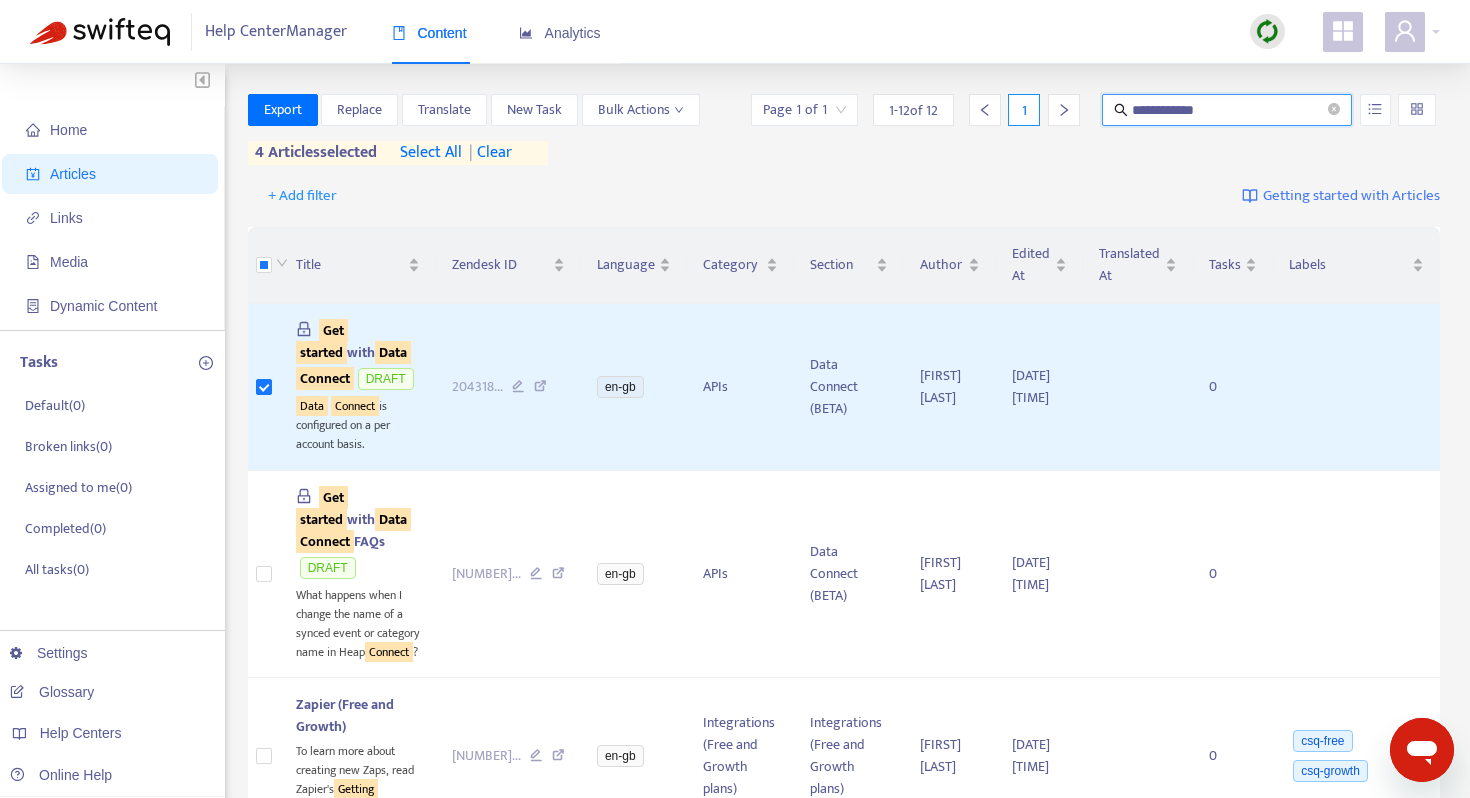 click on "**********" at bounding box center (1228, 110) 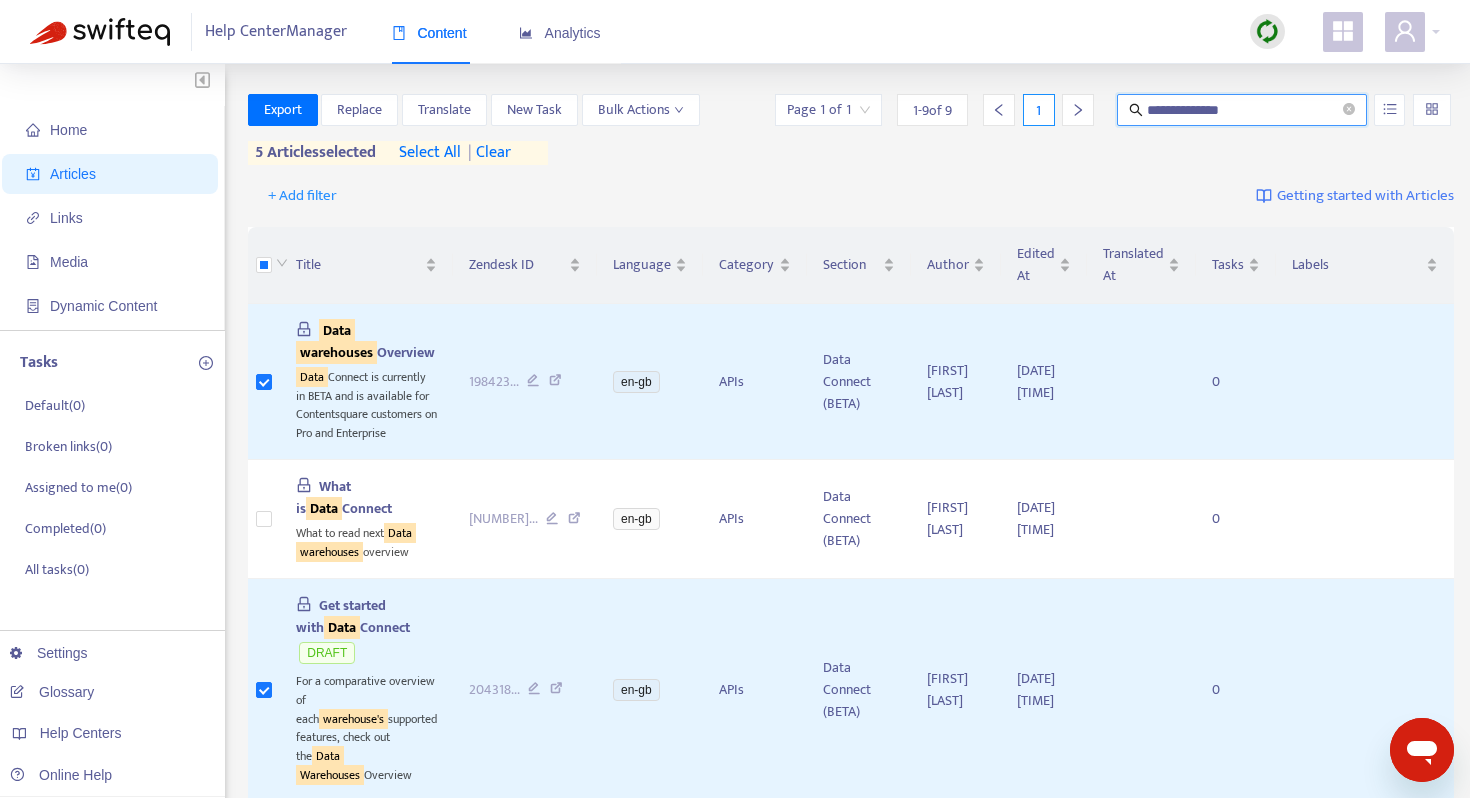 drag, startPoint x: 1232, startPoint y: 107, endPoint x: 1102, endPoint y: 106, distance: 130.00385 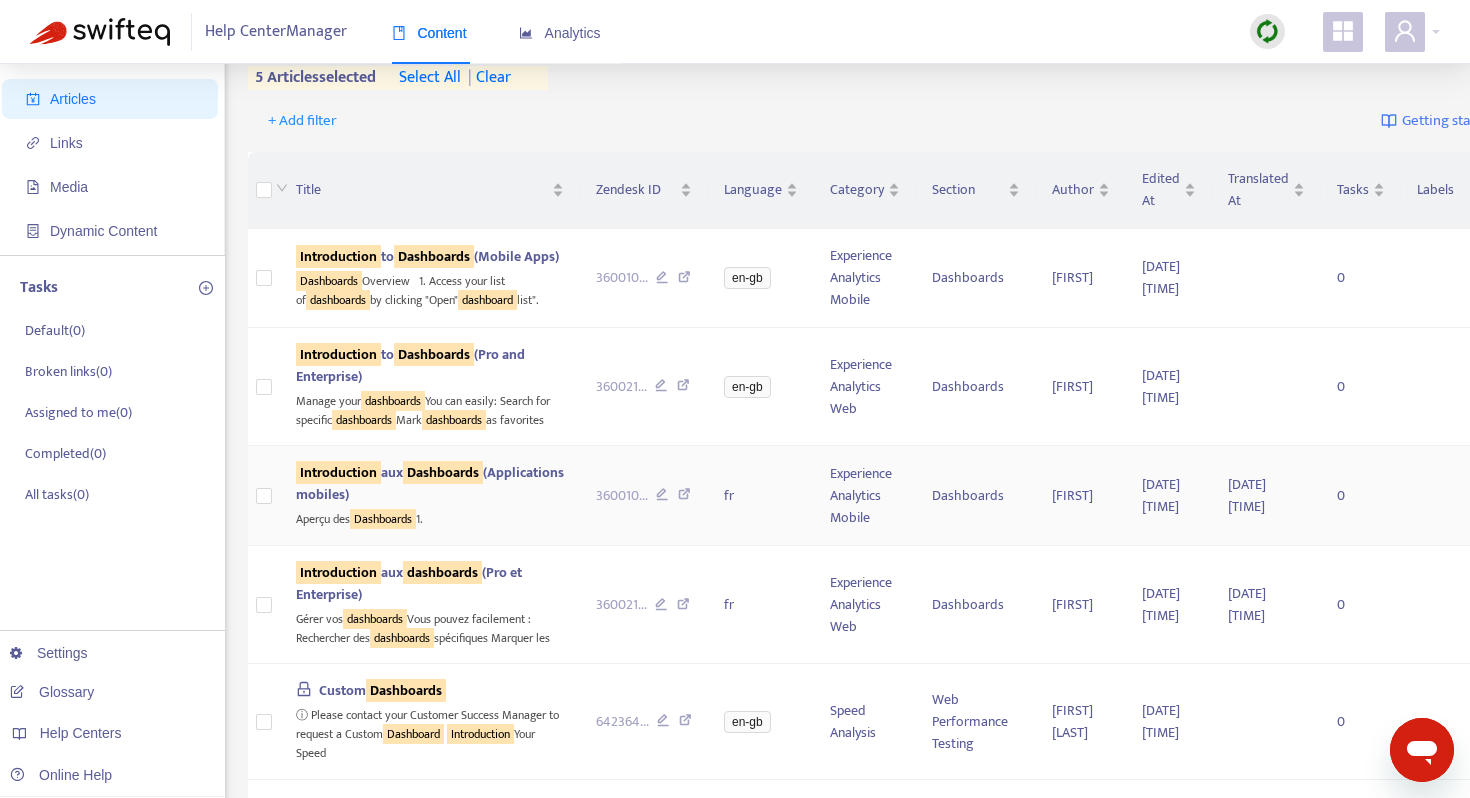 scroll, scrollTop: 0, scrollLeft: 0, axis: both 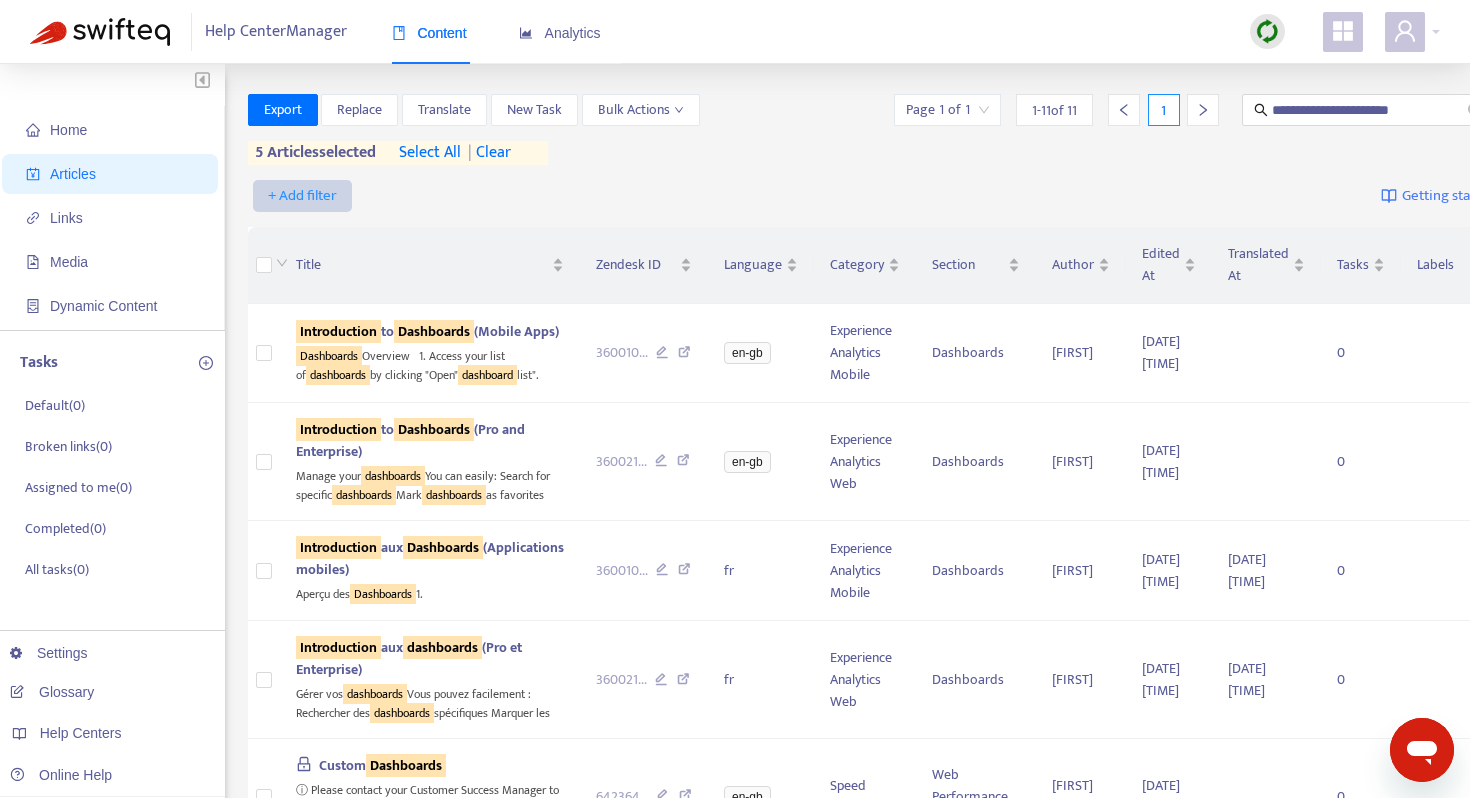 click on "+ Add filter" at bounding box center [302, 196] 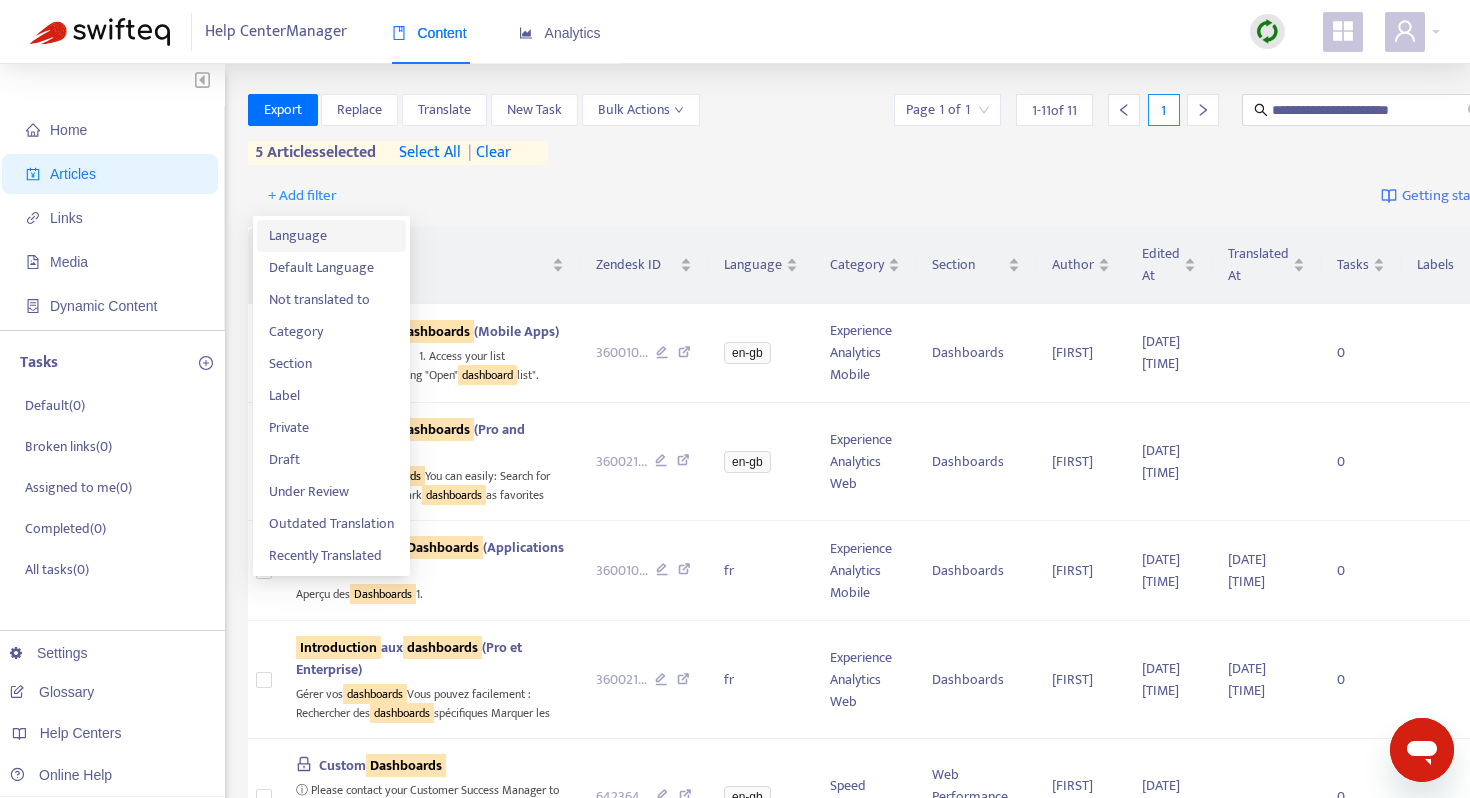 click on "Language" at bounding box center (331, 236) 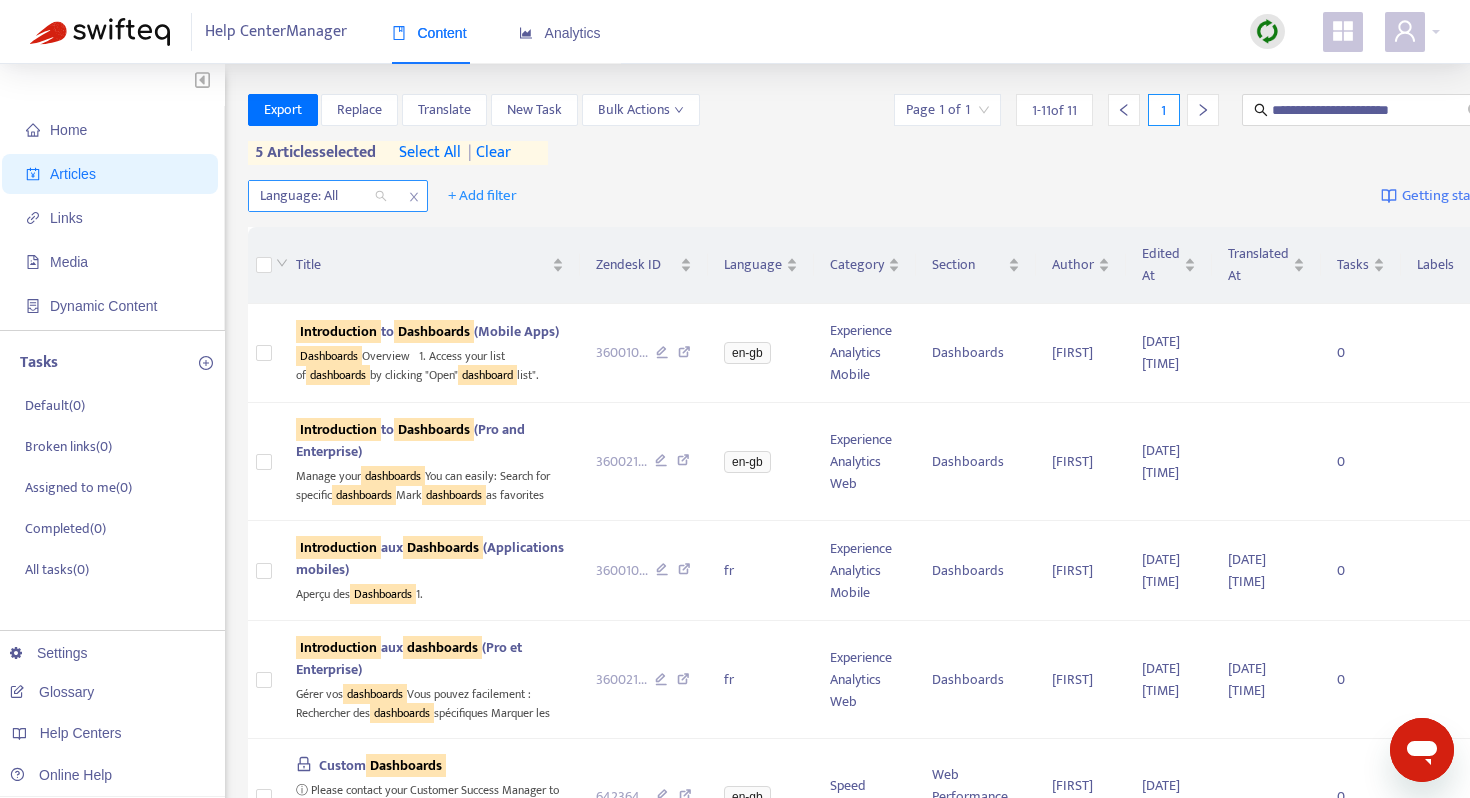 click at bounding box center [313, 196] 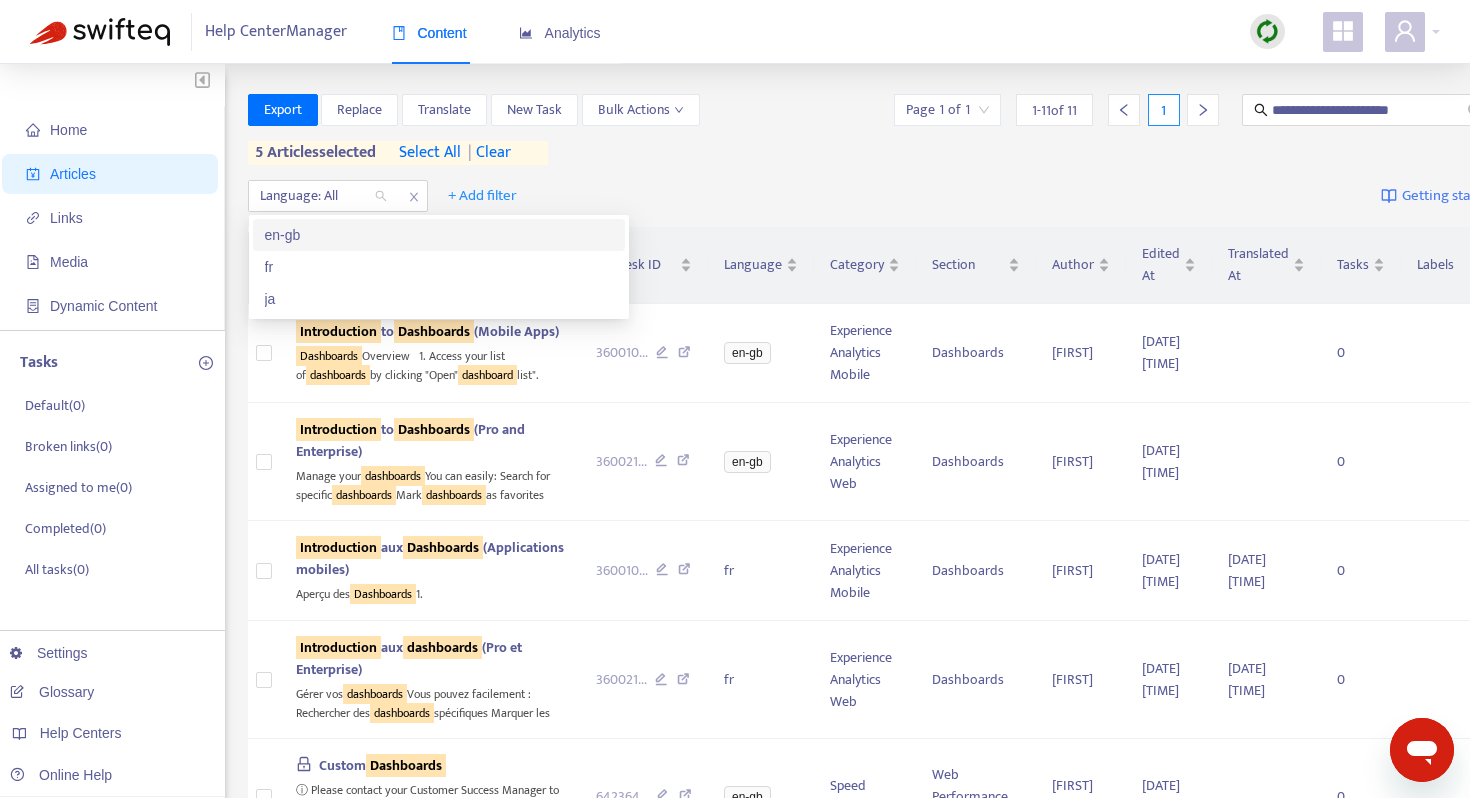 click on "en-gb" at bounding box center [439, 235] 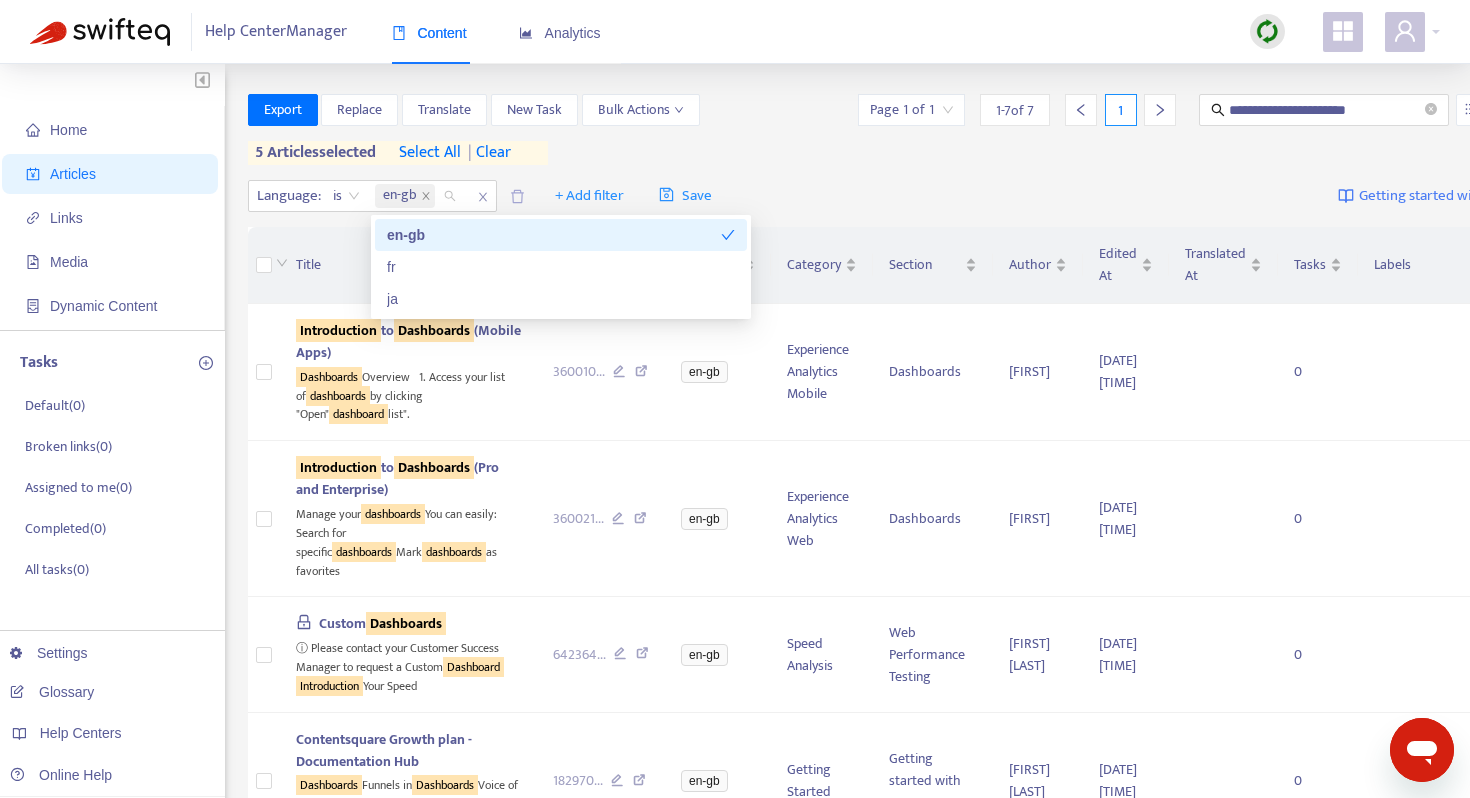 click on "**********" at bounding box center (892, 129) 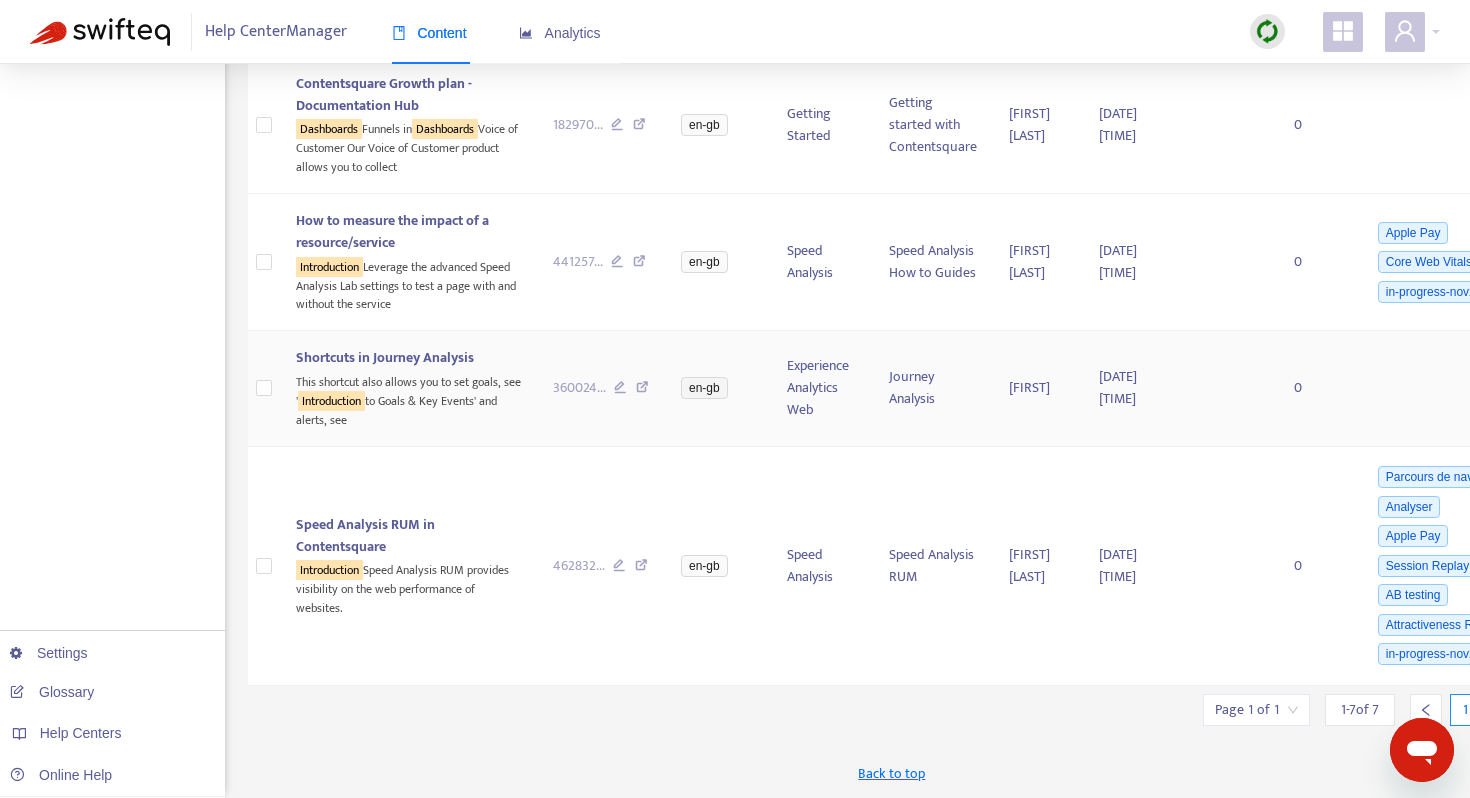 scroll, scrollTop: 0, scrollLeft: 0, axis: both 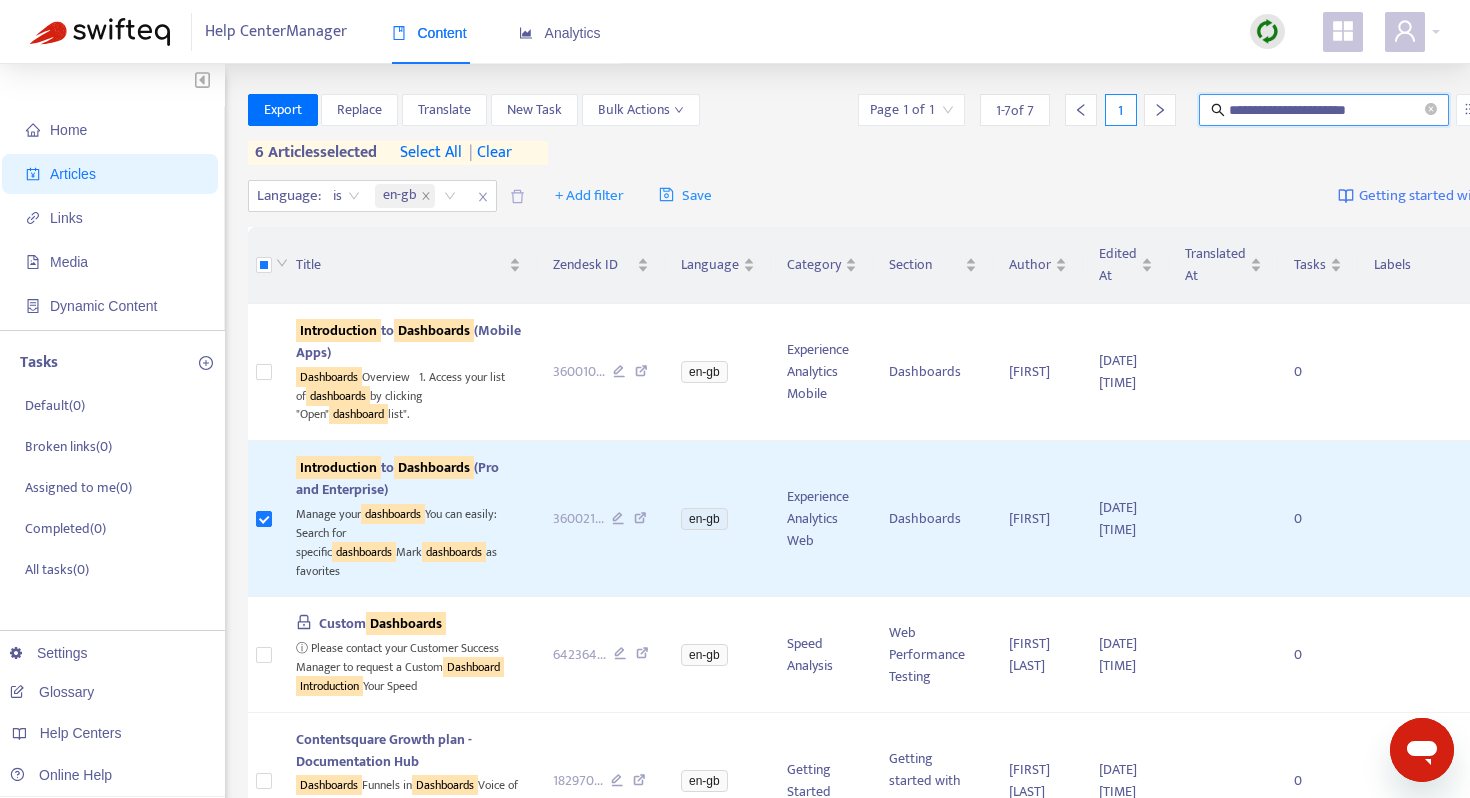 drag, startPoint x: 1299, startPoint y: 104, endPoint x: 1106, endPoint y: 105, distance: 193.0026 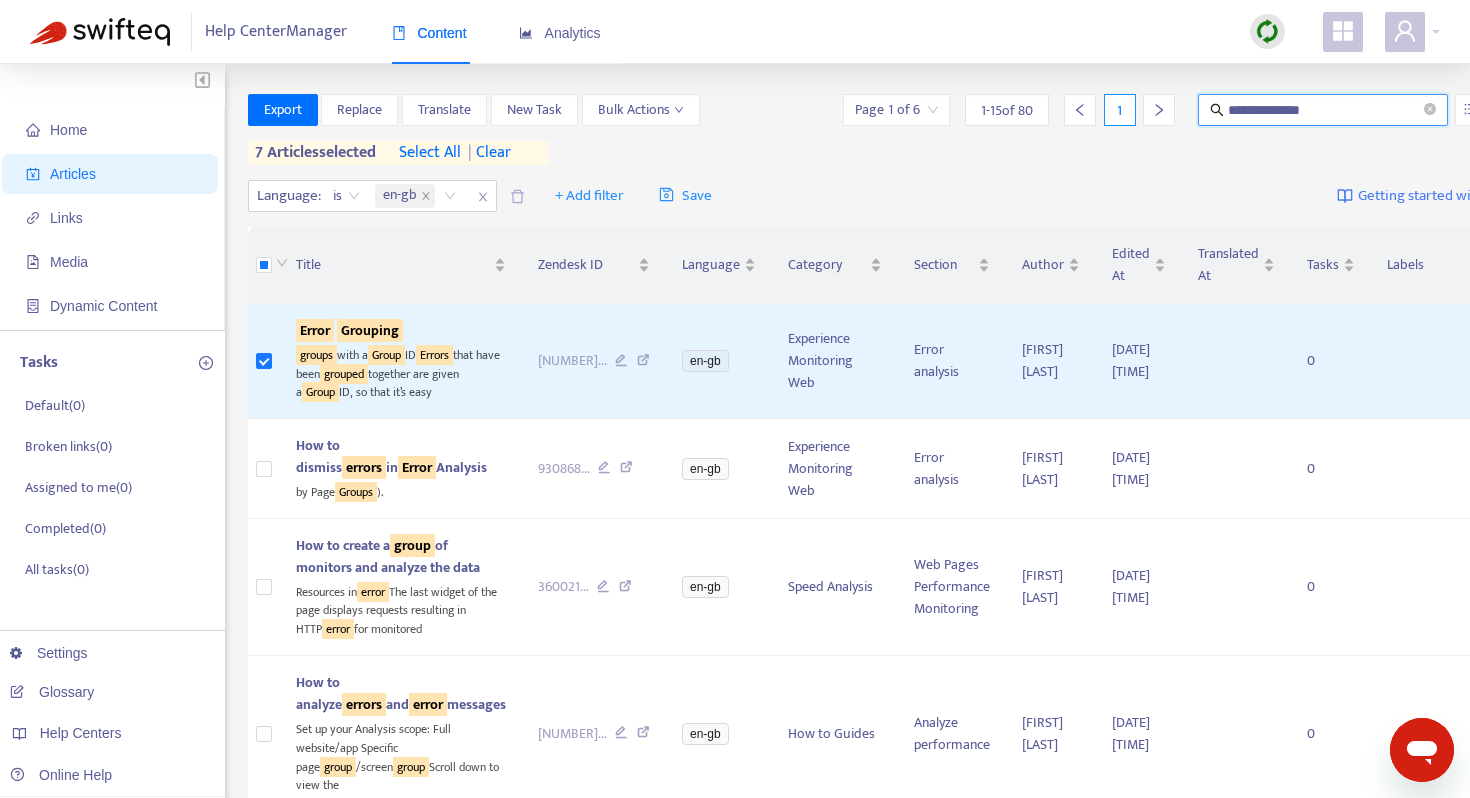 drag, startPoint x: 1264, startPoint y: 107, endPoint x: 1073, endPoint y: 107, distance: 191 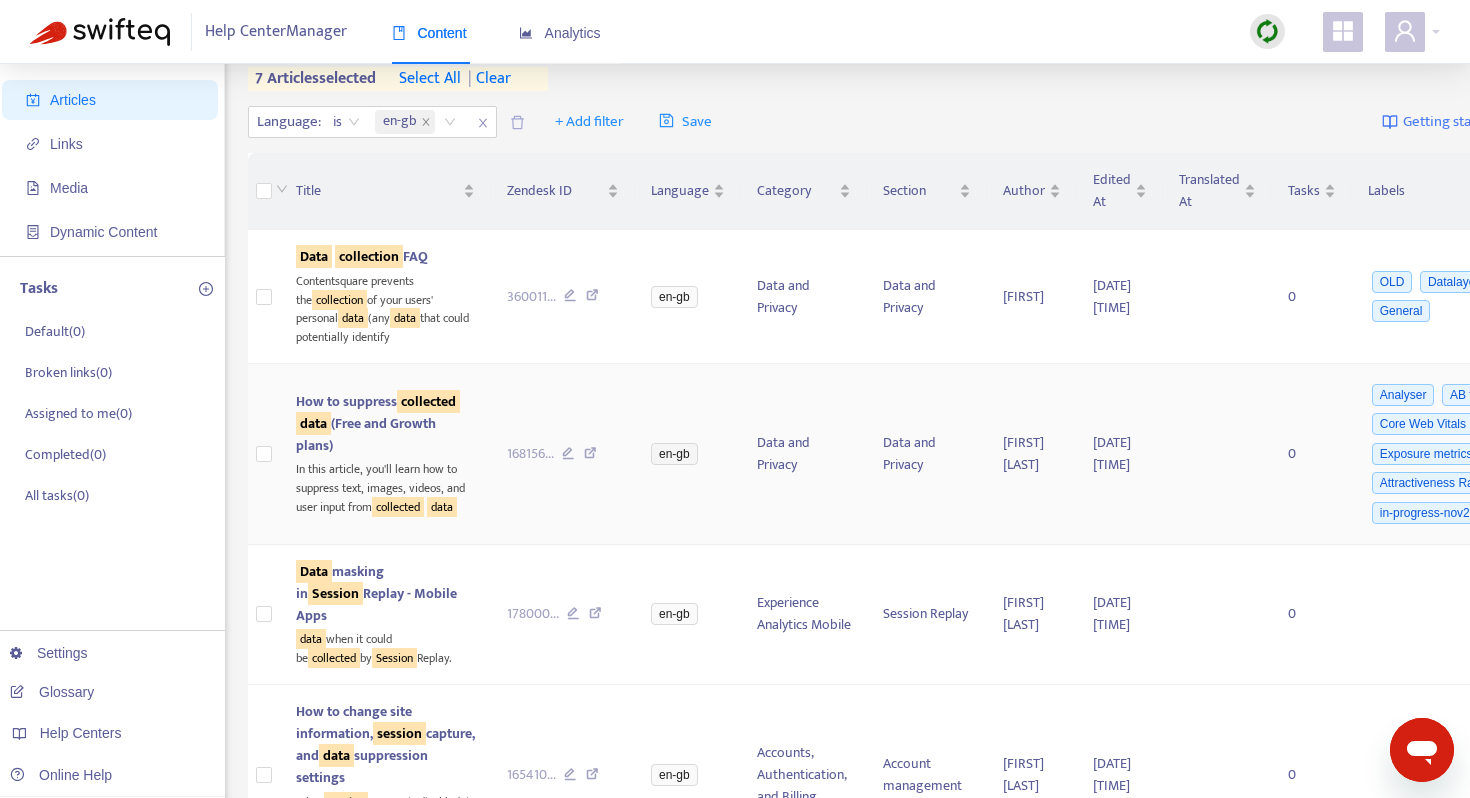 scroll, scrollTop: 0, scrollLeft: 0, axis: both 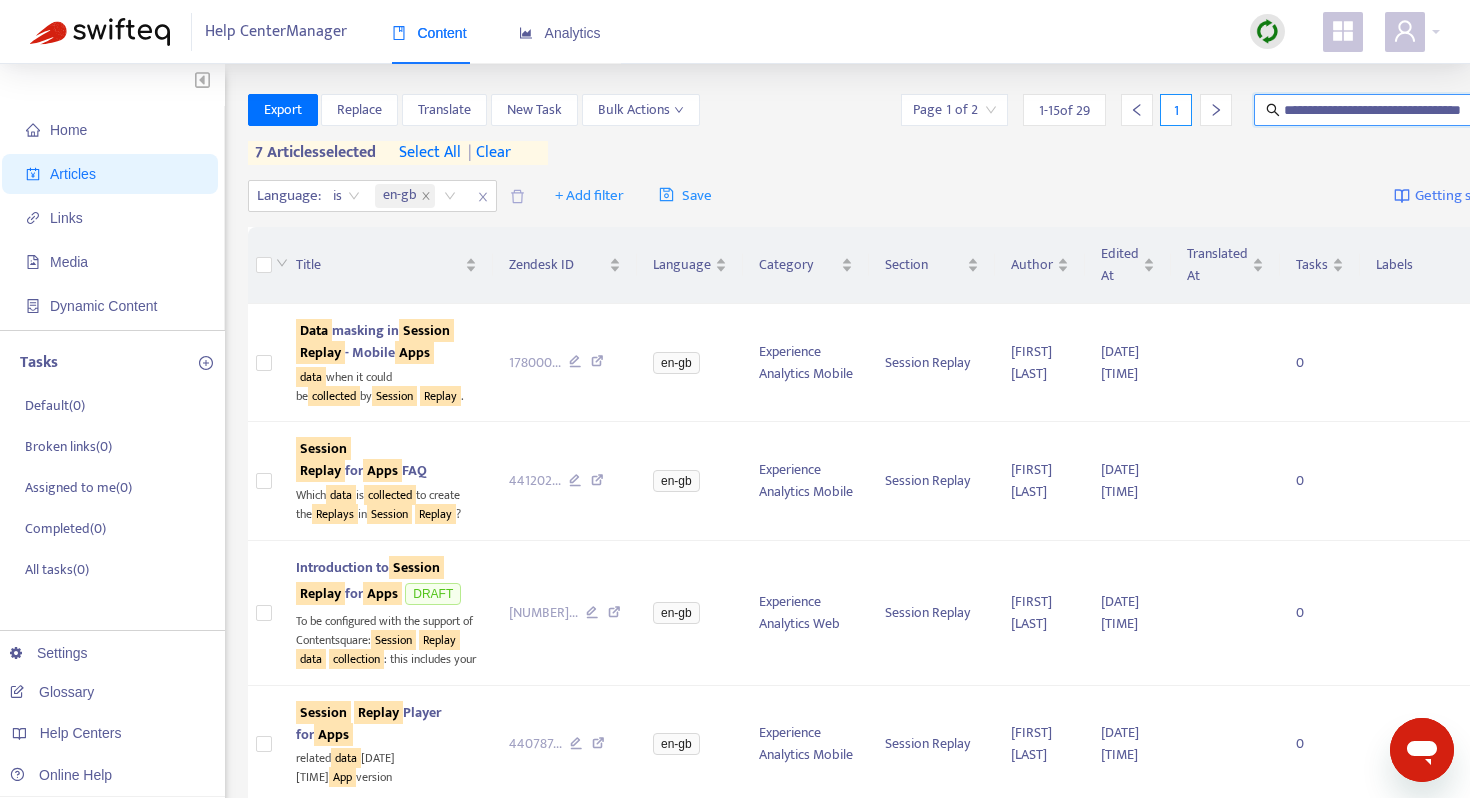 drag, startPoint x: 1364, startPoint y: 112, endPoint x: 1251, endPoint y: 112, distance: 113 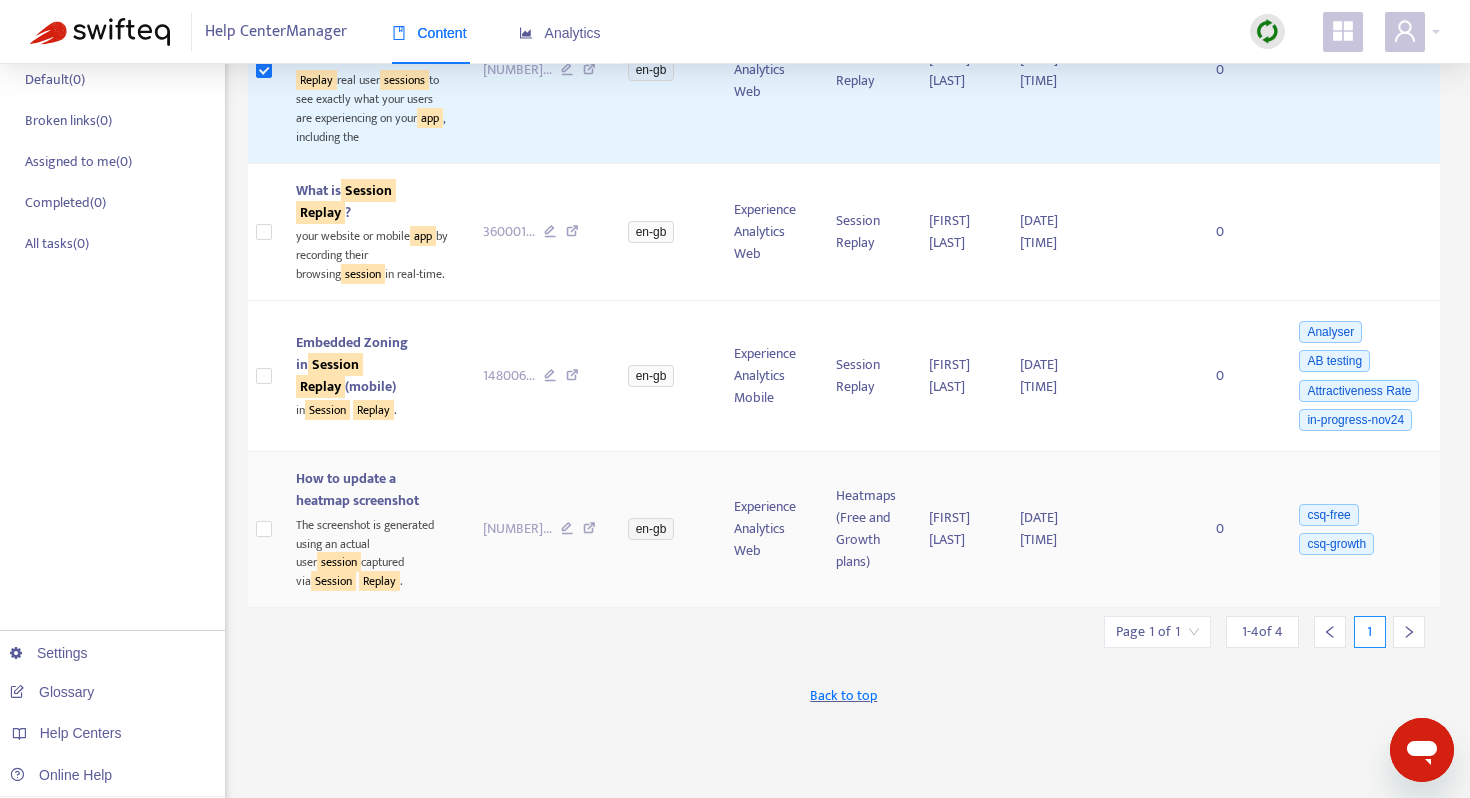 scroll, scrollTop: 0, scrollLeft: 0, axis: both 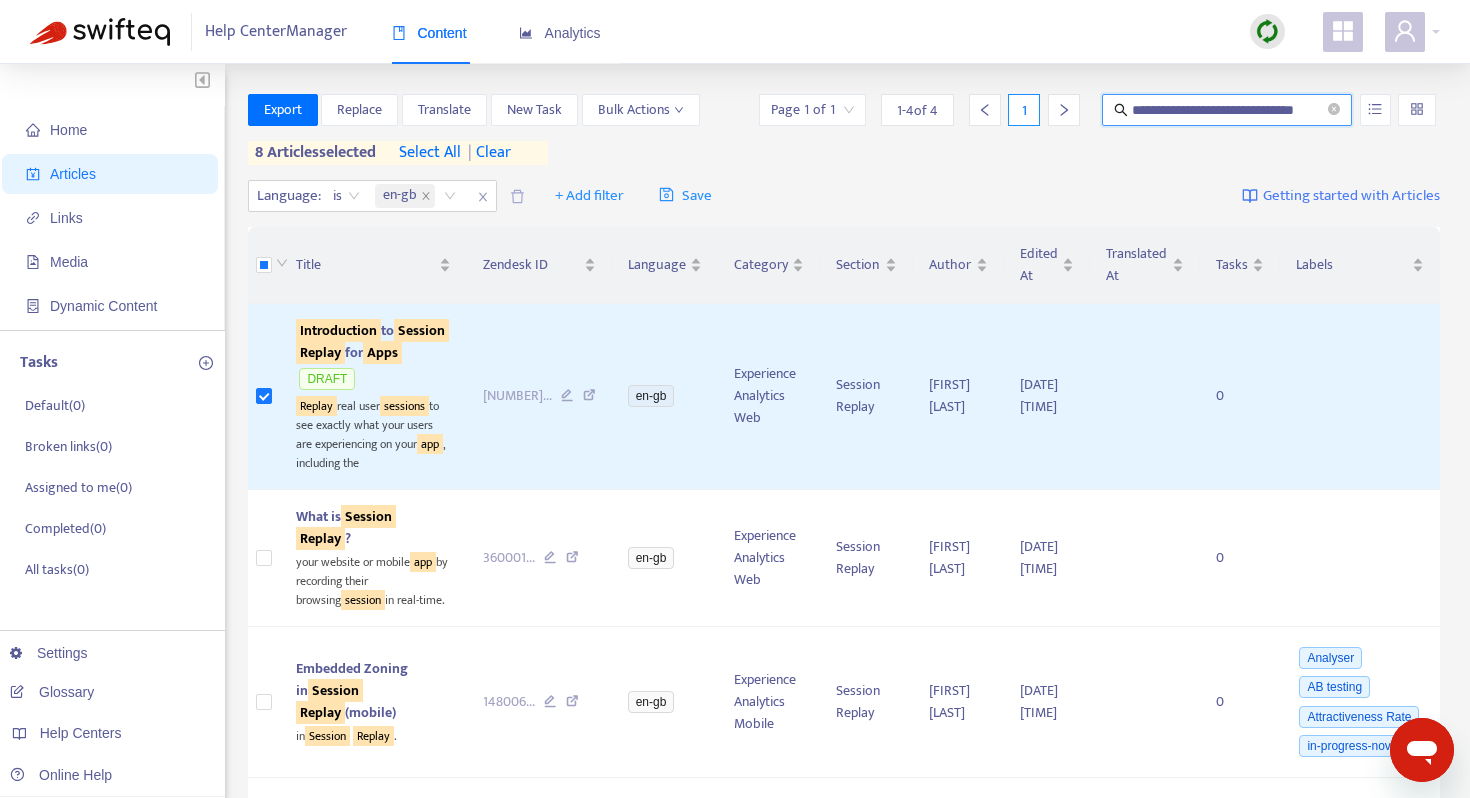 drag, startPoint x: 1133, startPoint y: 113, endPoint x: 1322, endPoint y: 121, distance: 189.16924 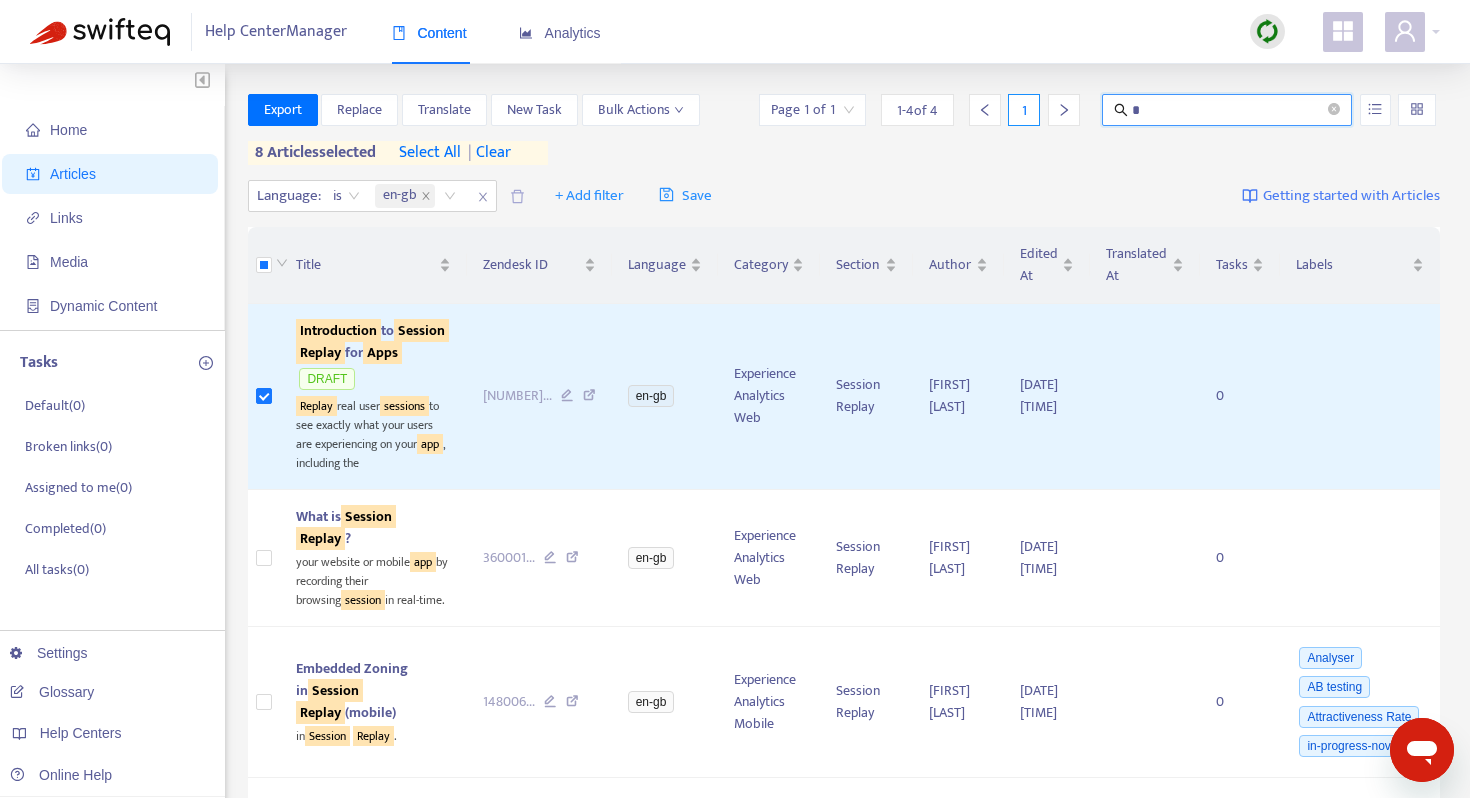 scroll, scrollTop: 0, scrollLeft: 0, axis: both 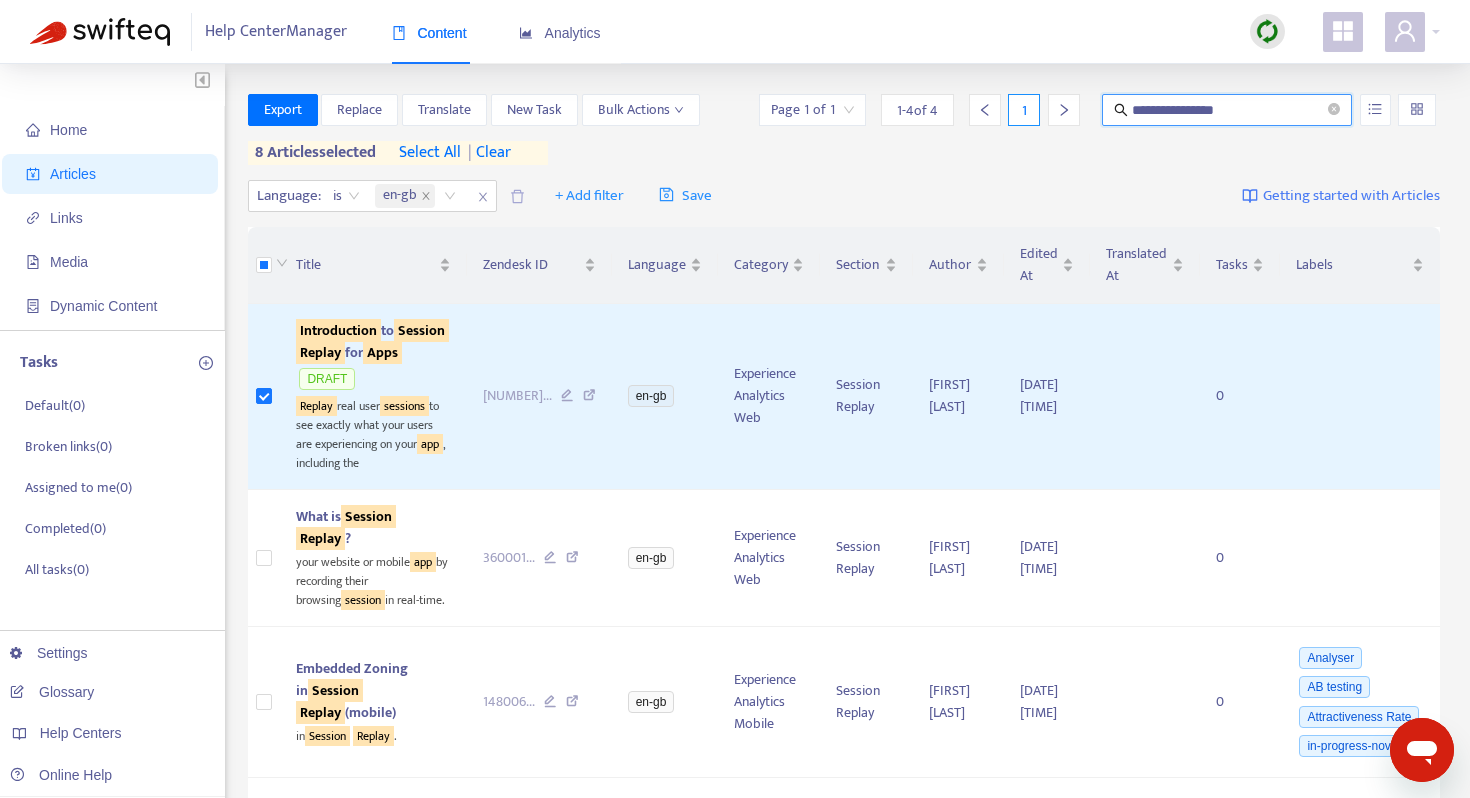 type on "**********" 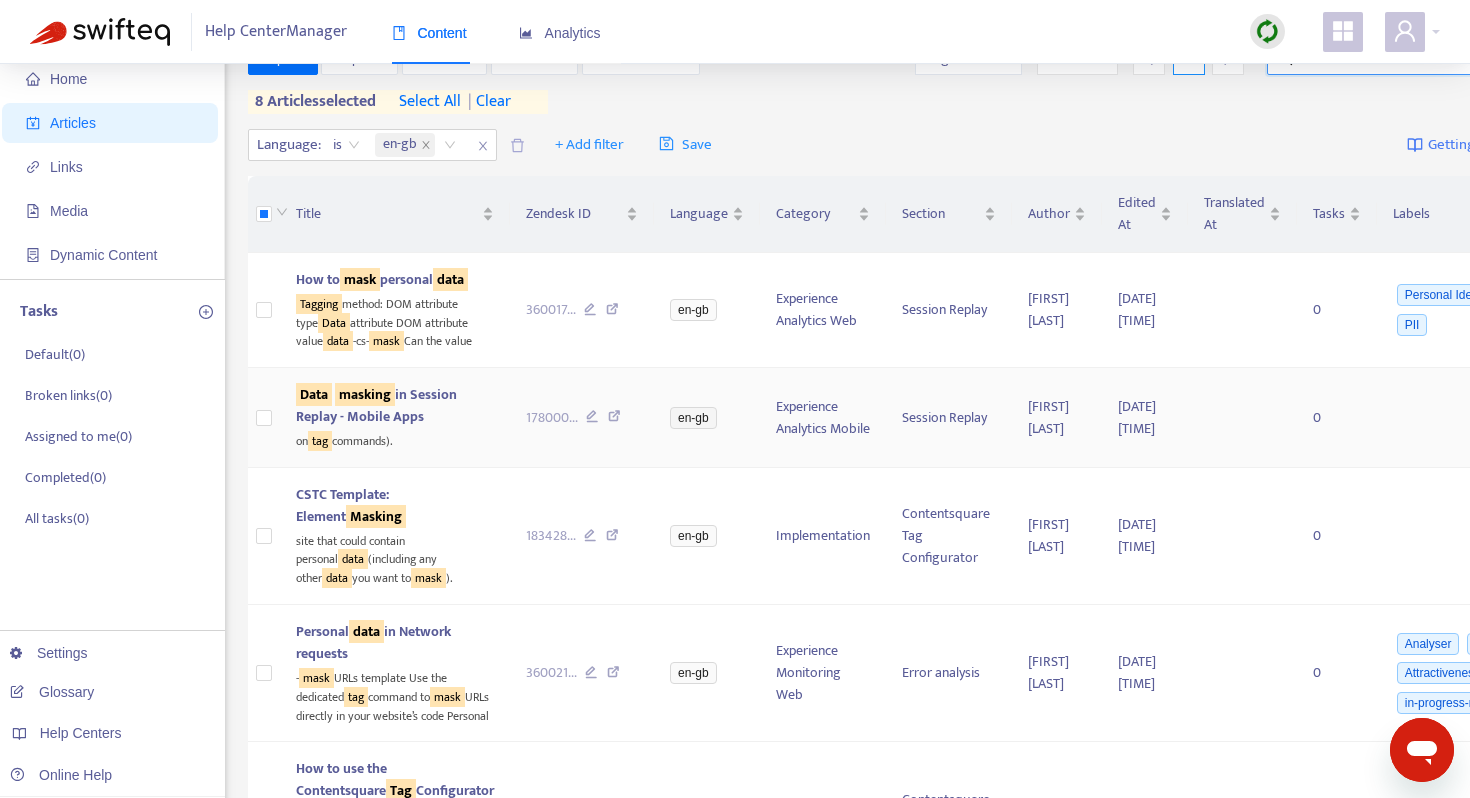 scroll, scrollTop: 60, scrollLeft: 0, axis: vertical 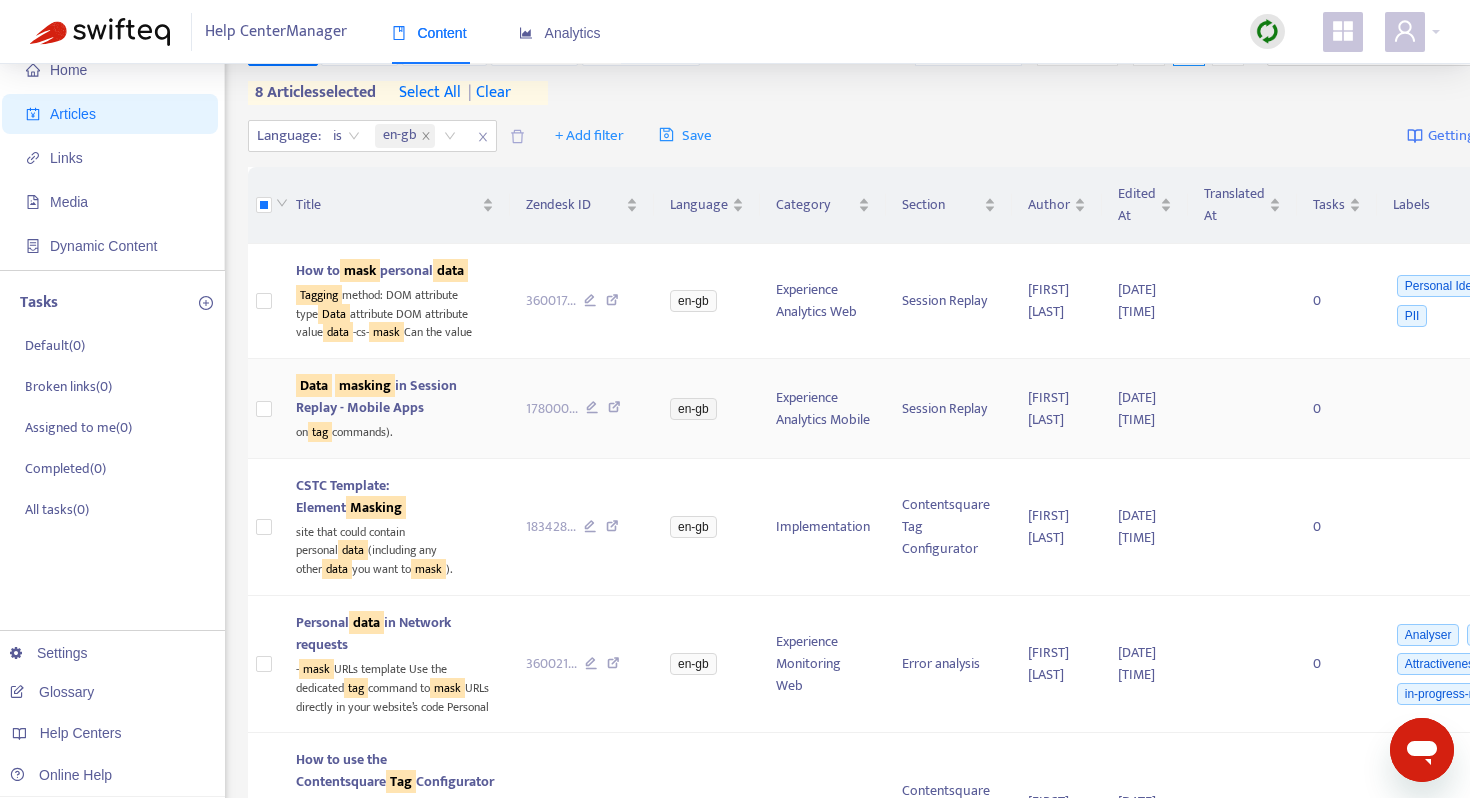 click on "Data masking in Session Replay - Mobile Apps" at bounding box center (376, 396) 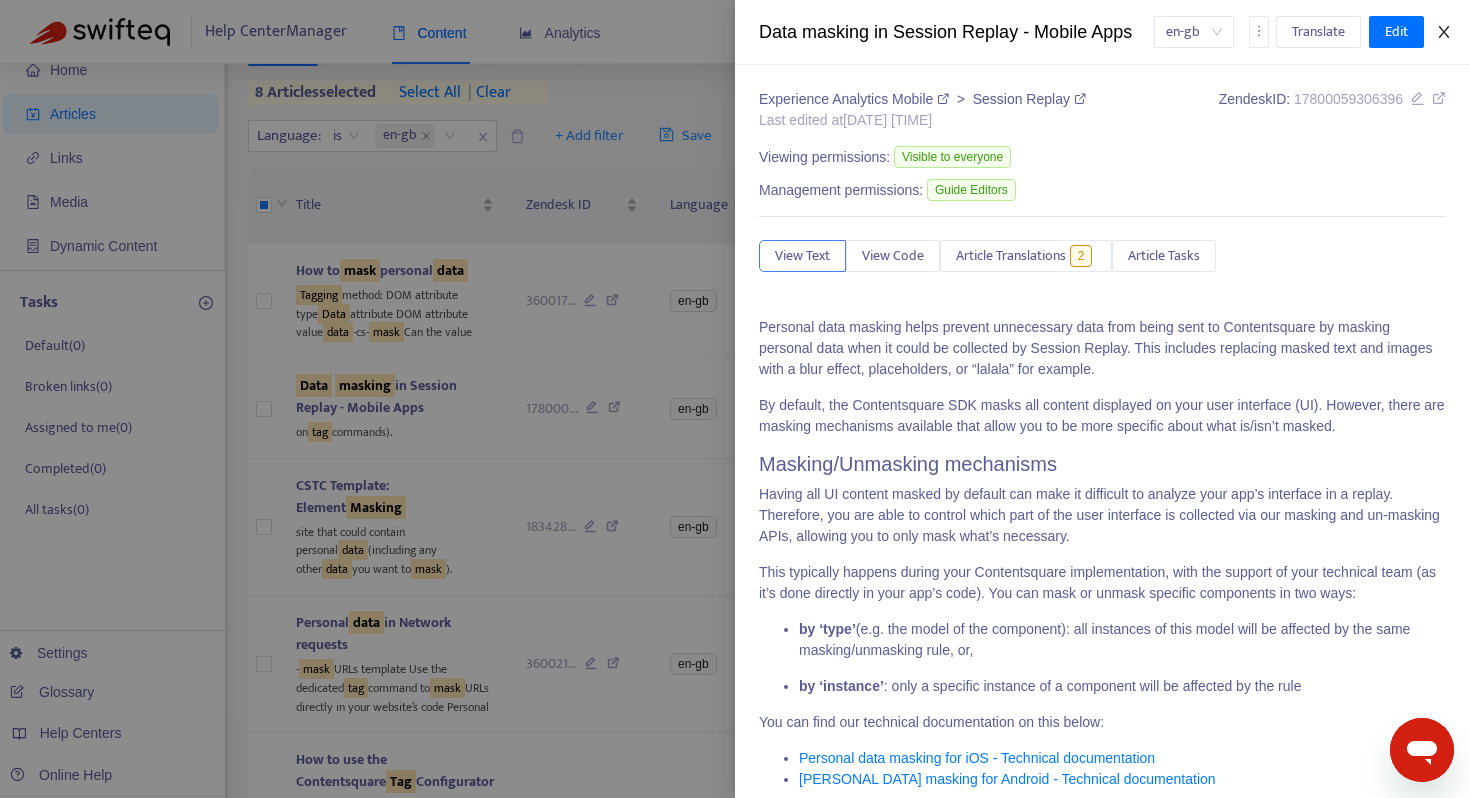 click 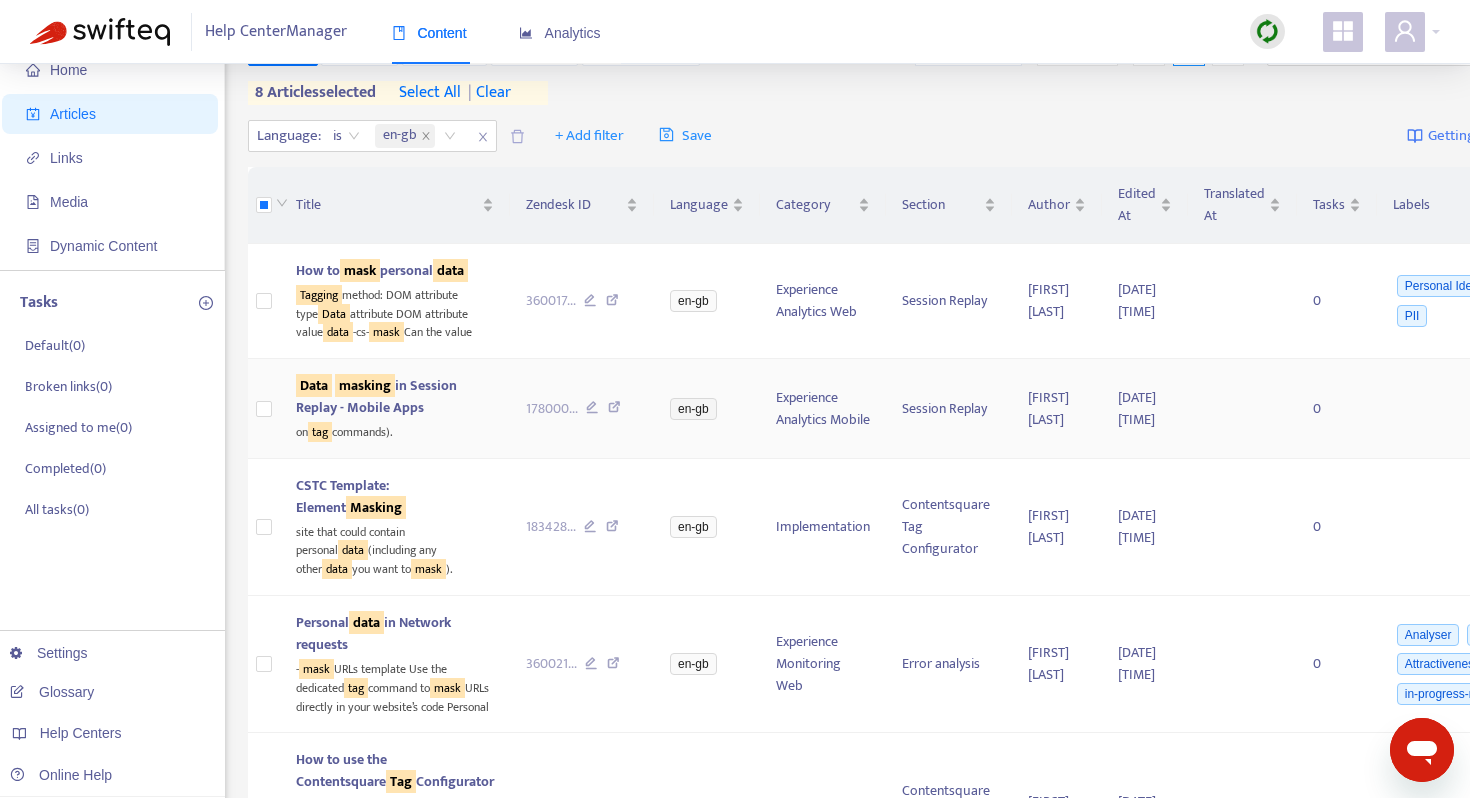 click on "Data masking in Session Replay - Mobile Apps" at bounding box center (376, 396) 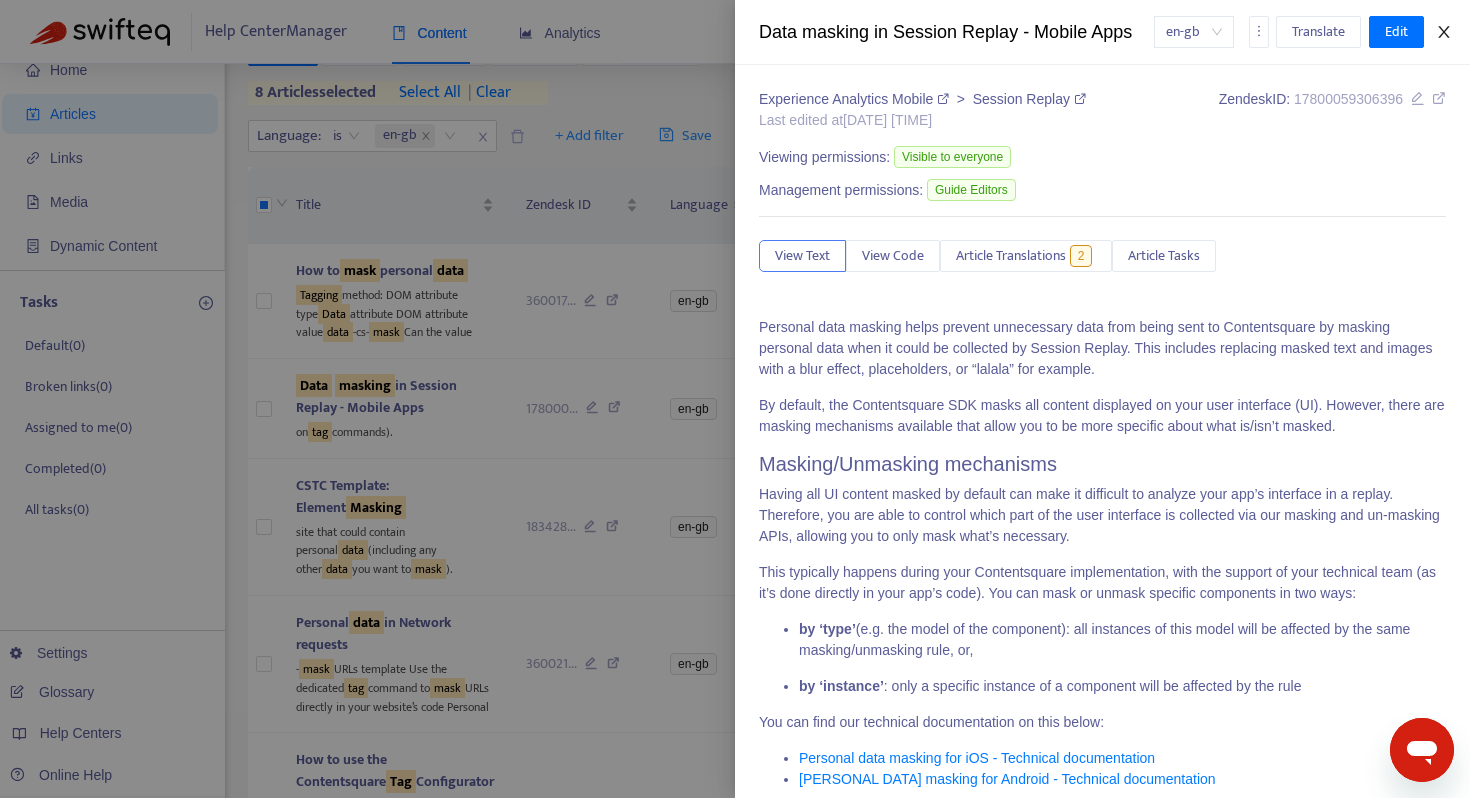 click 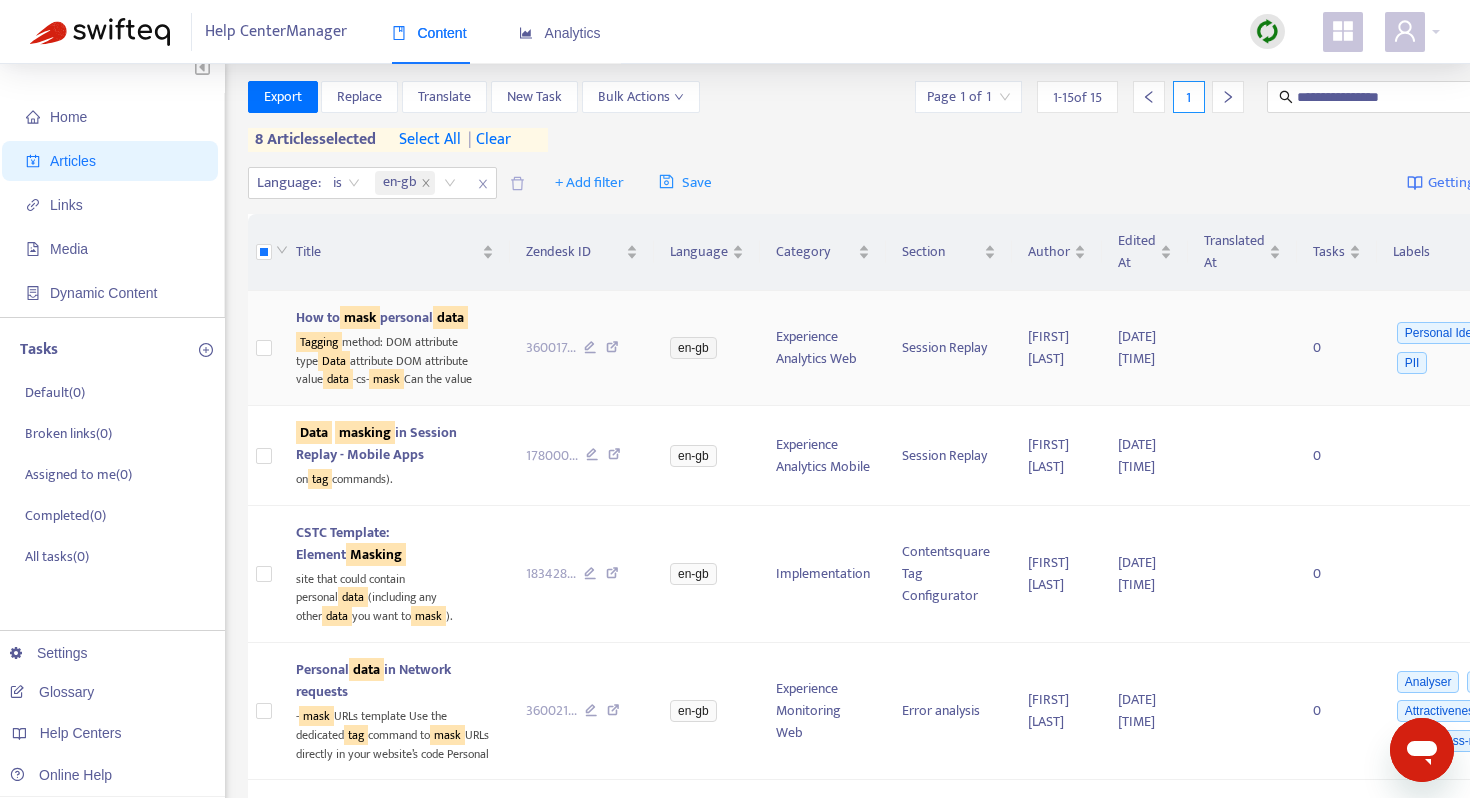 scroll, scrollTop: 0, scrollLeft: 0, axis: both 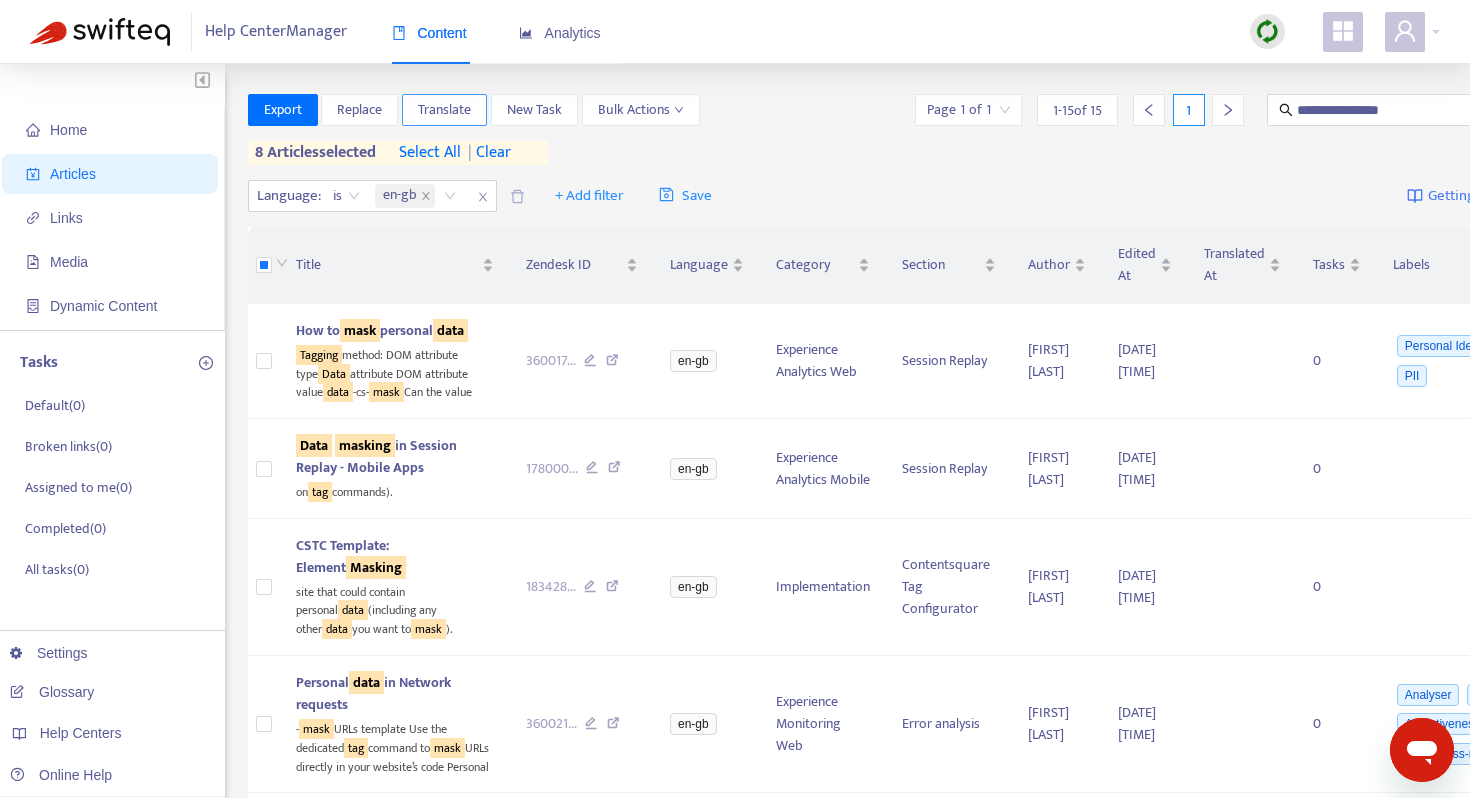 click on "Translate" at bounding box center (444, 110) 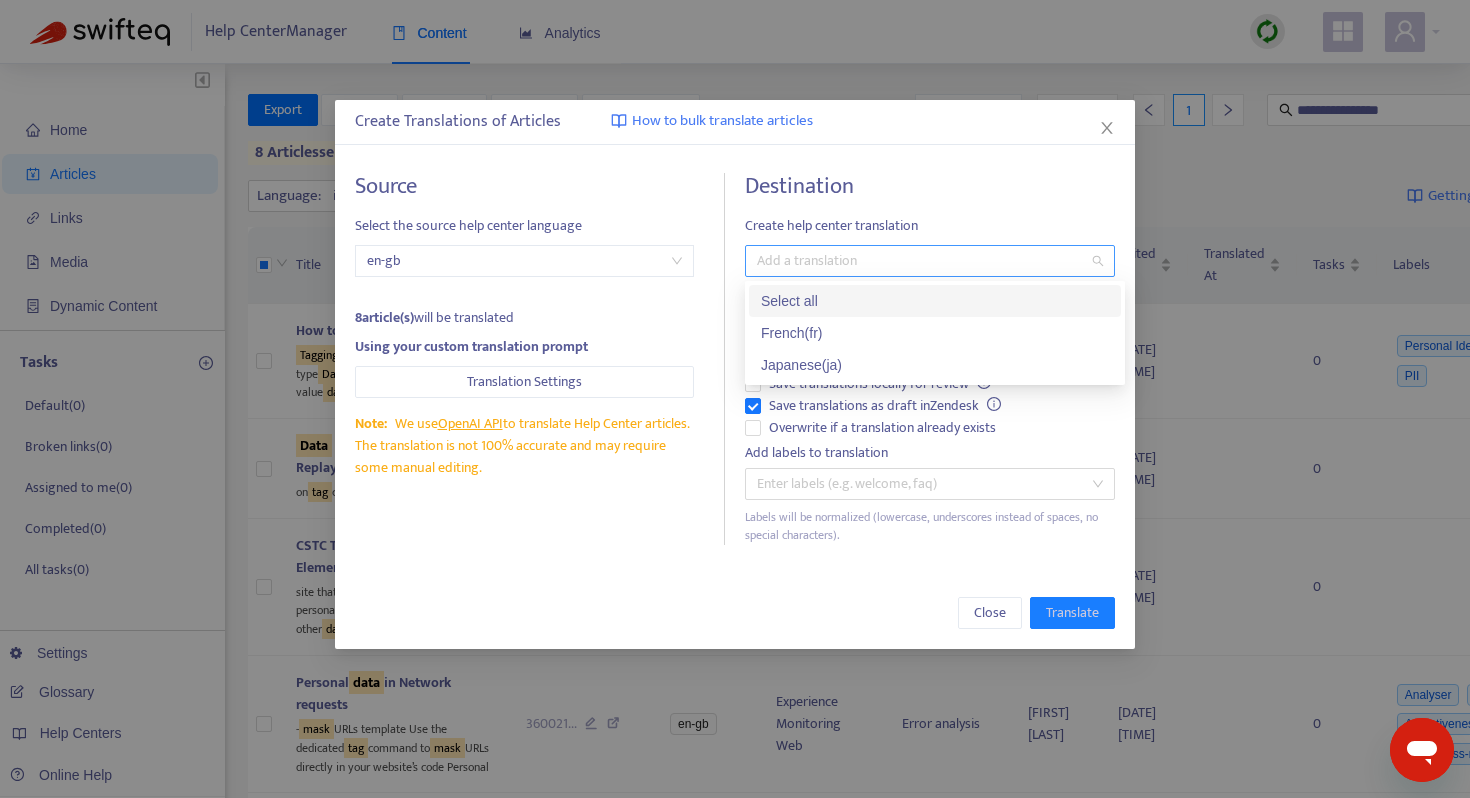 click at bounding box center (920, 261) 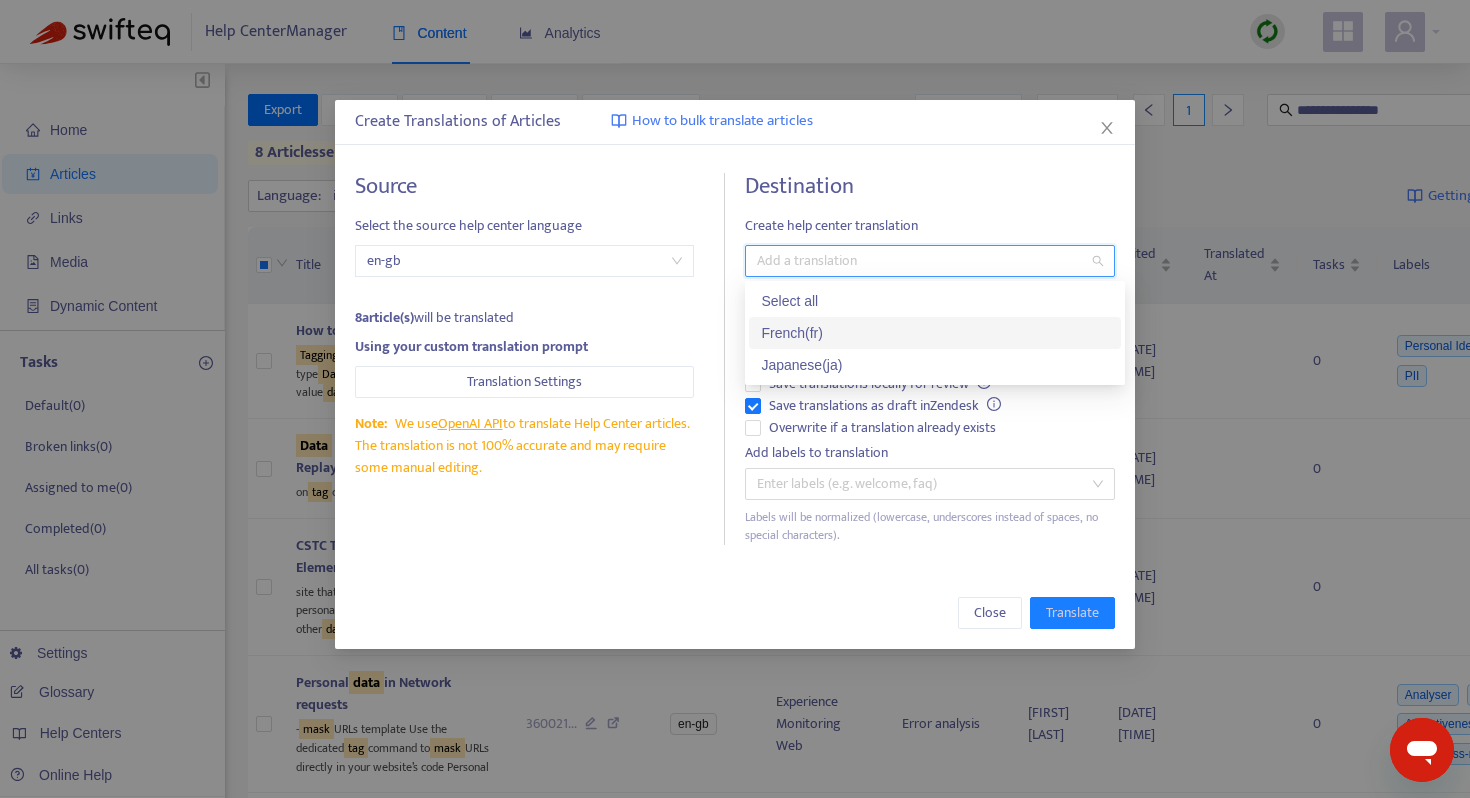click on "French  ( fr )" at bounding box center [935, 333] 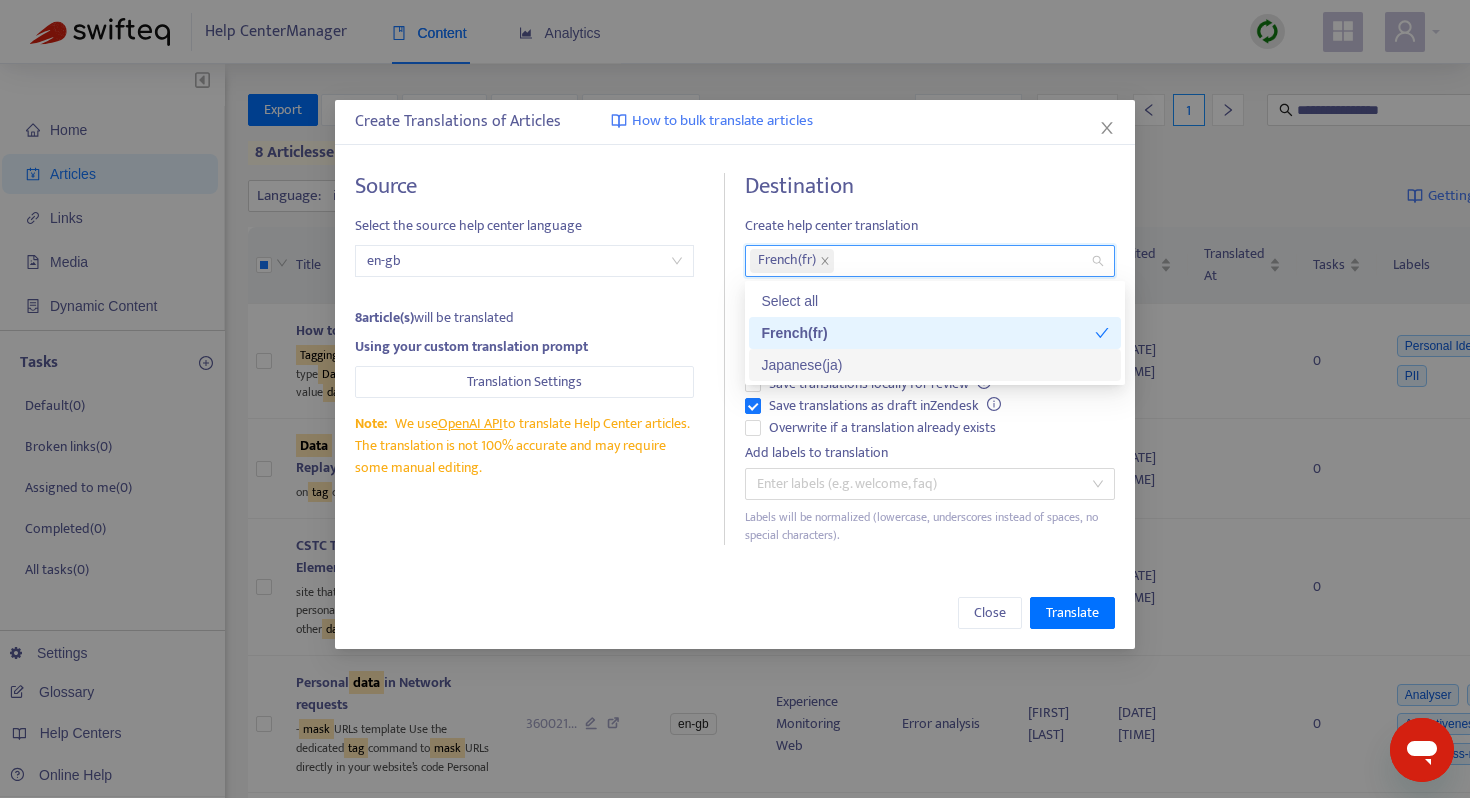 click on "Japanese  ( ja )" at bounding box center [935, 365] 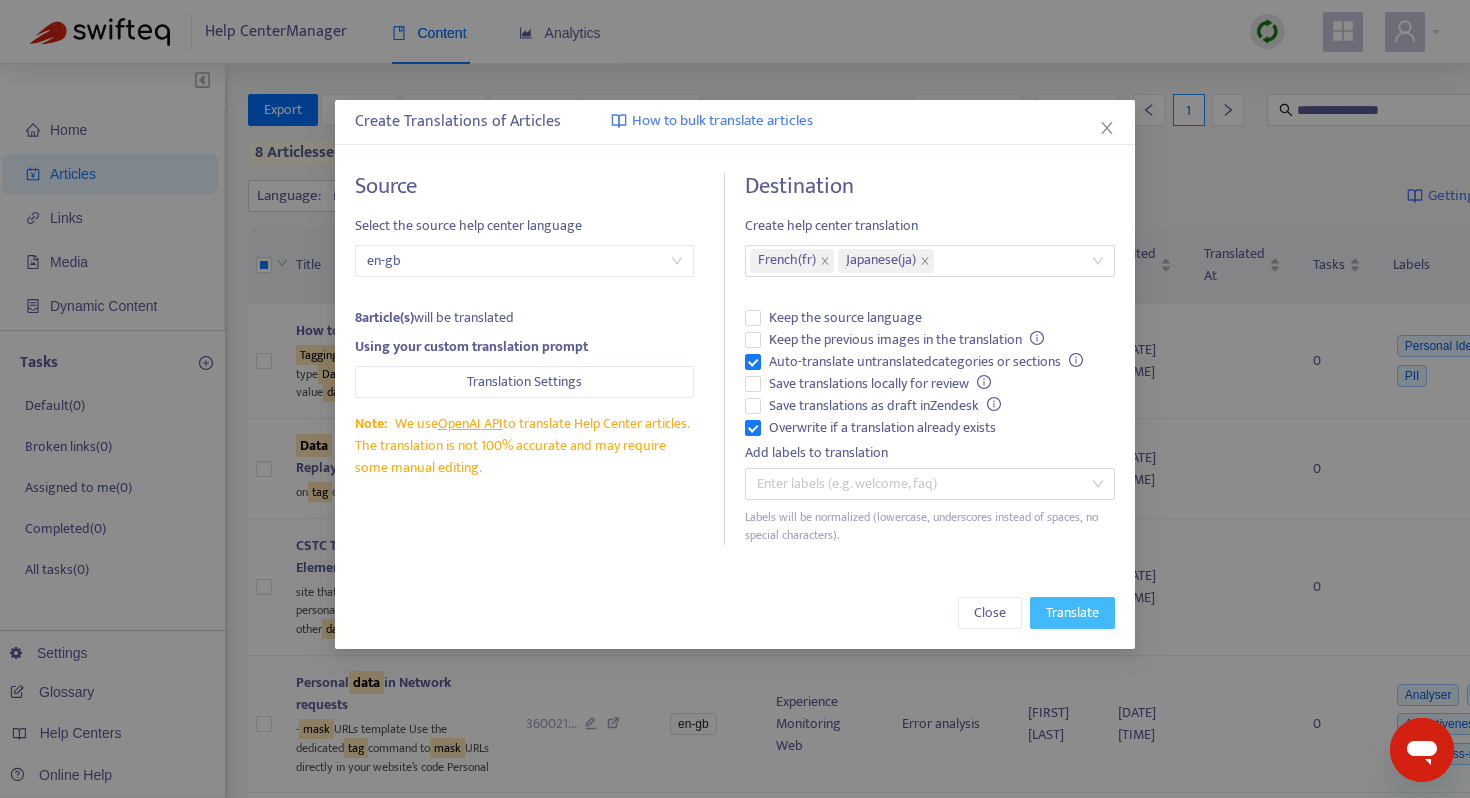 click on "Translate" at bounding box center [1072, 613] 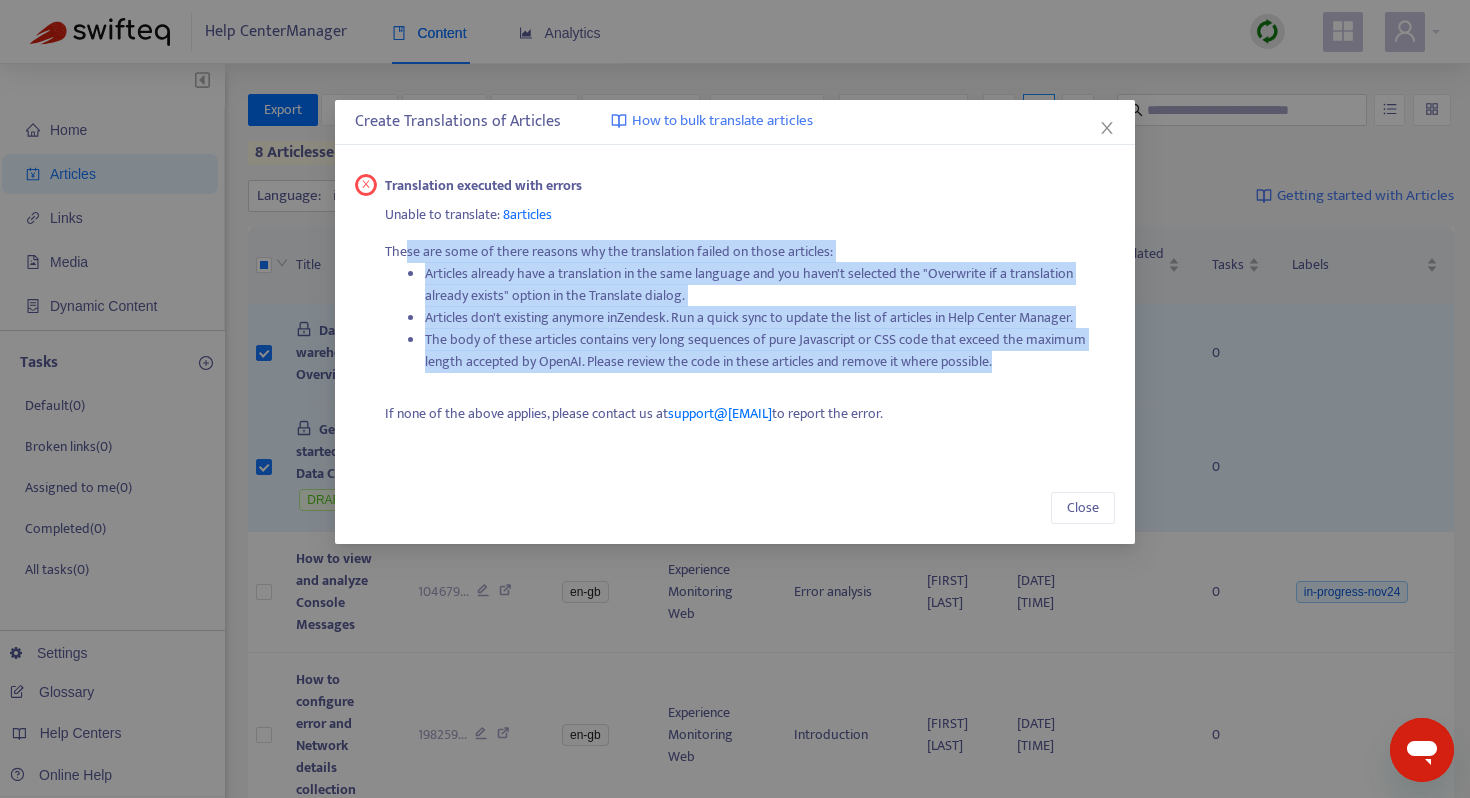 drag, startPoint x: 403, startPoint y: 252, endPoint x: 663, endPoint y: 385, distance: 292.04282 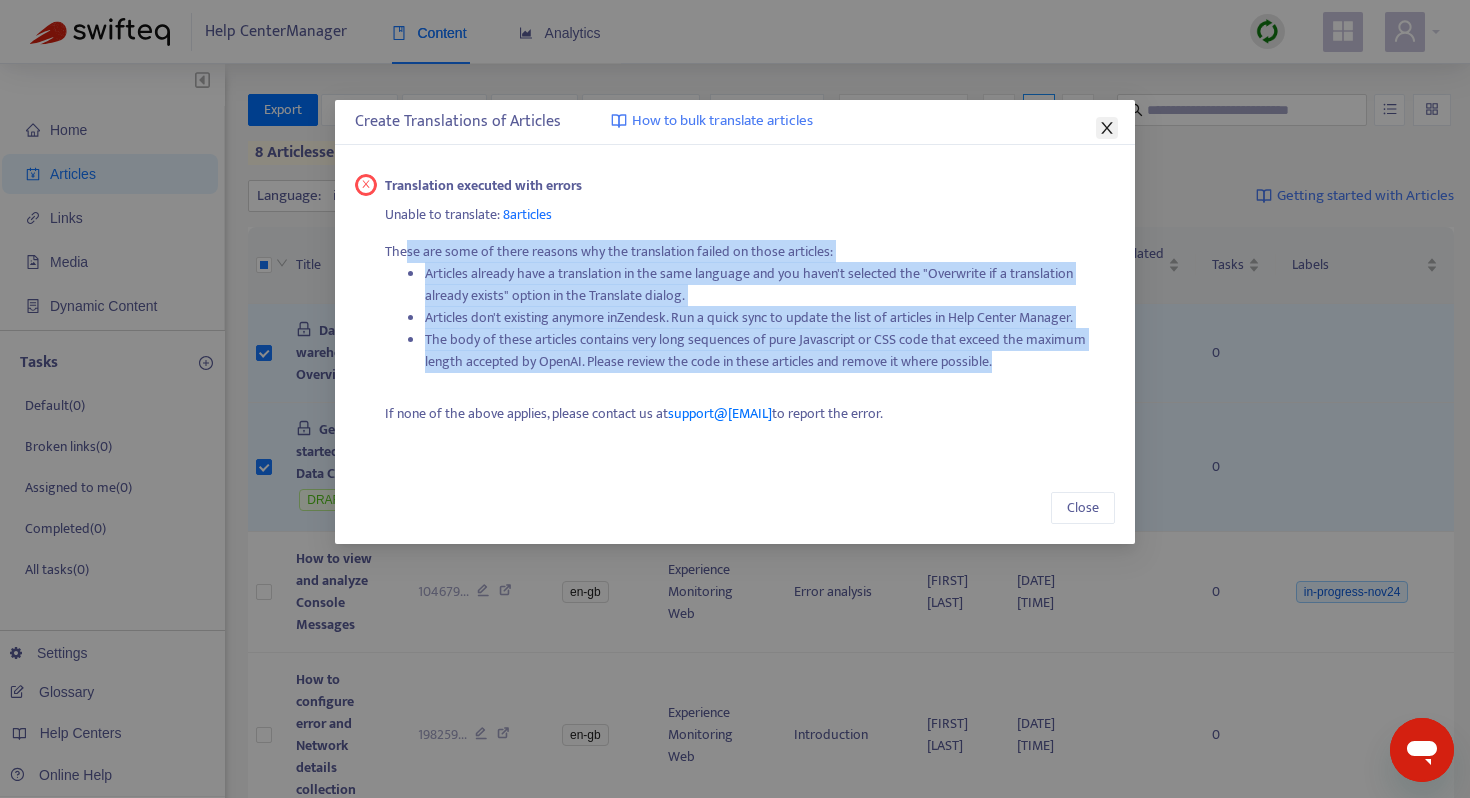 click 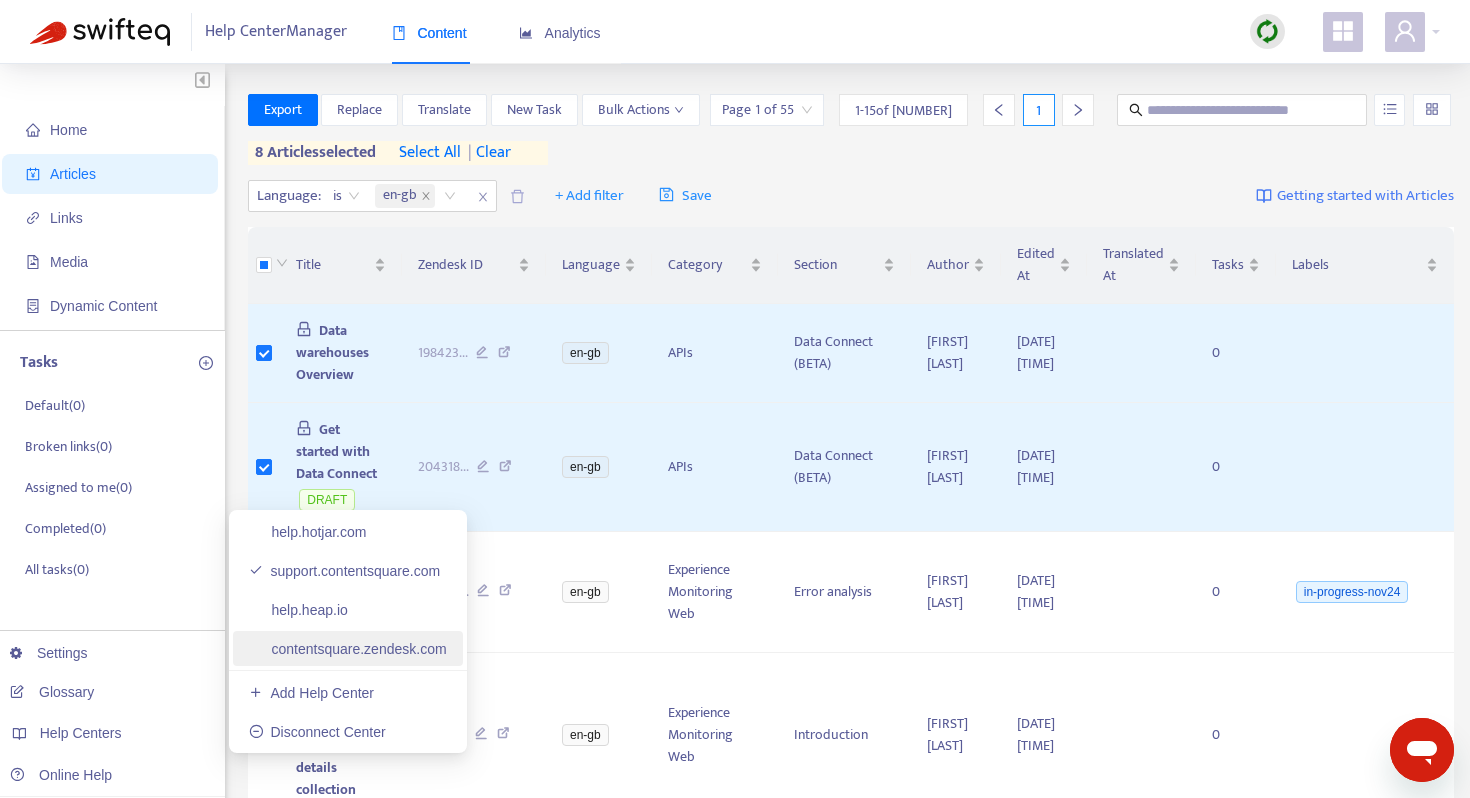 click on "contentsquare.zendesk.com" at bounding box center (348, 649) 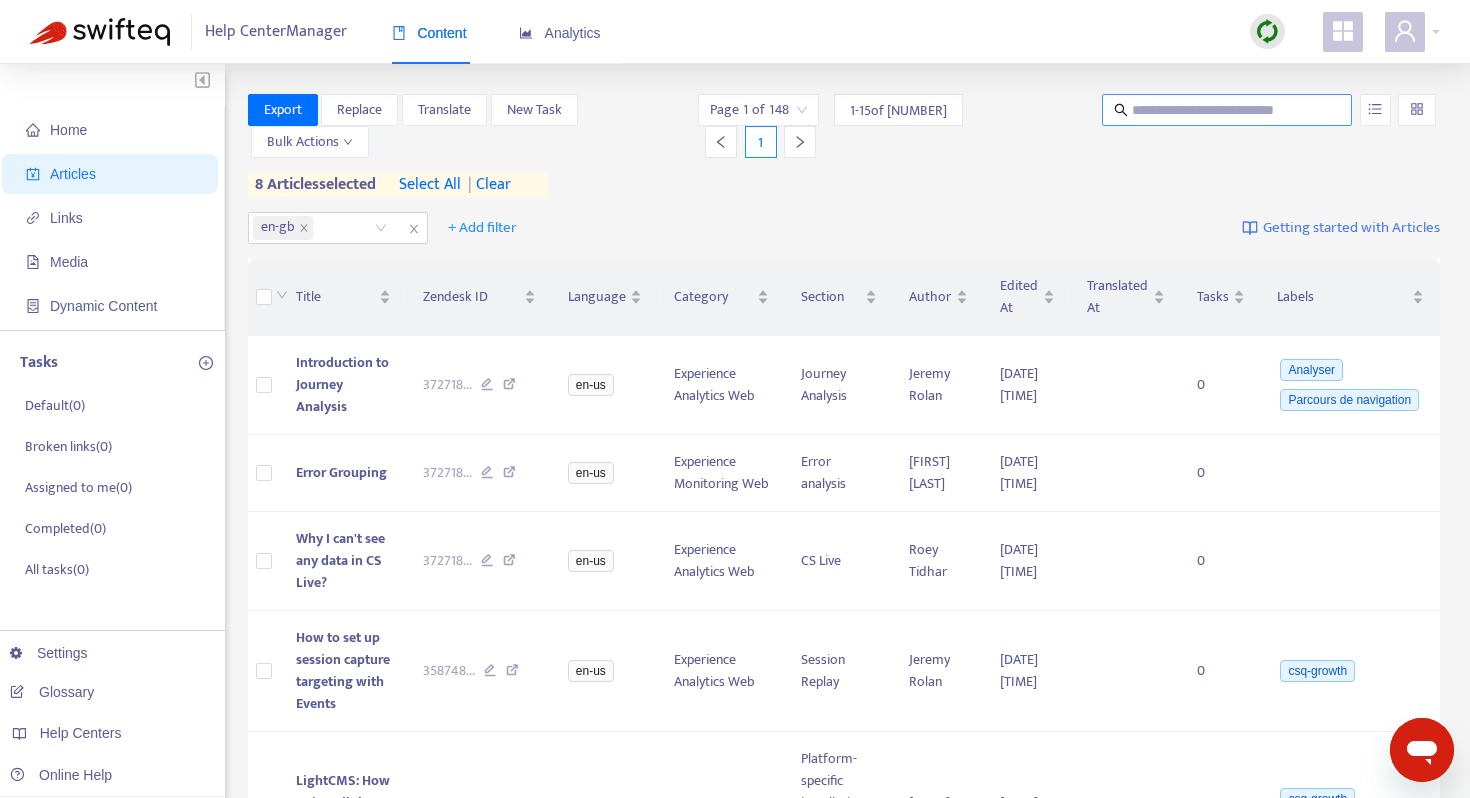 click at bounding box center [1228, 110] 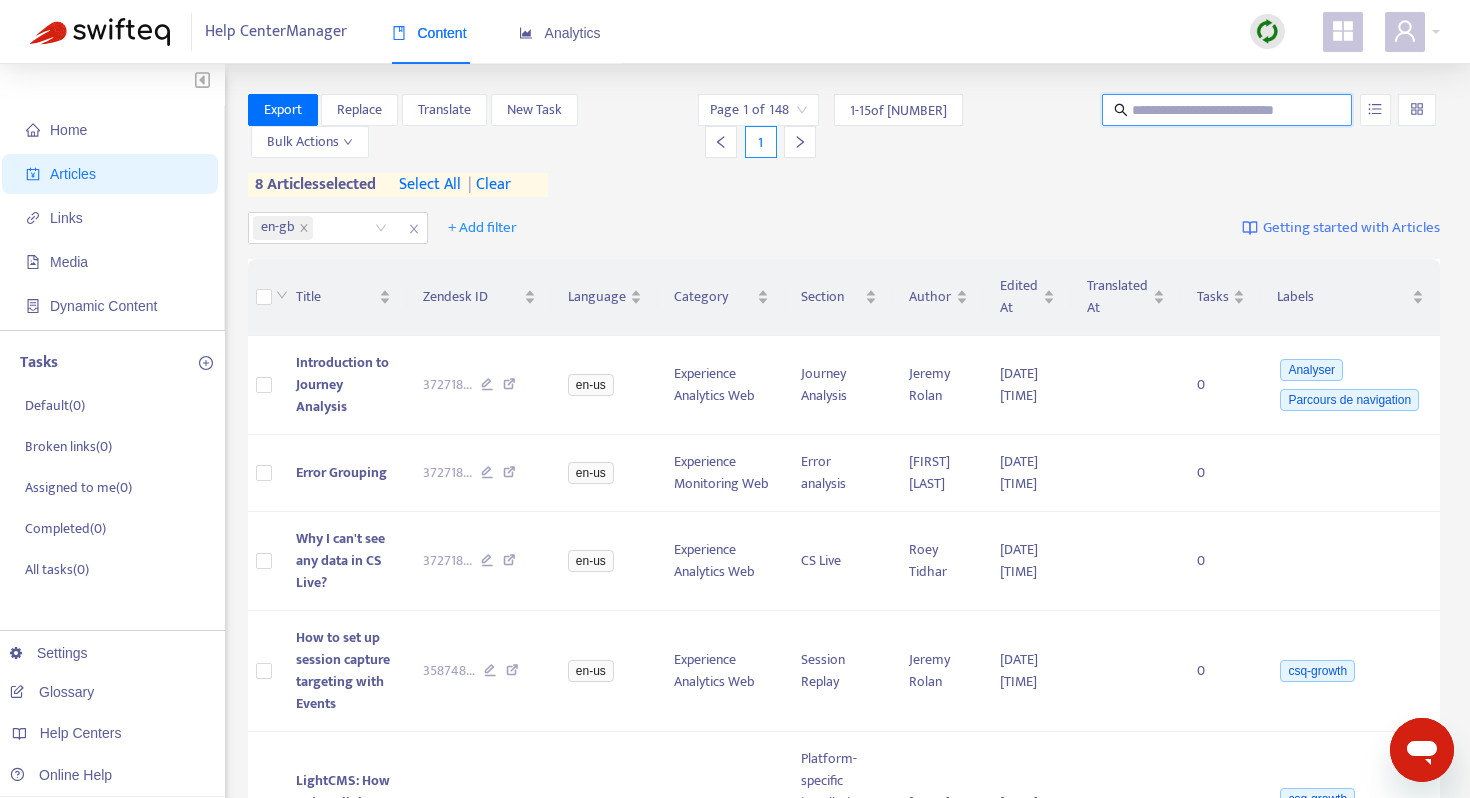 click on "|  clear" at bounding box center [486, 185] 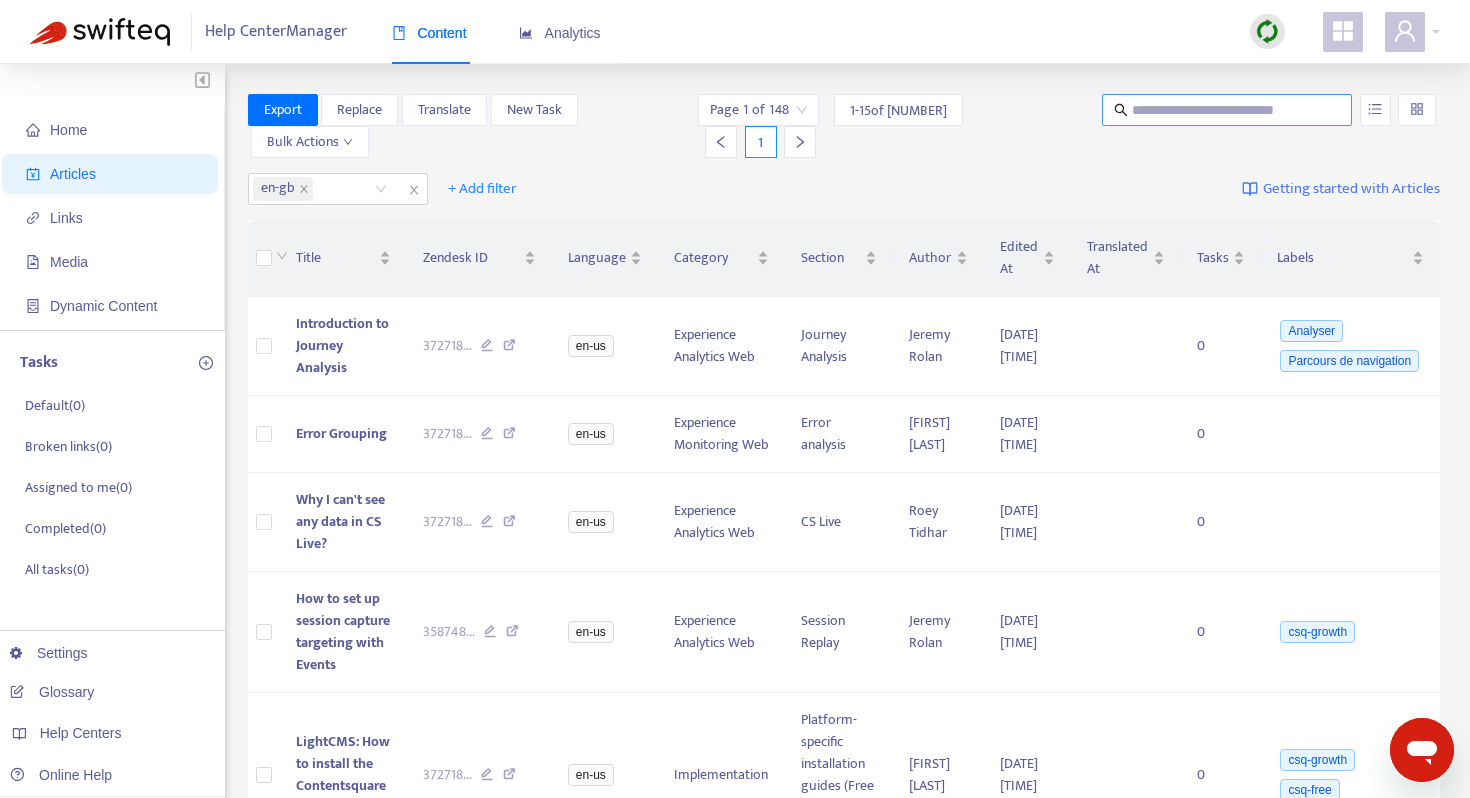 click at bounding box center [1228, 110] 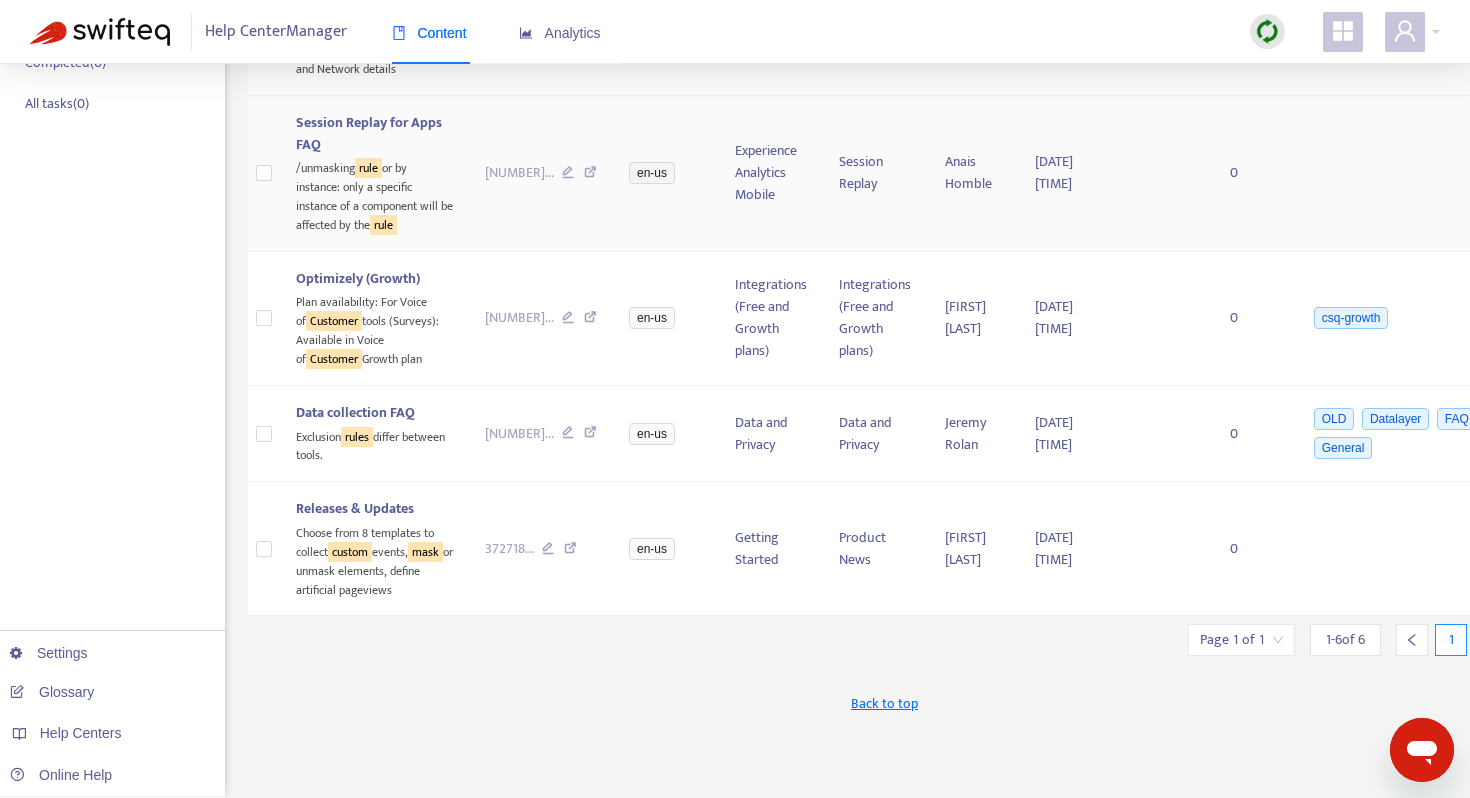 scroll, scrollTop: 0, scrollLeft: 0, axis: both 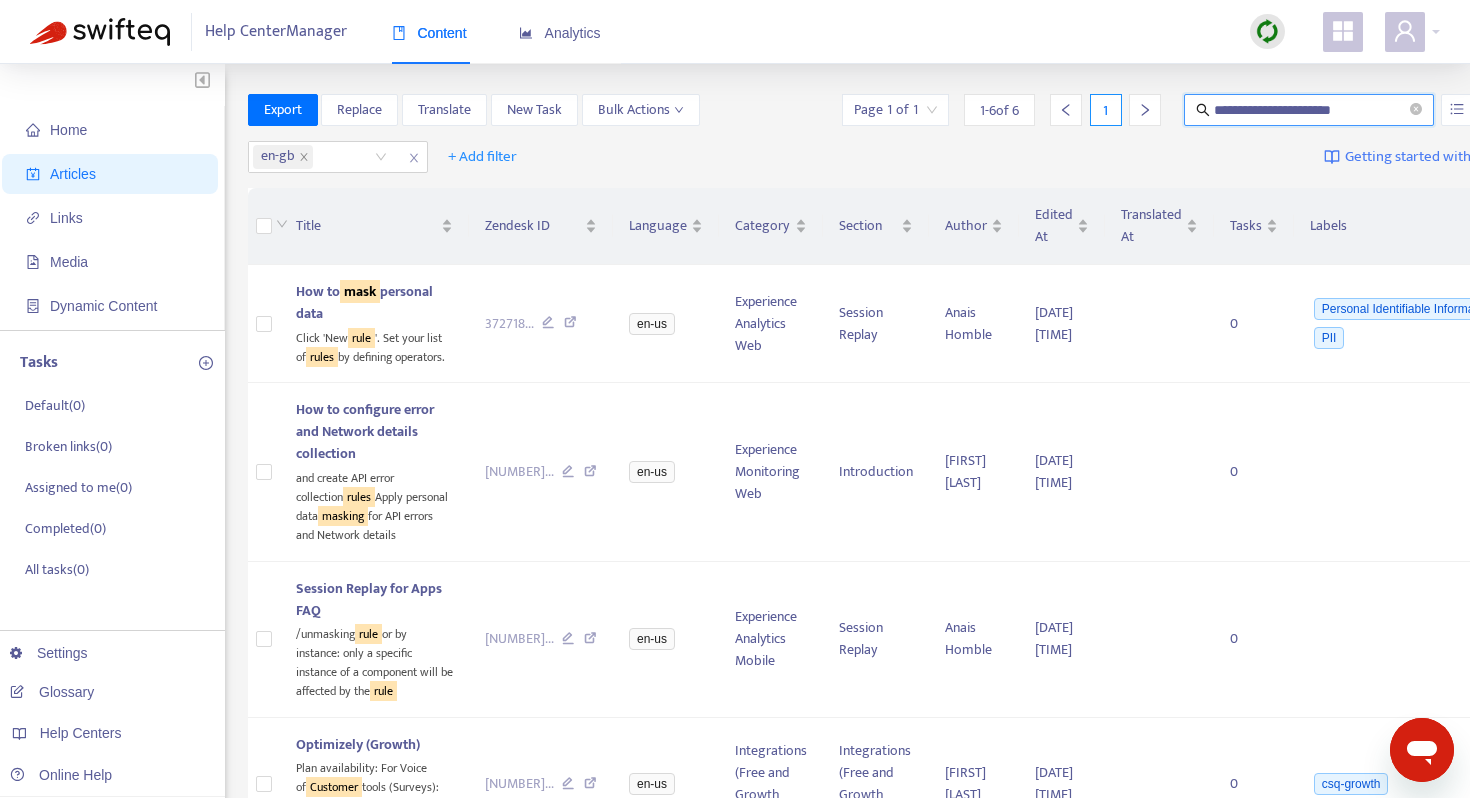 drag, startPoint x: 1298, startPoint y: 110, endPoint x: 1031, endPoint y: 110, distance: 267 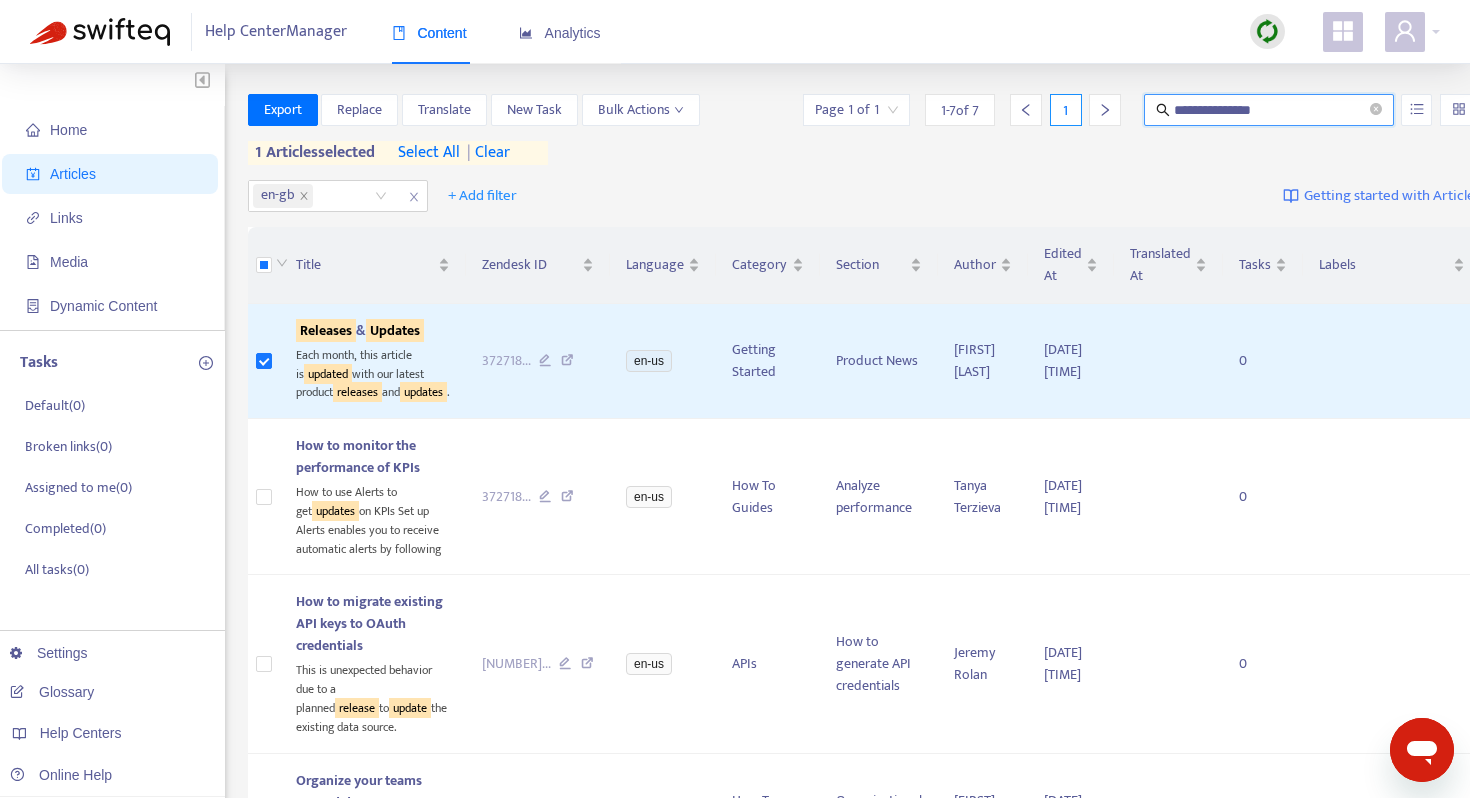 drag, startPoint x: 1254, startPoint y: 106, endPoint x: 1102, endPoint y: 106, distance: 152 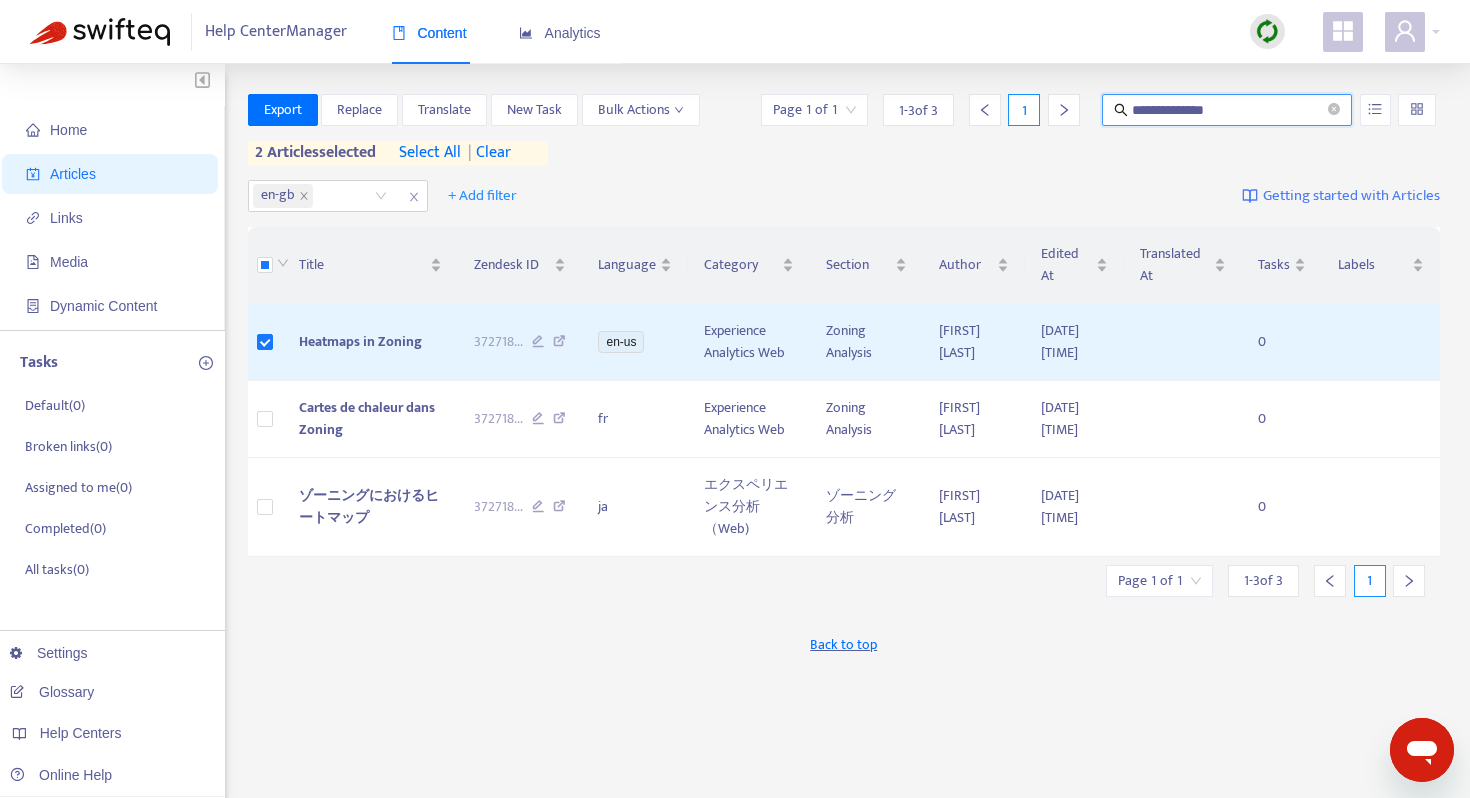 drag, startPoint x: 1270, startPoint y: 112, endPoint x: 1082, endPoint y: 111, distance: 188.00266 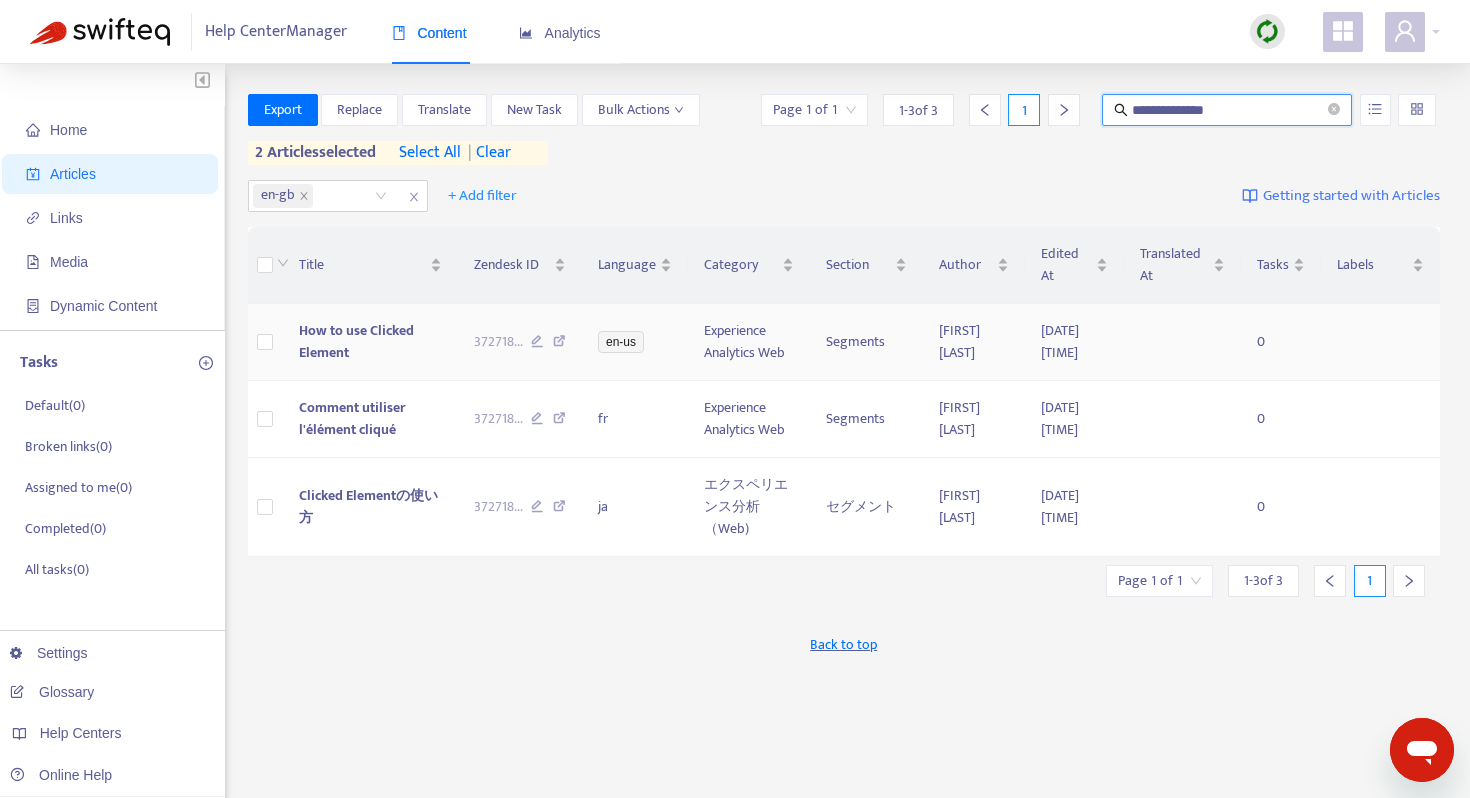 click at bounding box center (265, 342) 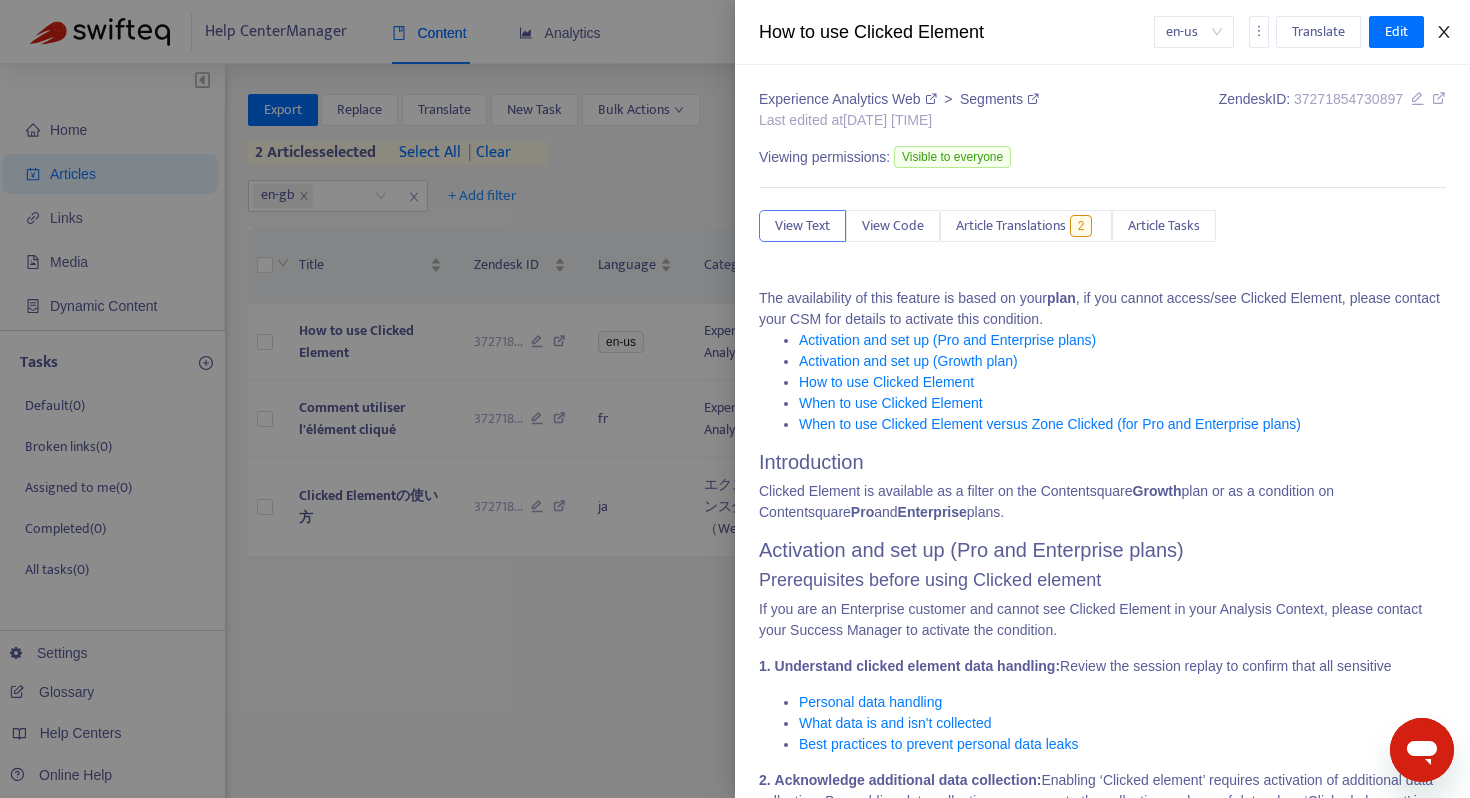 click 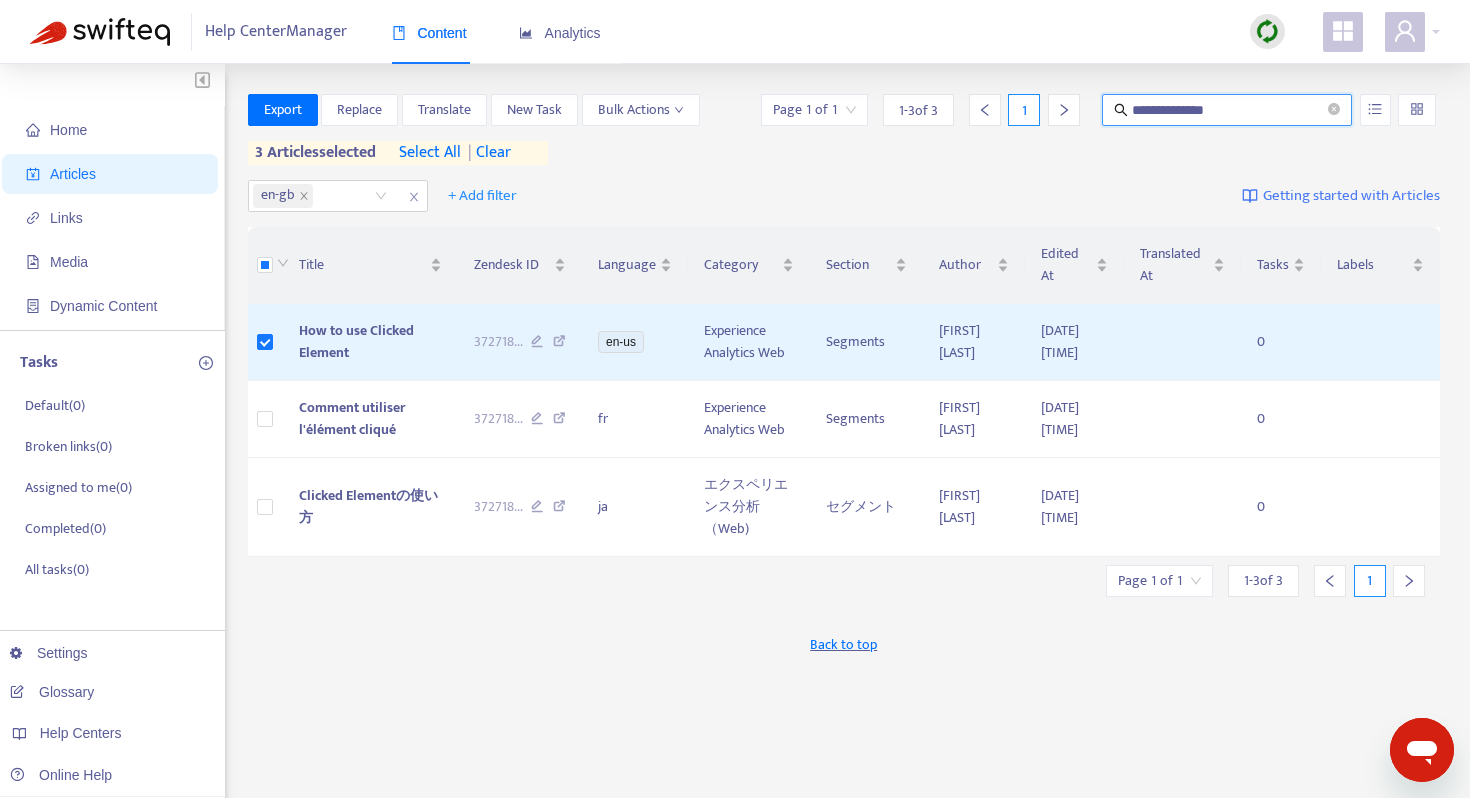 drag, startPoint x: 1272, startPoint y: 106, endPoint x: 1101, endPoint y: 110, distance: 171.04678 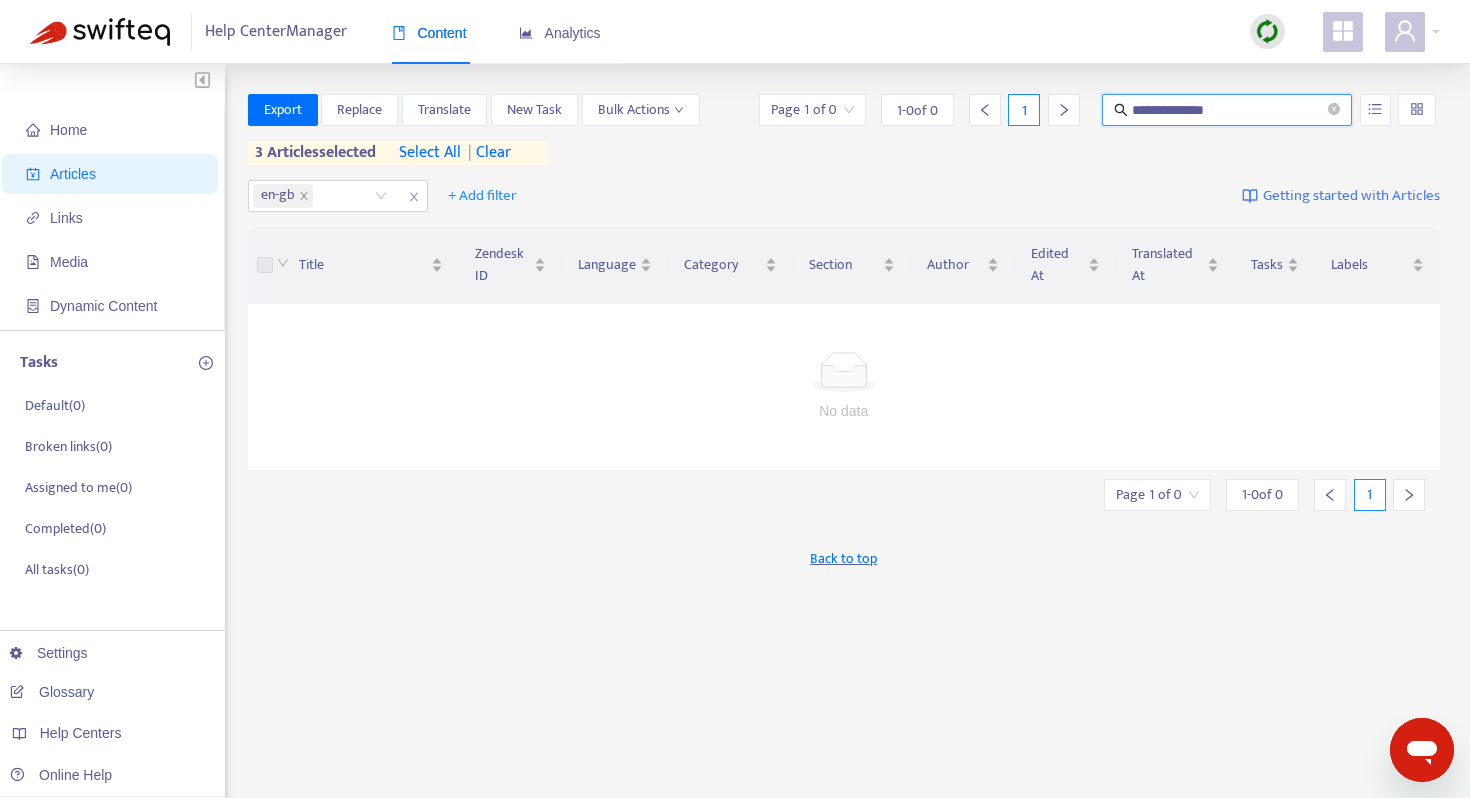 drag, startPoint x: 1264, startPoint y: 110, endPoint x: 1098, endPoint y: 109, distance: 166.003 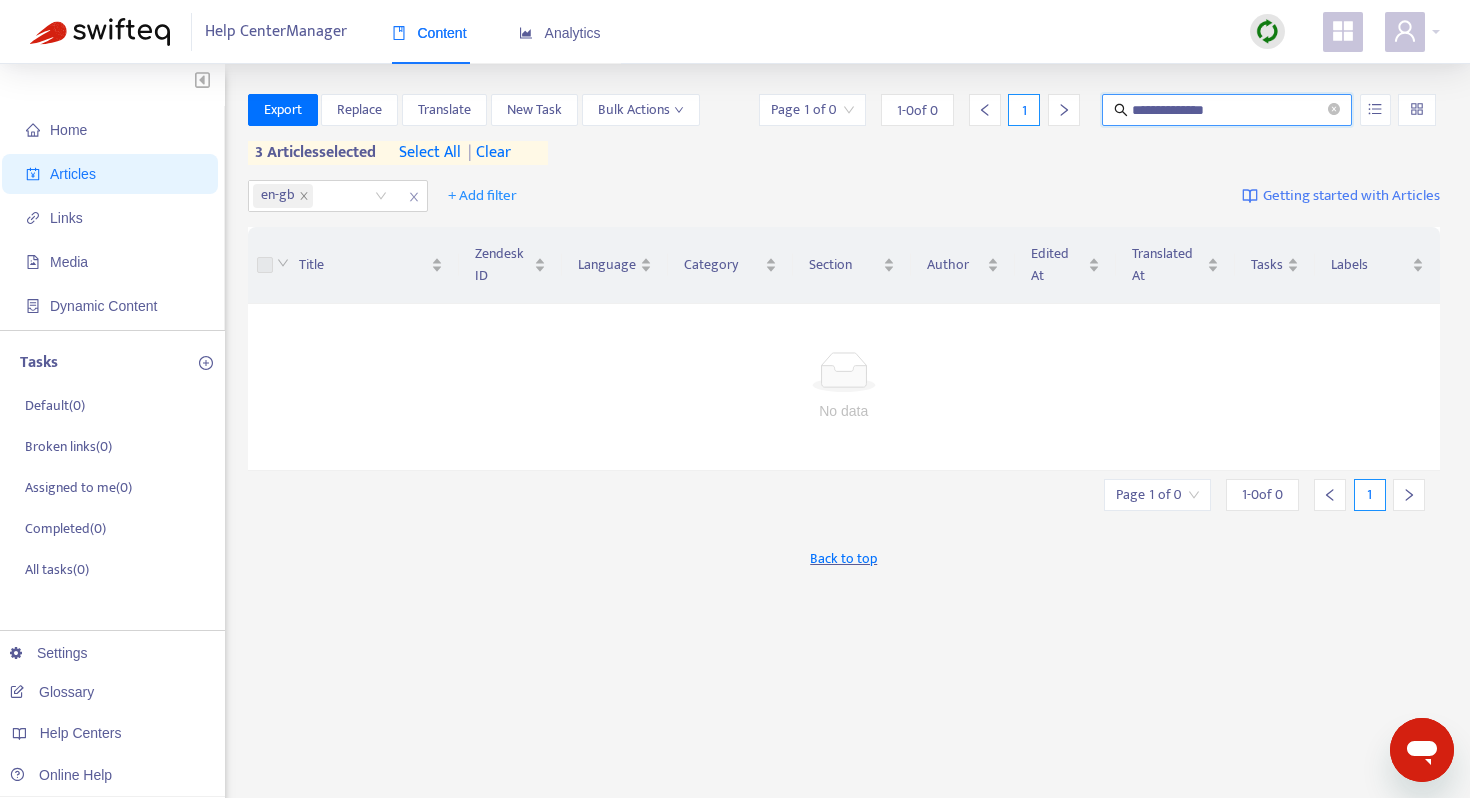 drag, startPoint x: 1269, startPoint y: 105, endPoint x: 1101, endPoint y: 102, distance: 168.02678 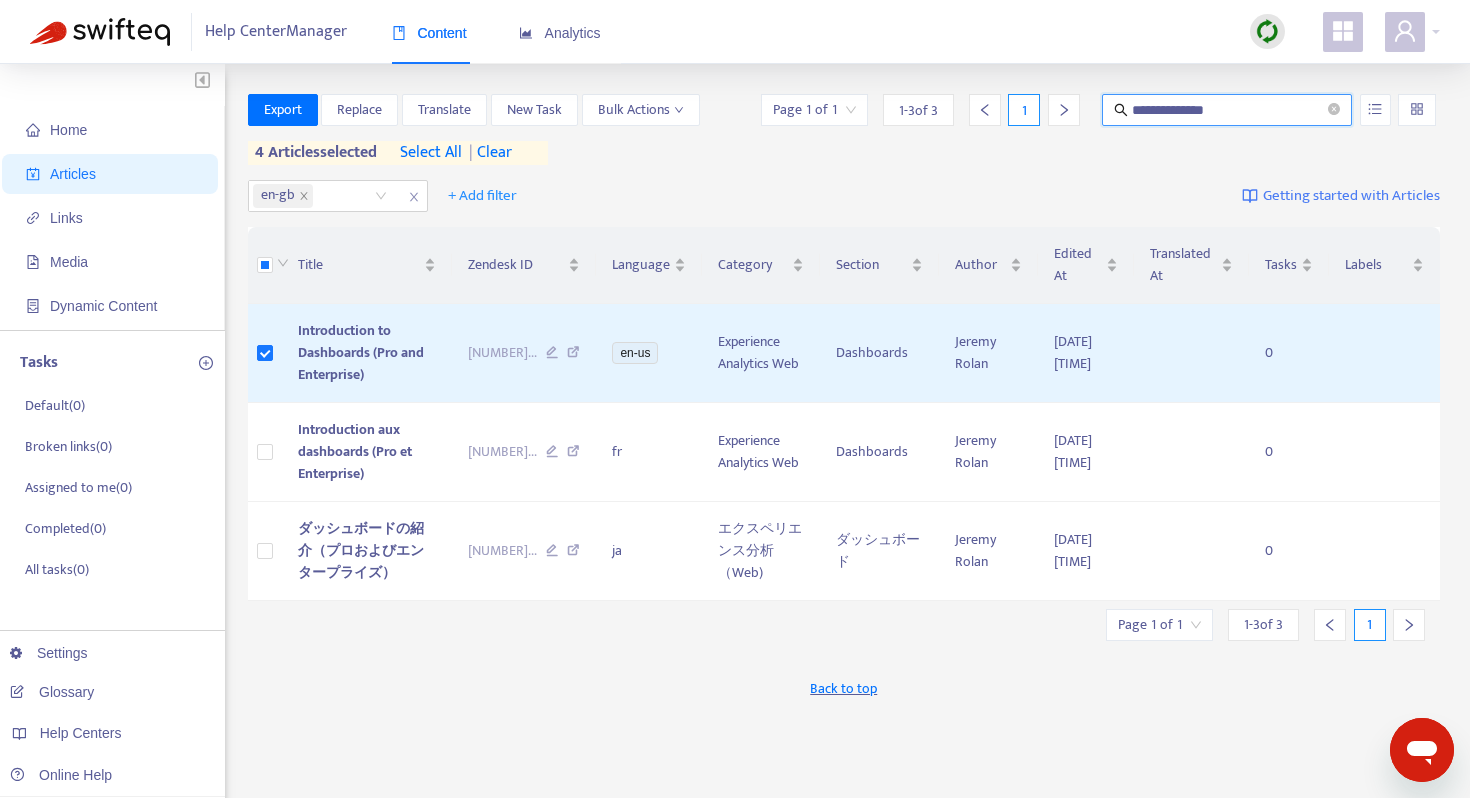 drag, startPoint x: 1266, startPoint y: 113, endPoint x: 1103, endPoint y: 111, distance: 163.01227 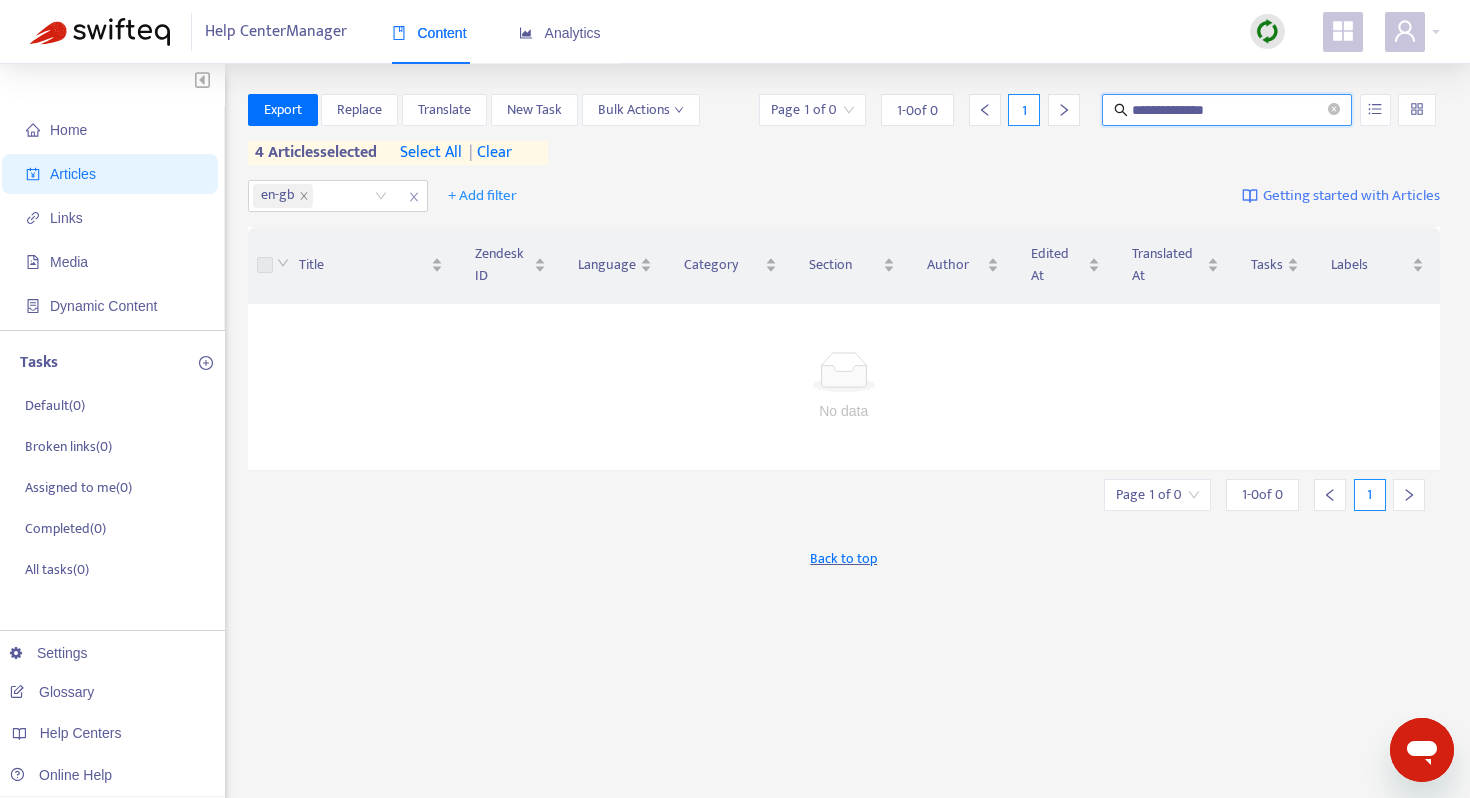 drag, startPoint x: 1263, startPoint y: 105, endPoint x: 1081, endPoint y: 105, distance: 182 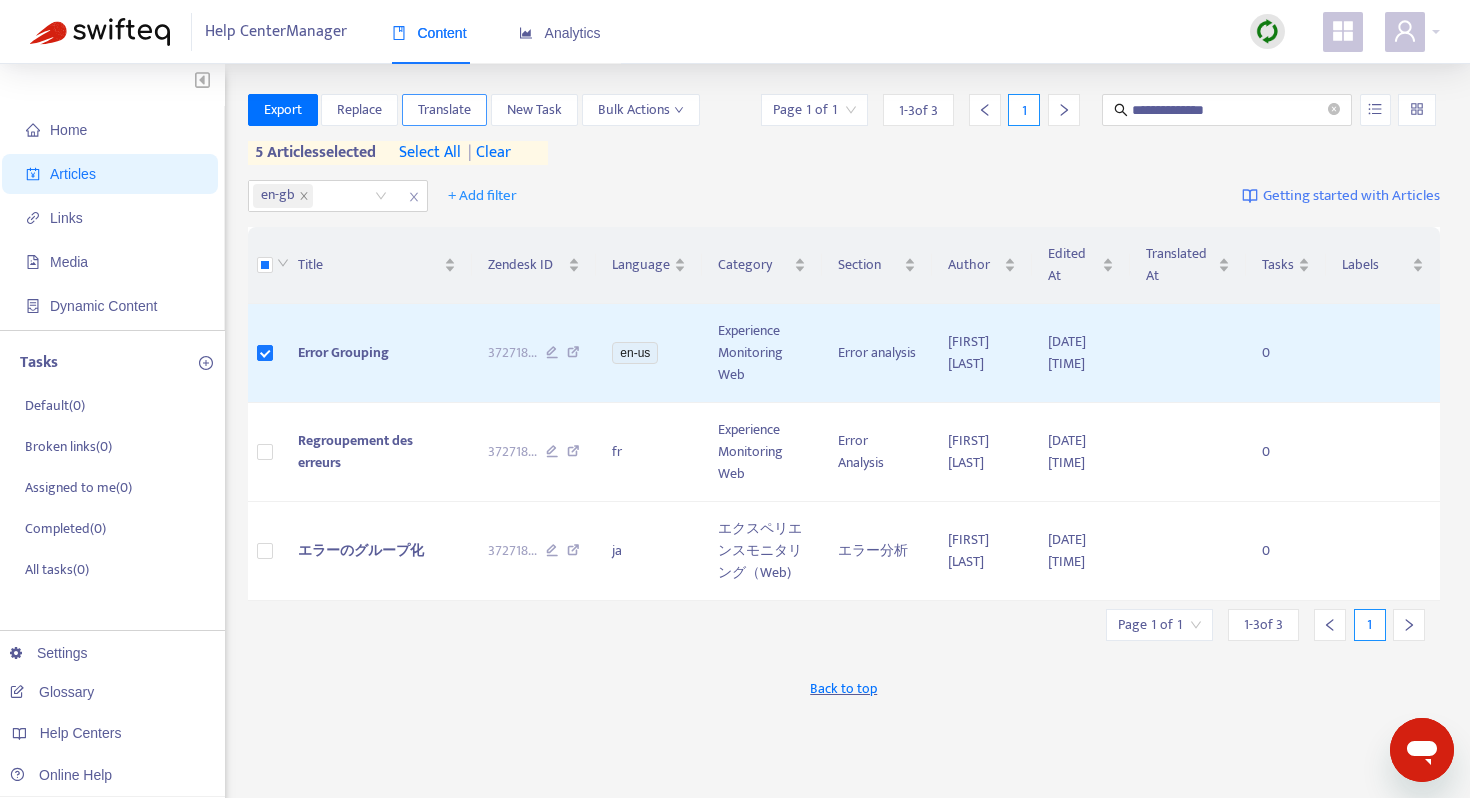click on "Translate" at bounding box center (444, 110) 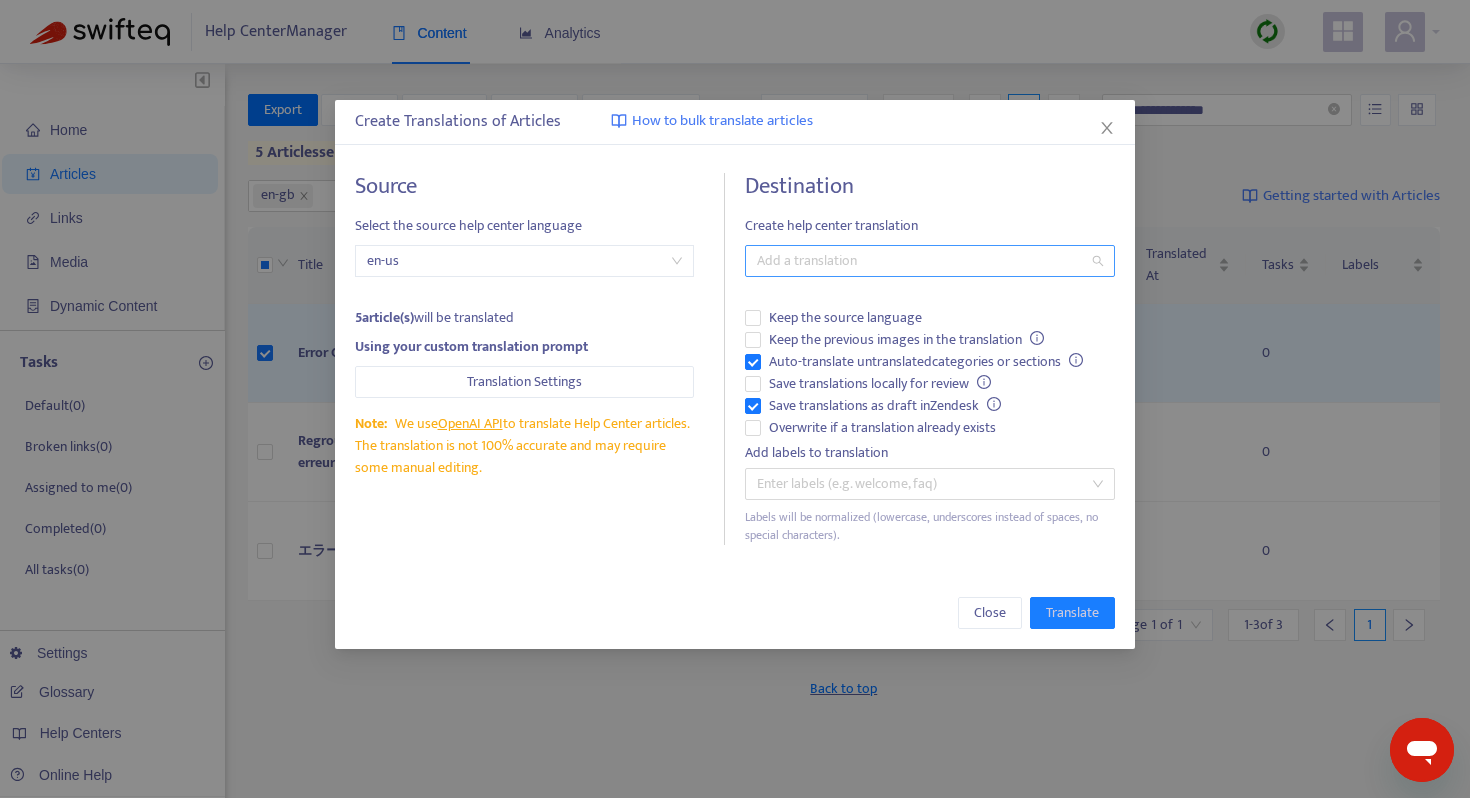 click at bounding box center (920, 261) 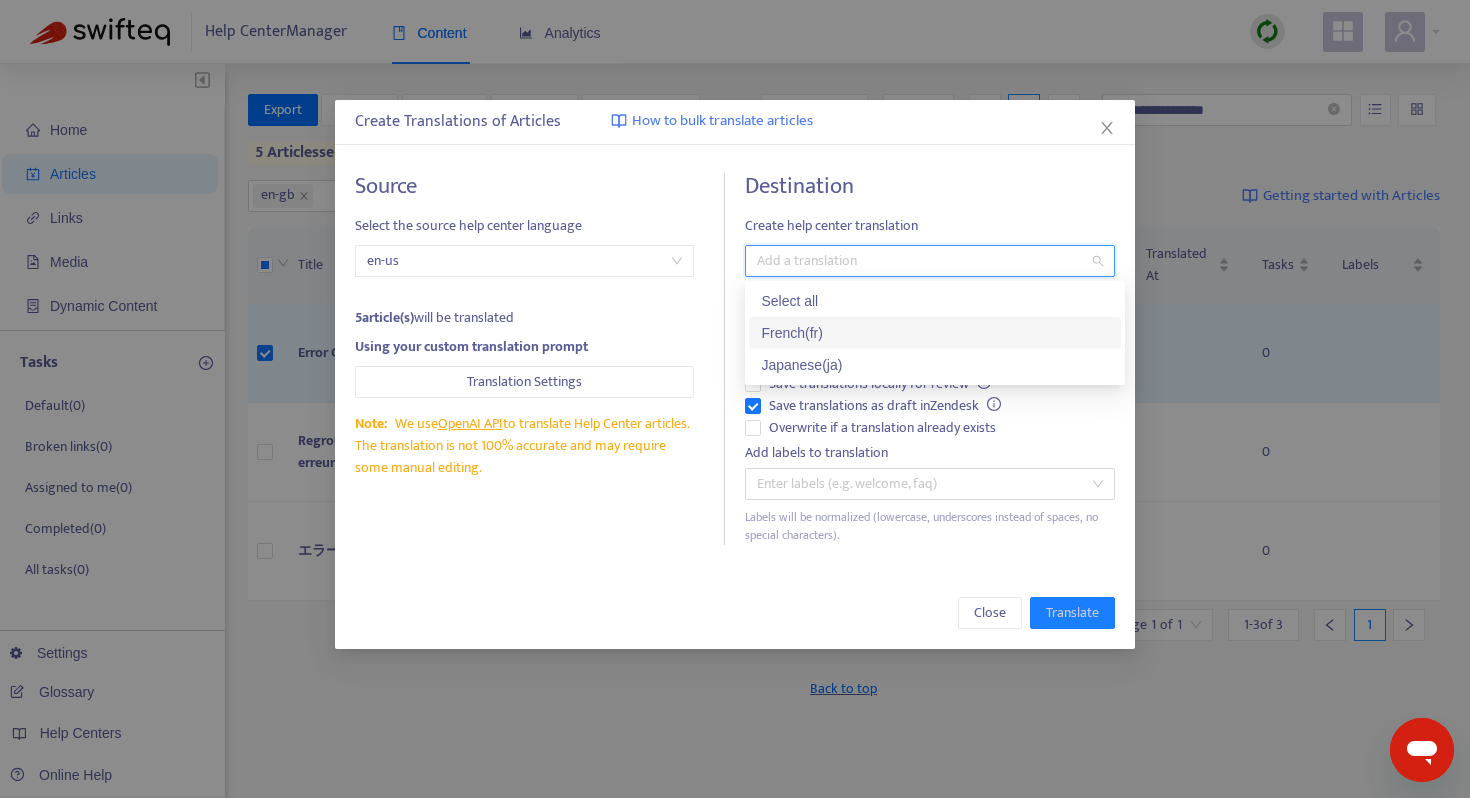 click on "French  ( fr )" at bounding box center [935, 333] 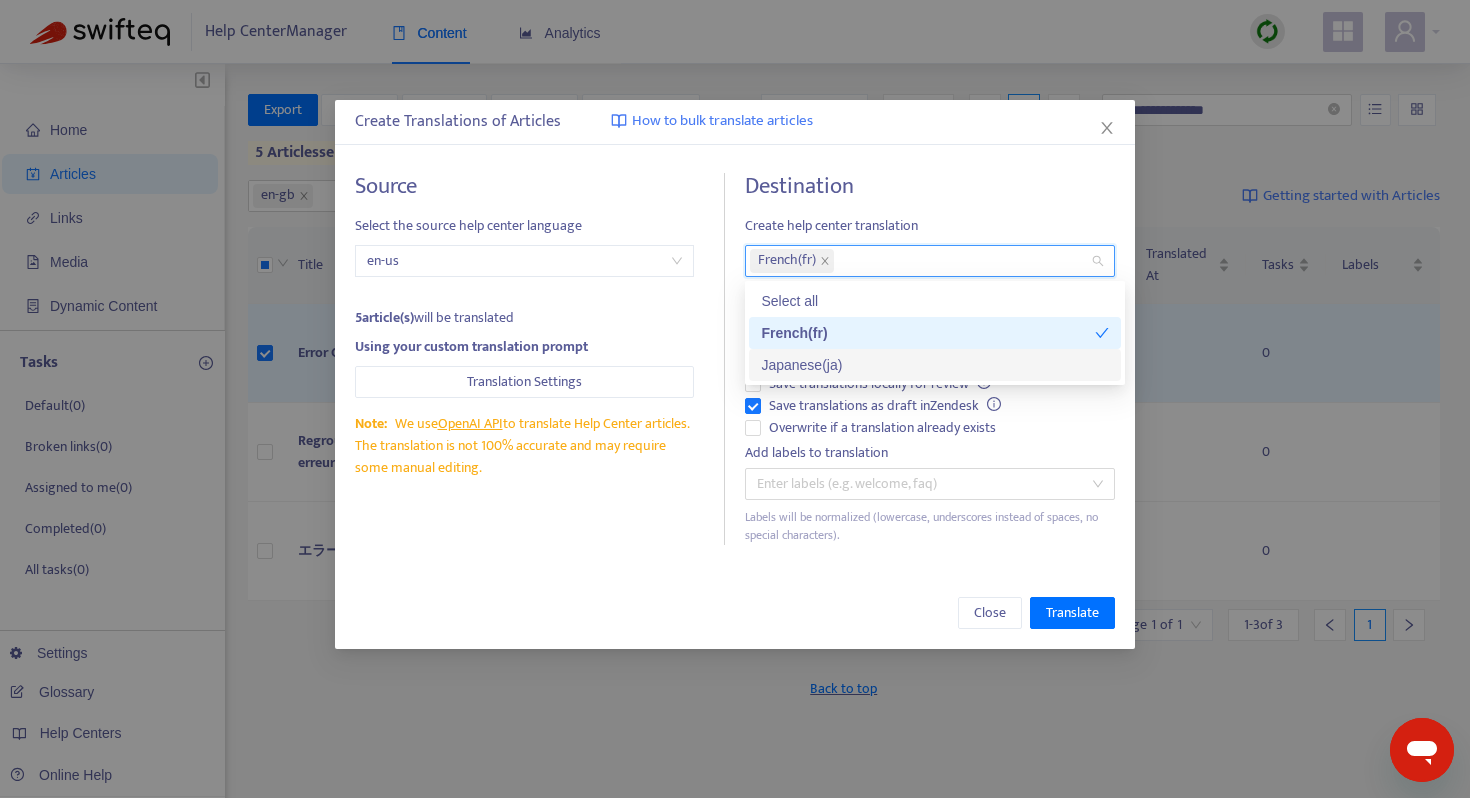 click on "Japanese  ( ja )" at bounding box center (935, 365) 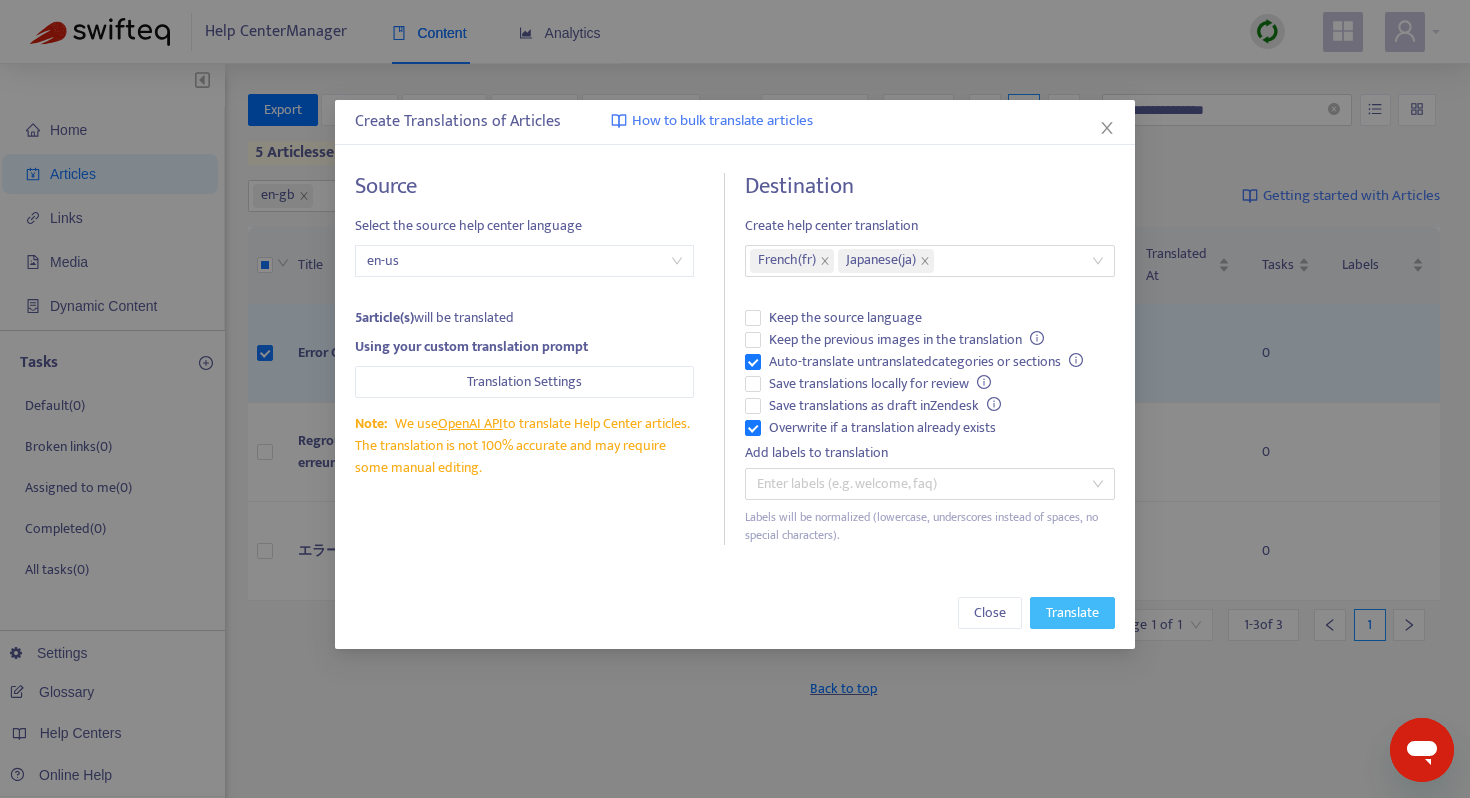 click on "Translate" at bounding box center [1072, 613] 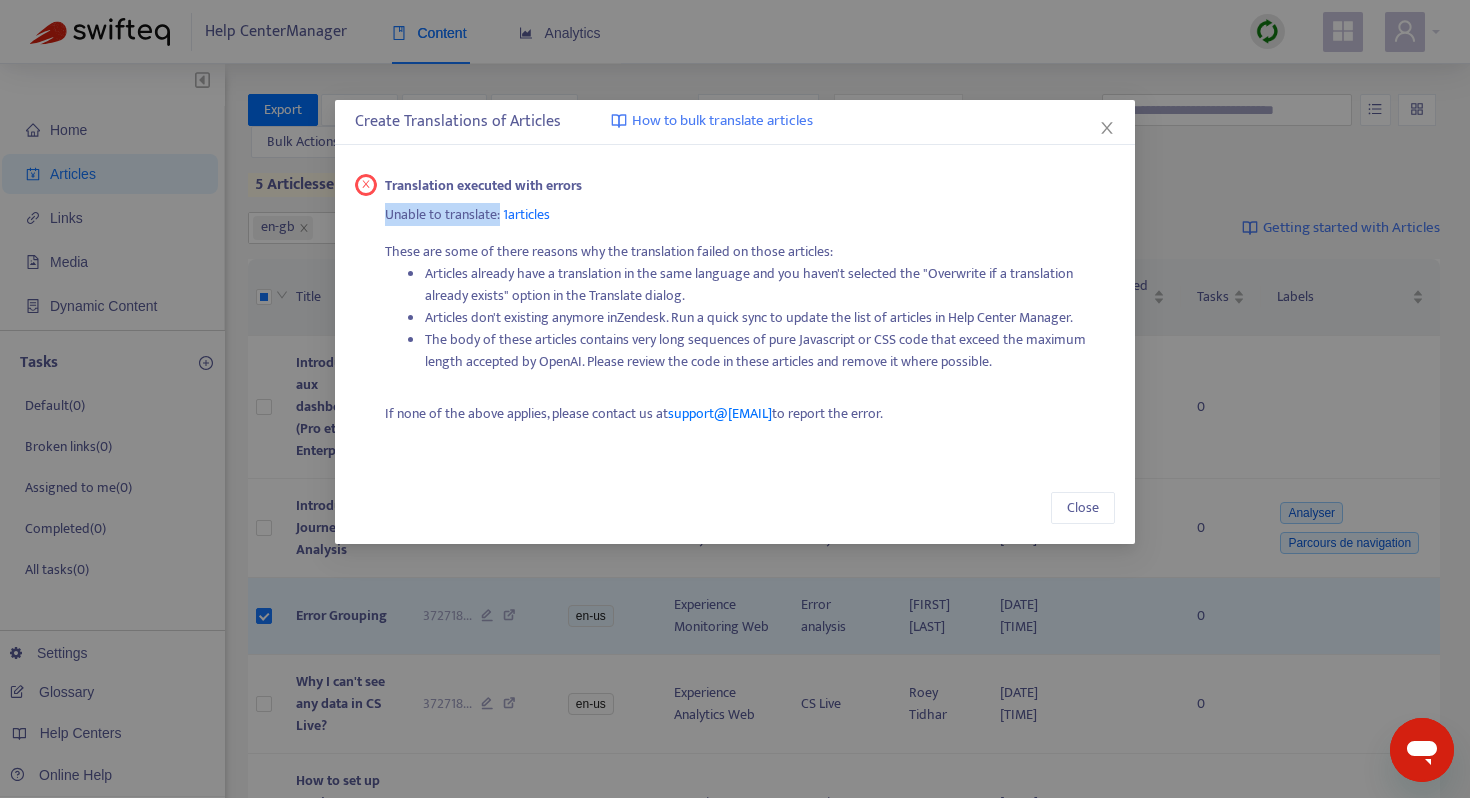 drag, startPoint x: 500, startPoint y: 219, endPoint x: 381, endPoint y: 214, distance: 119.104996 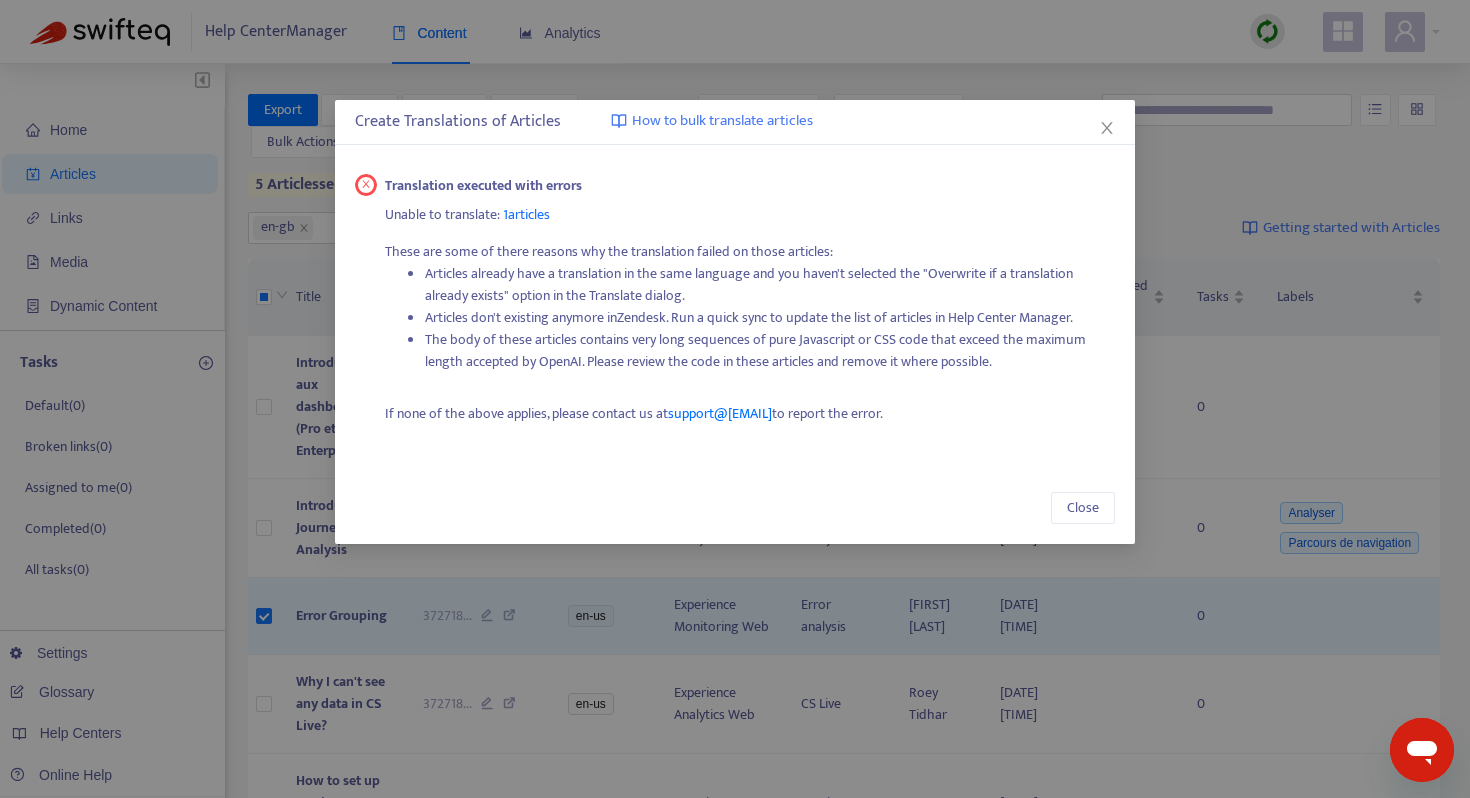 click on "Articles already have a translation in the same language and you haven't selected the "Overwrite if a translation already exists" option in the Translate dialog. Articles don't existing anymore in  Zendesk . Run a quick sync to update the list of articles in Help Center Manager. The body of these articles contains very long sequences of pure Javascript or CSS code that exceed the maximum length accepted by OpenAI. Please review the code in these articles and remove it where possible." at bounding box center (750, 314) 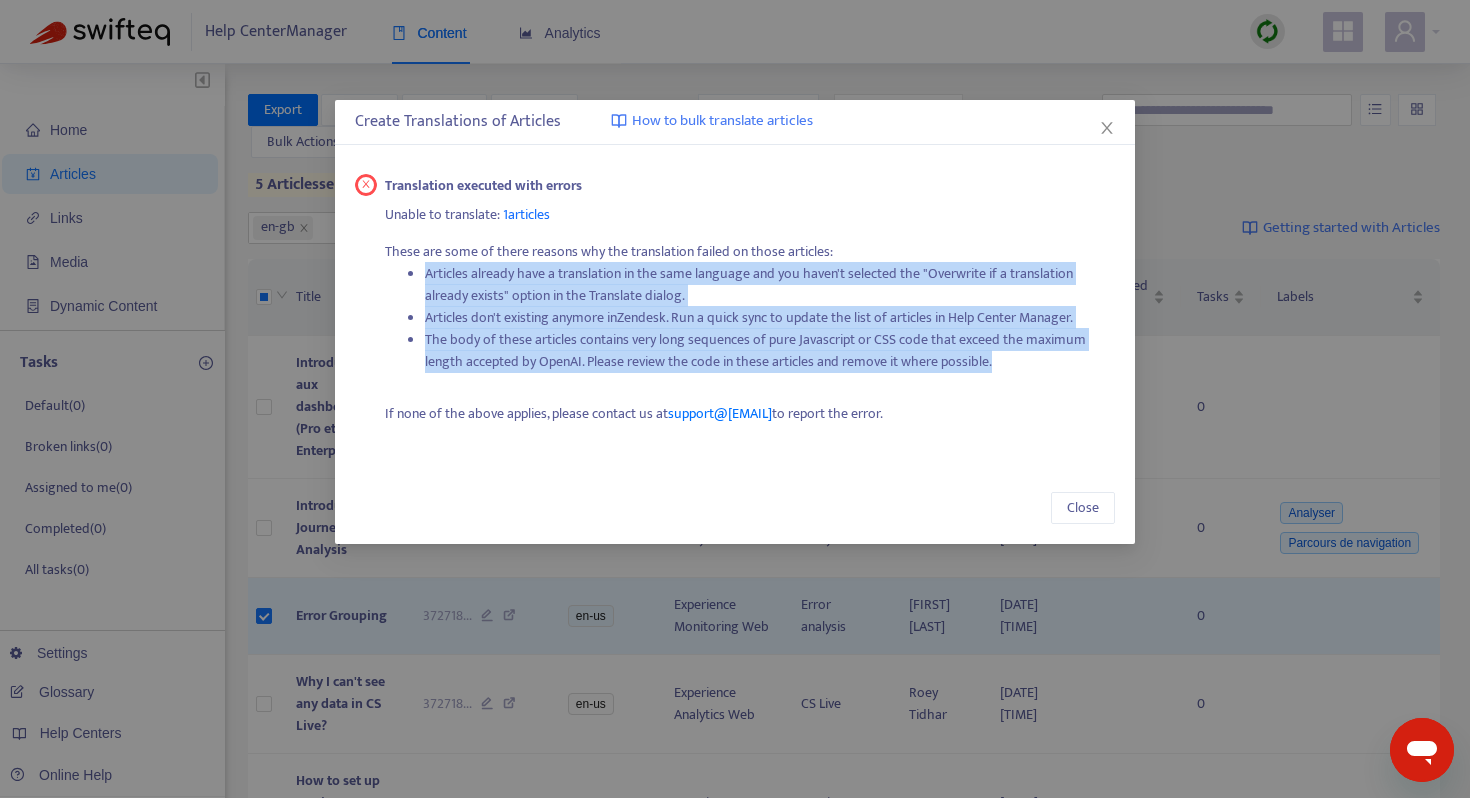 drag, startPoint x: 423, startPoint y: 270, endPoint x: 597, endPoint y: 385, distance: 208.56894 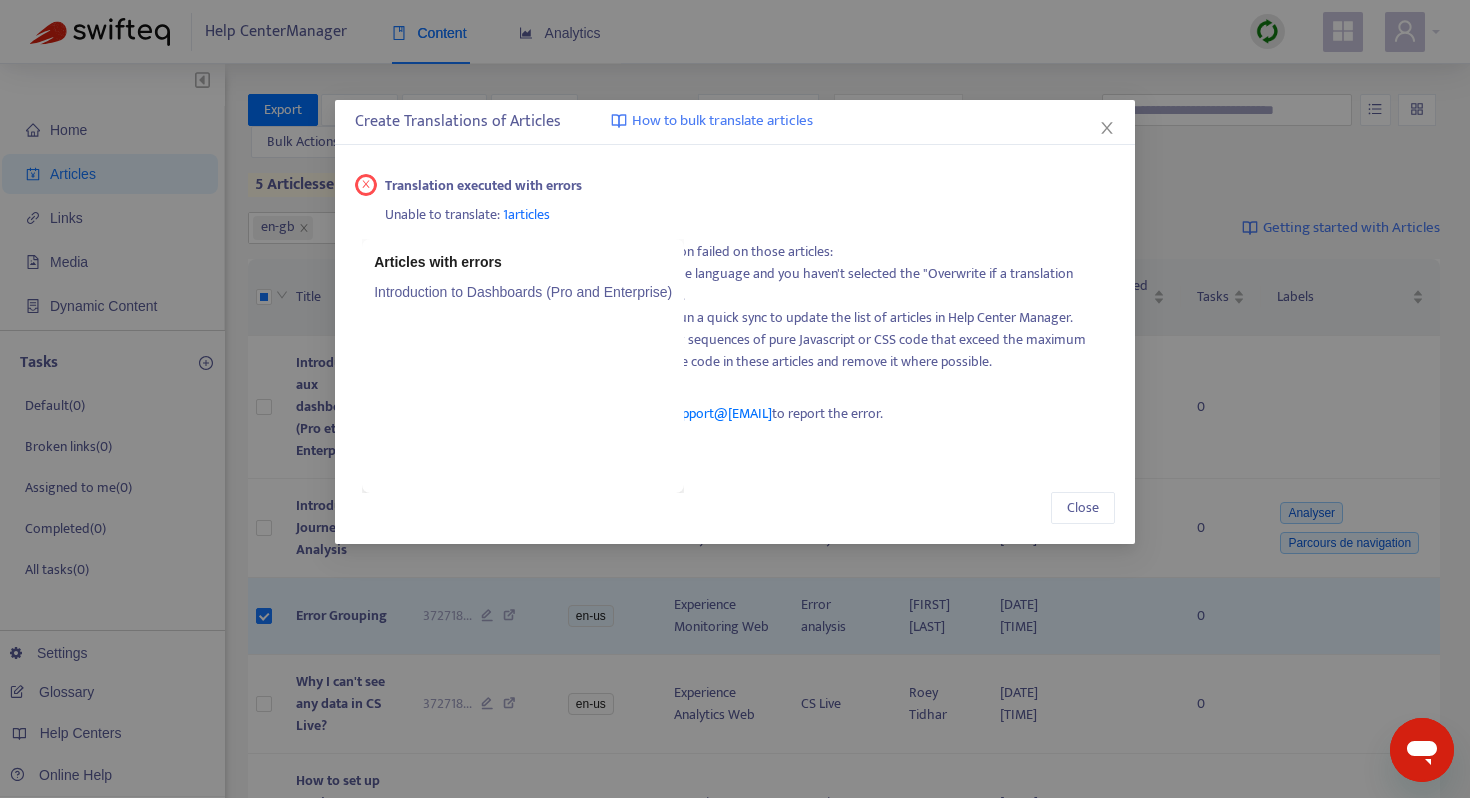 click on "1 articles" at bounding box center [526, 214] 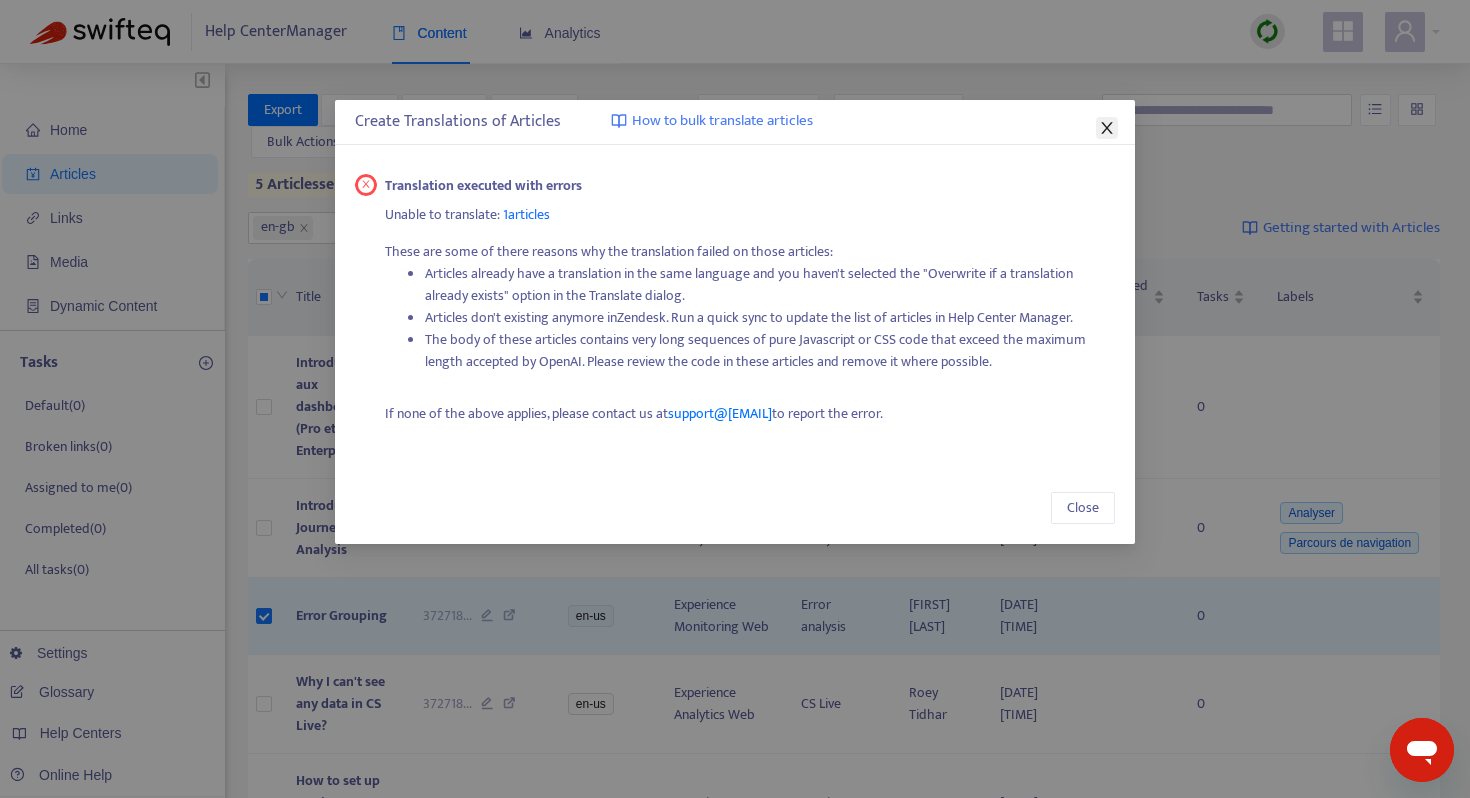 click 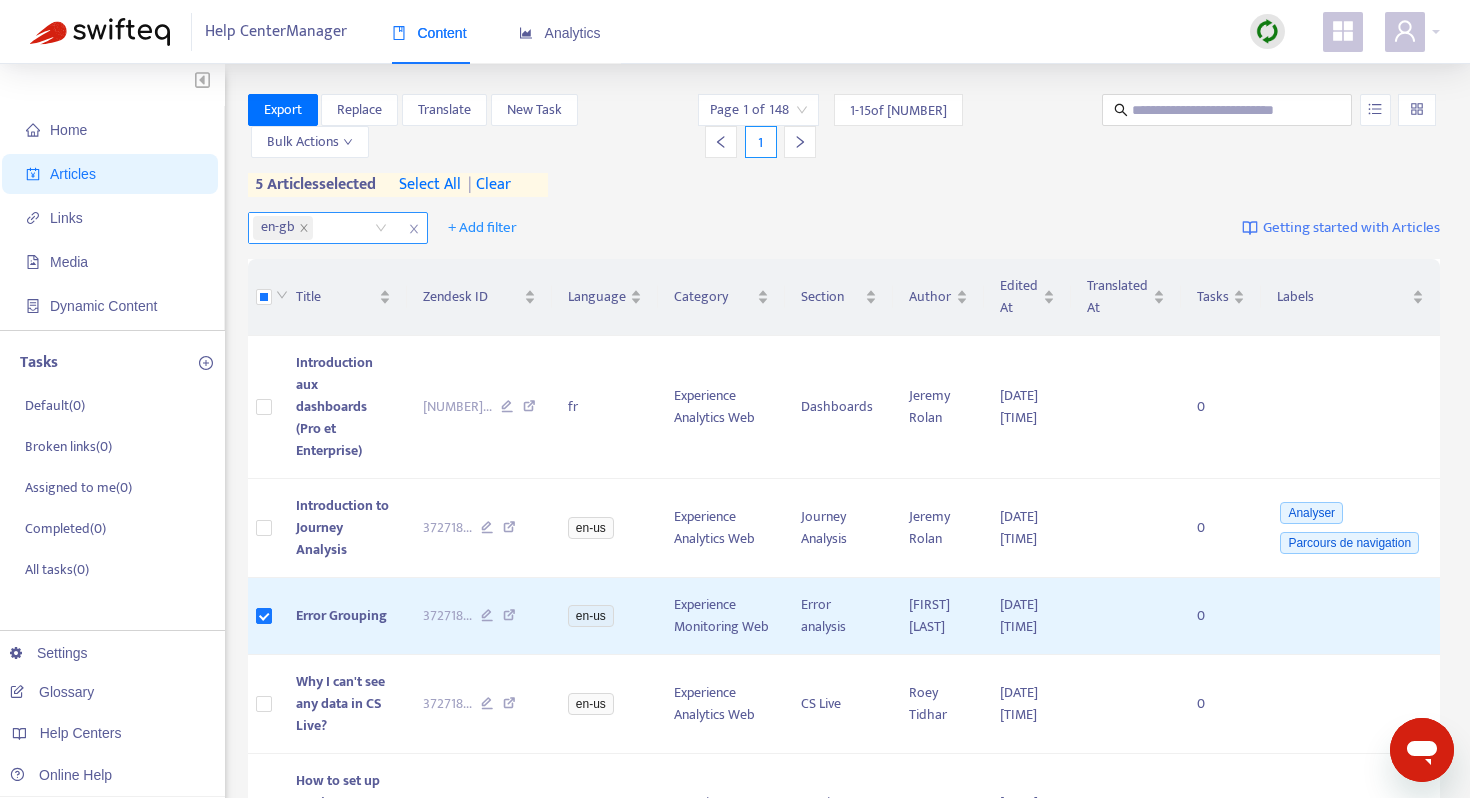 click 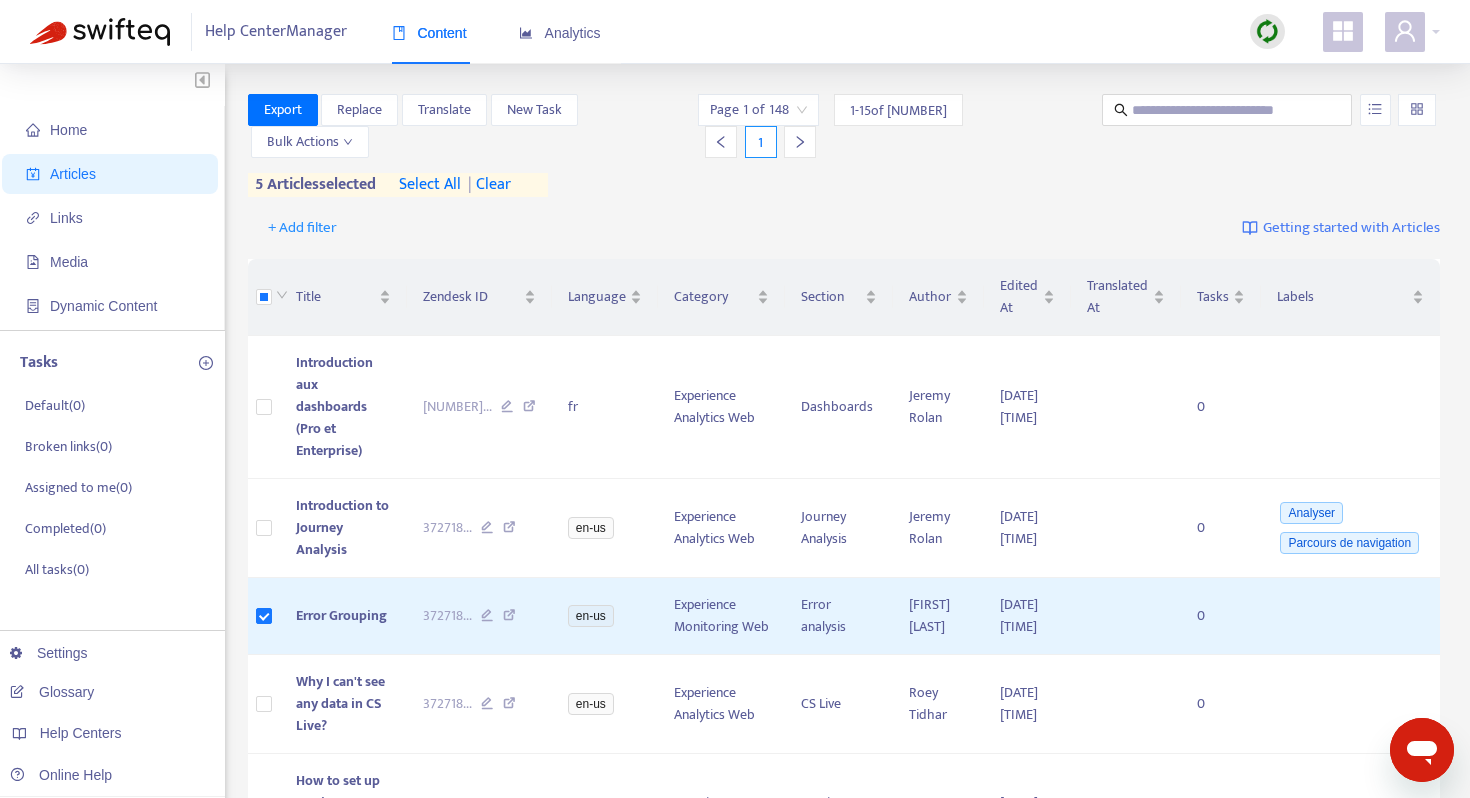 click on "|  clear" at bounding box center [486, 185] 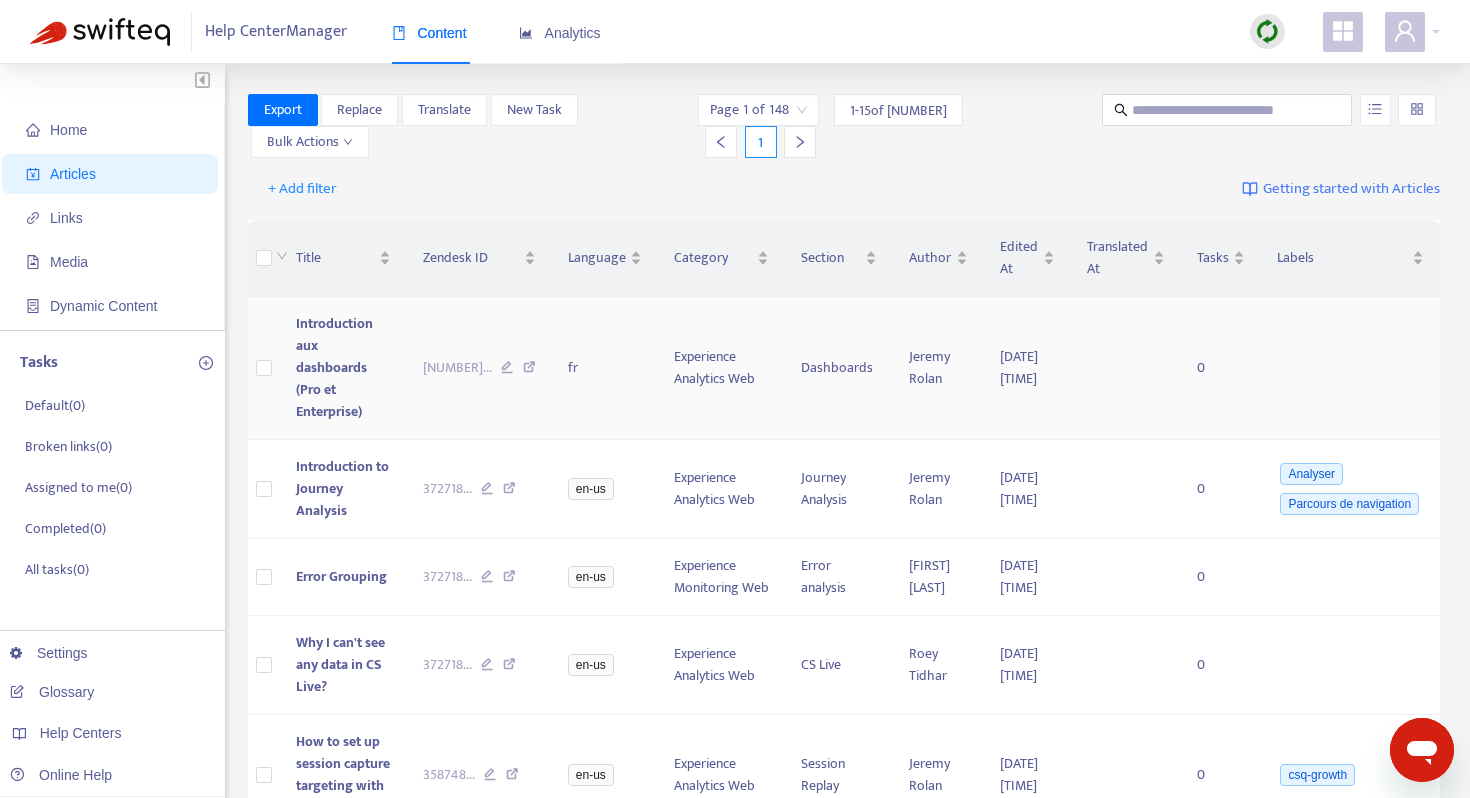 click on "Introduction aux dashboards (Pro et Enterprise)" at bounding box center (334, 367) 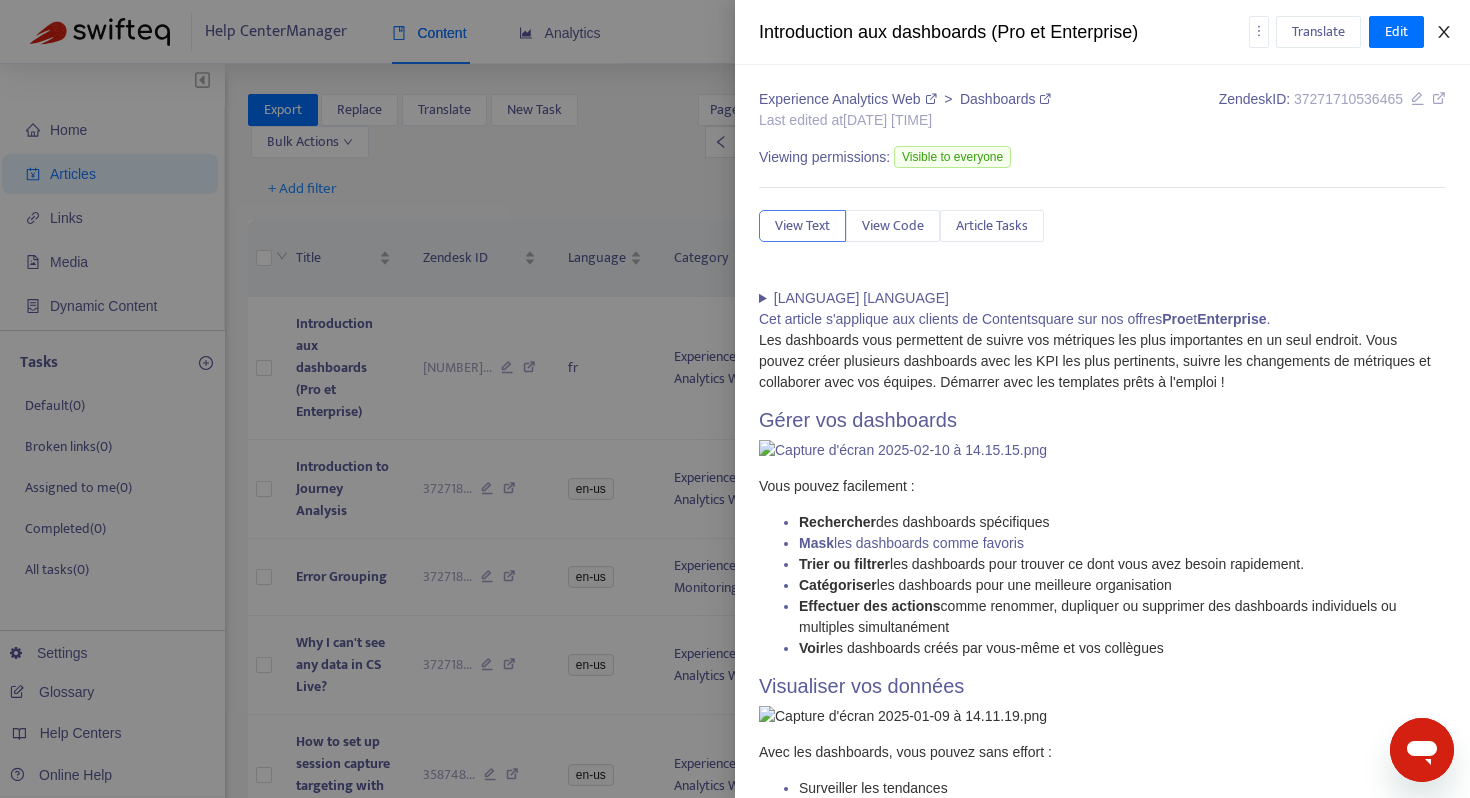 click 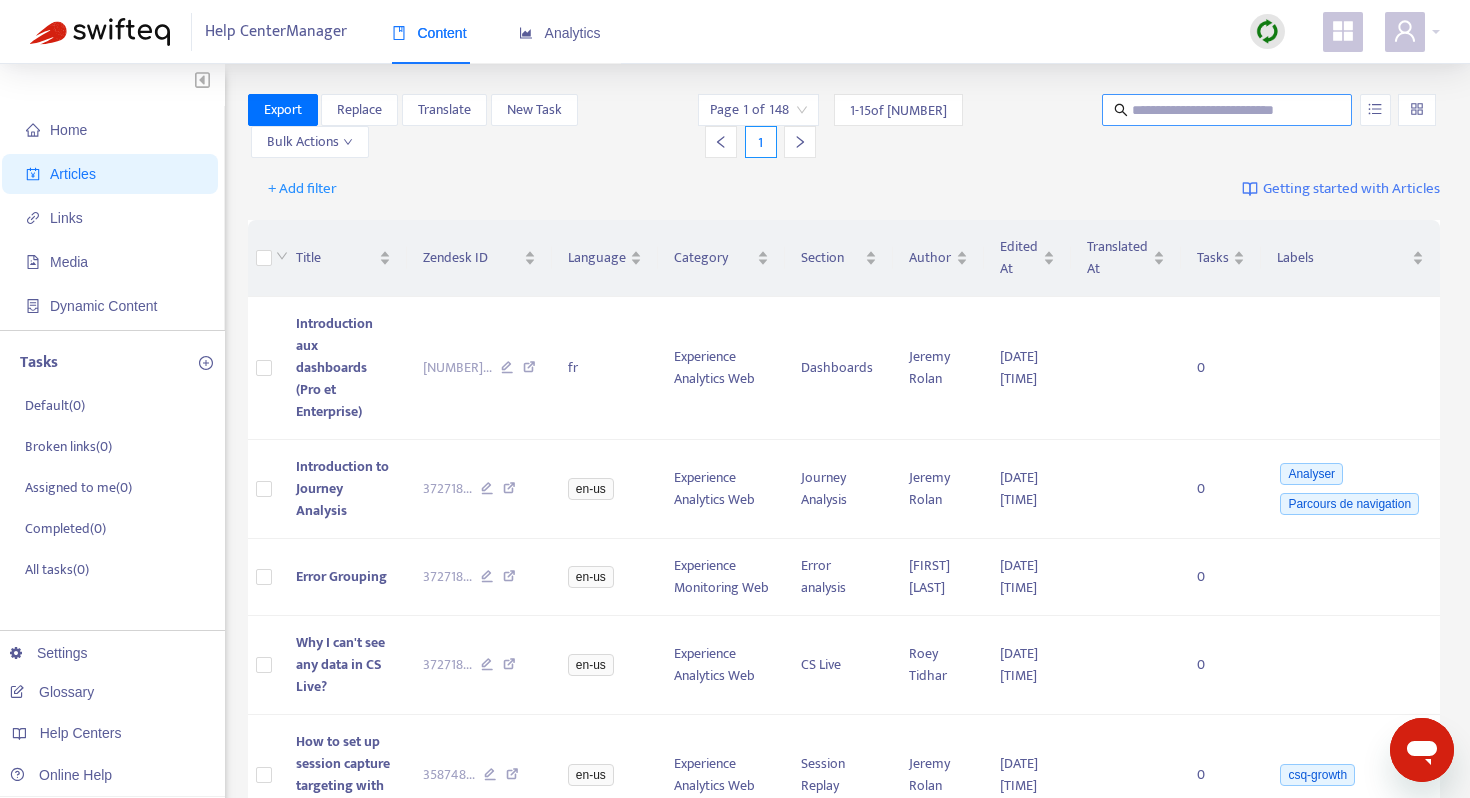 click at bounding box center [1228, 110] 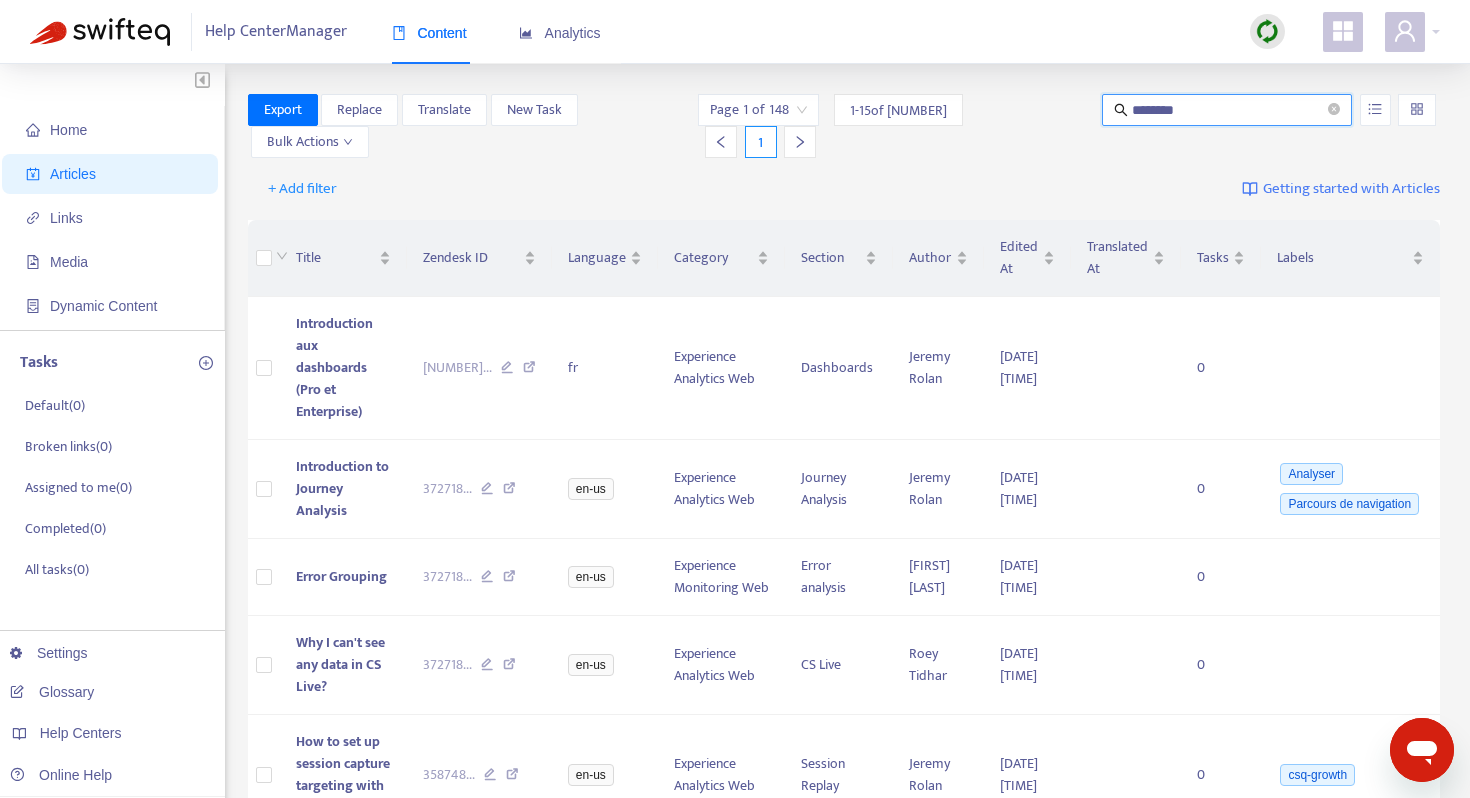 type on "********" 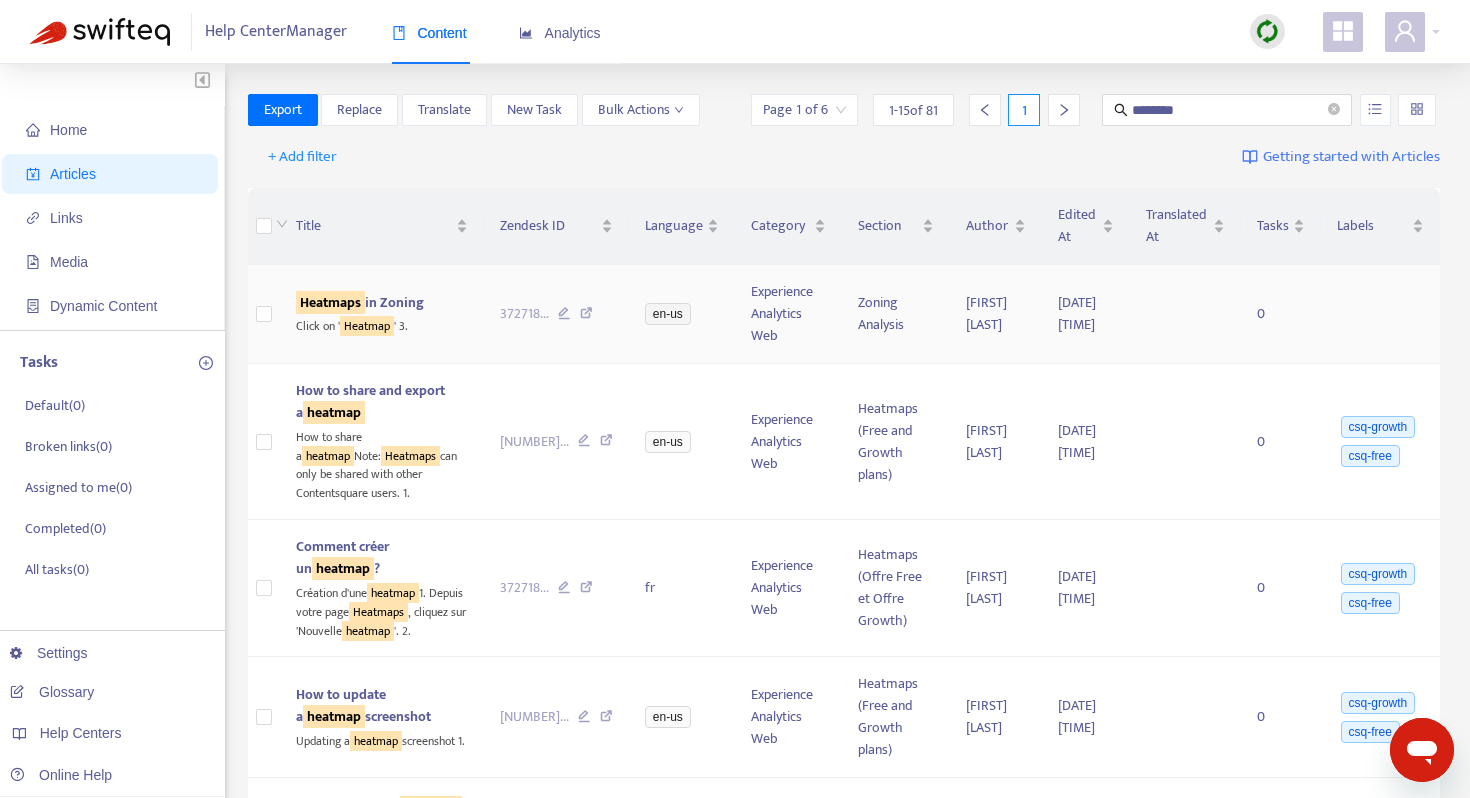 click on "Heatmaps  in Zoning" at bounding box center (360, 302) 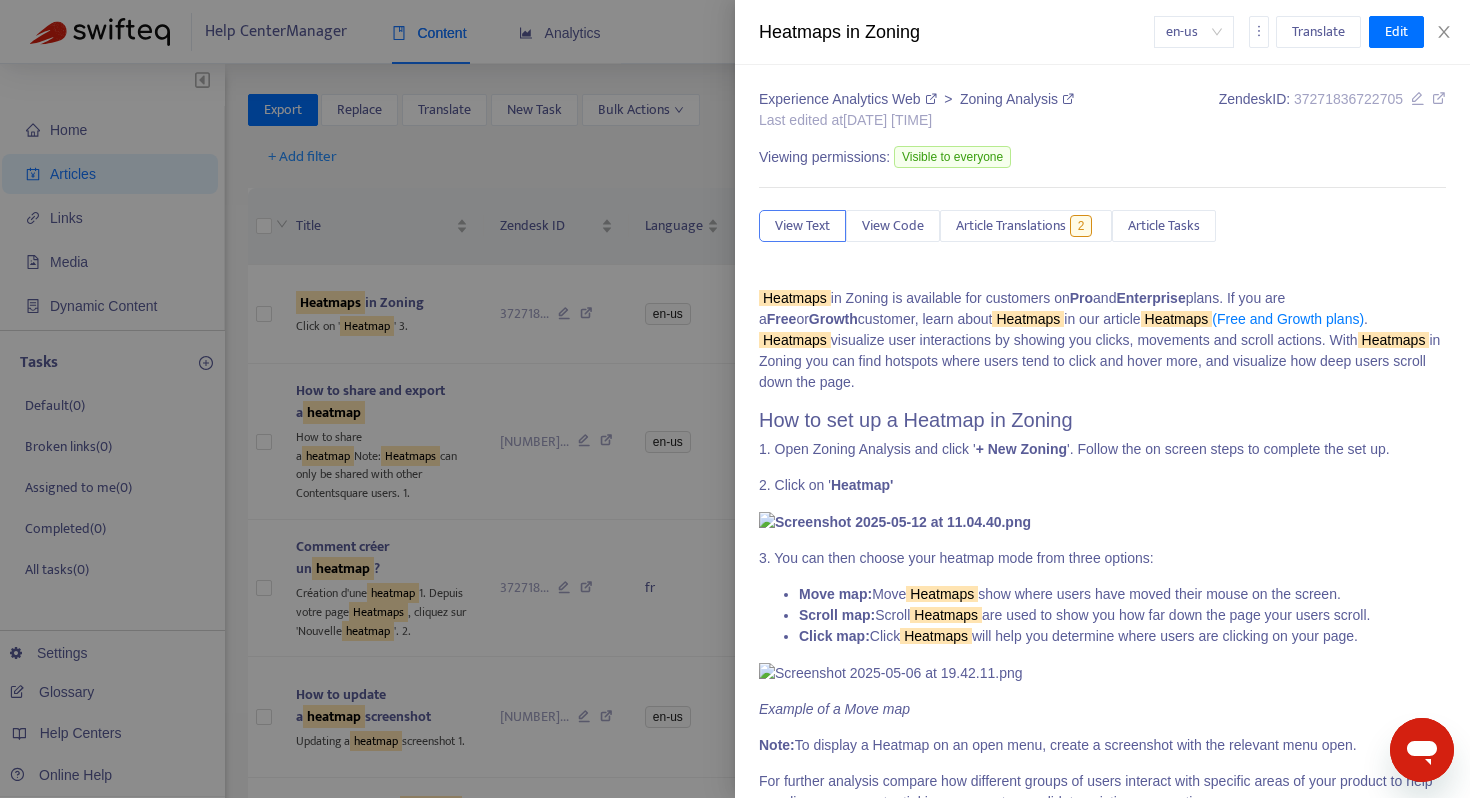click on "en-us" at bounding box center [1194, 32] 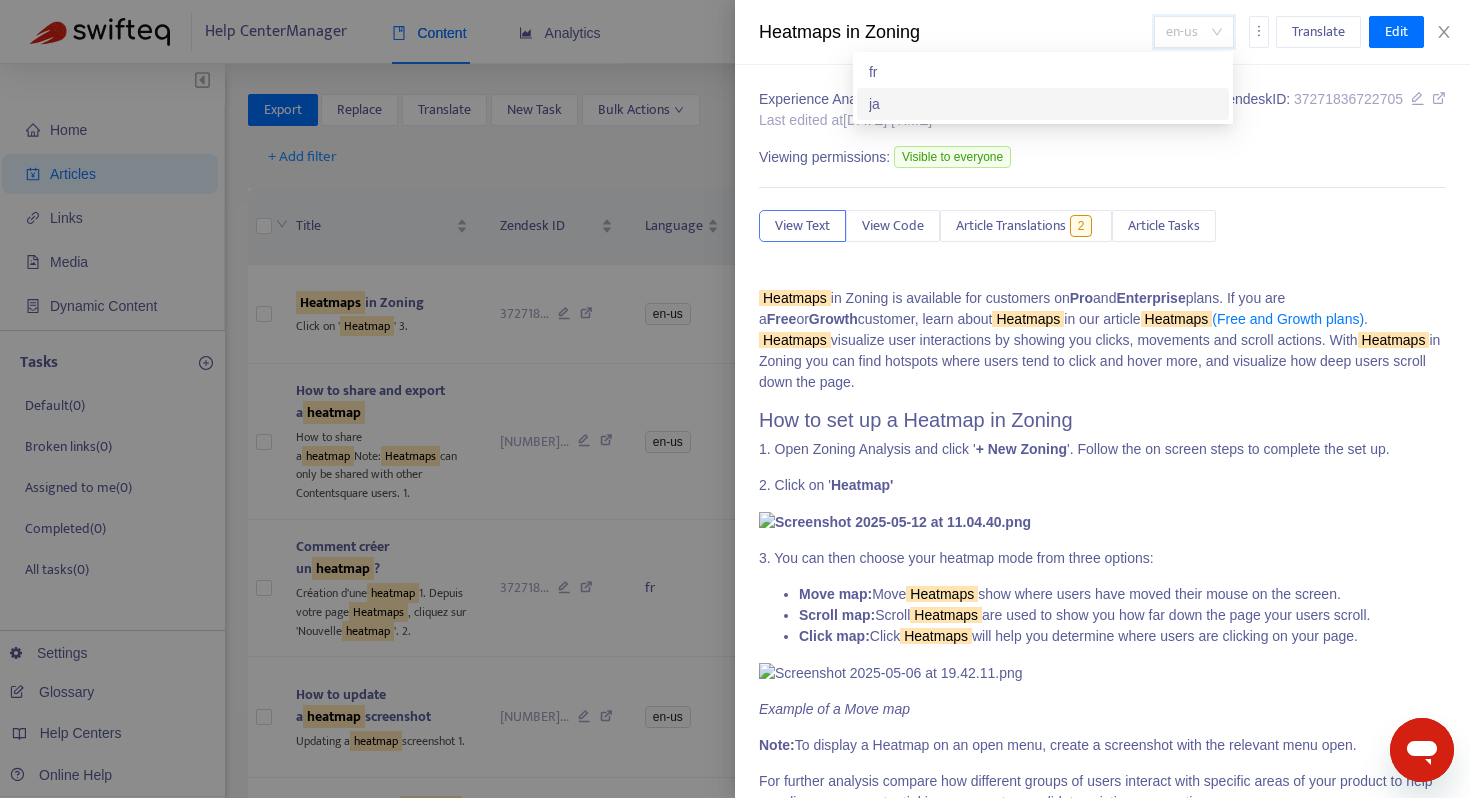 click on "ja" at bounding box center (1043, 104) 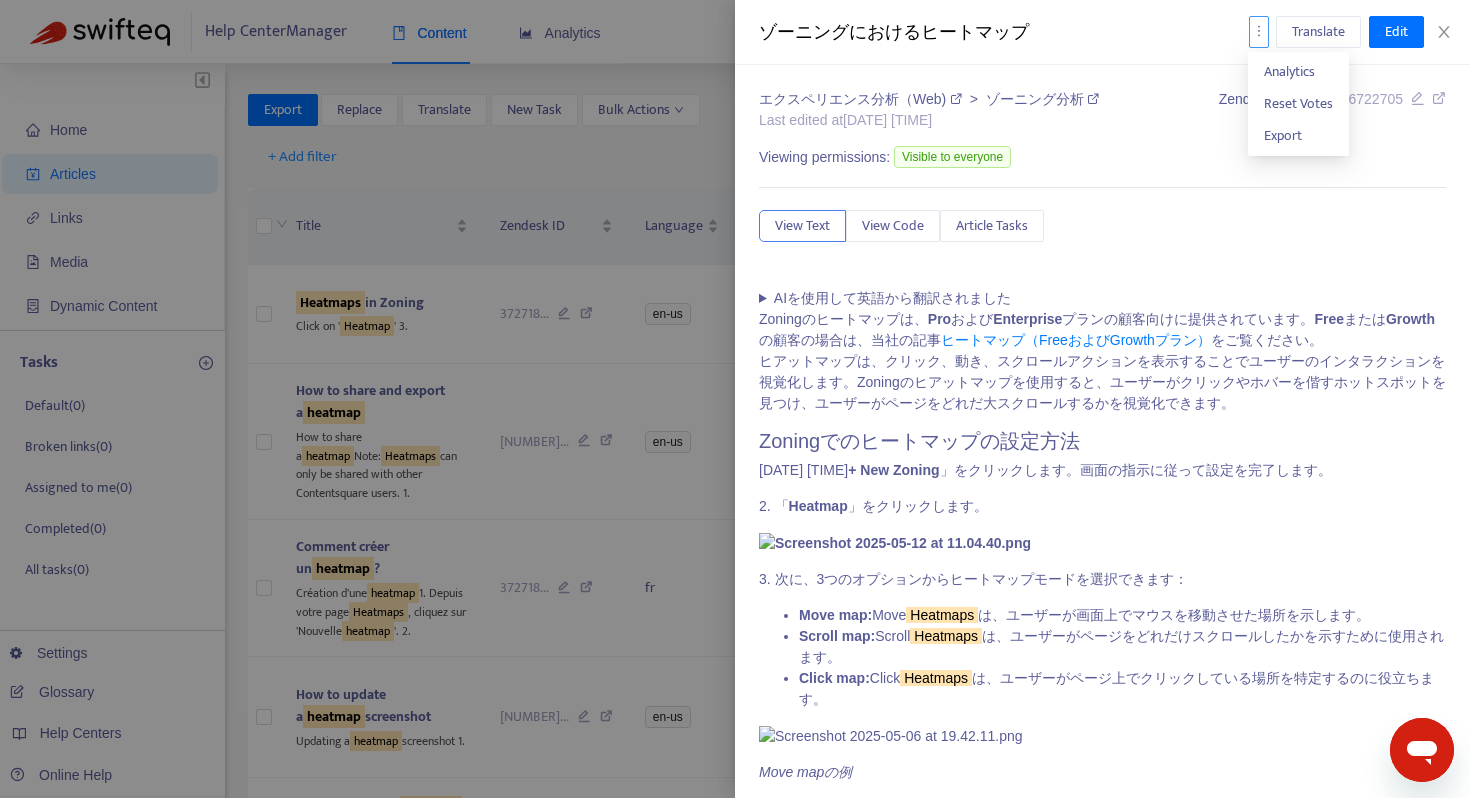 click 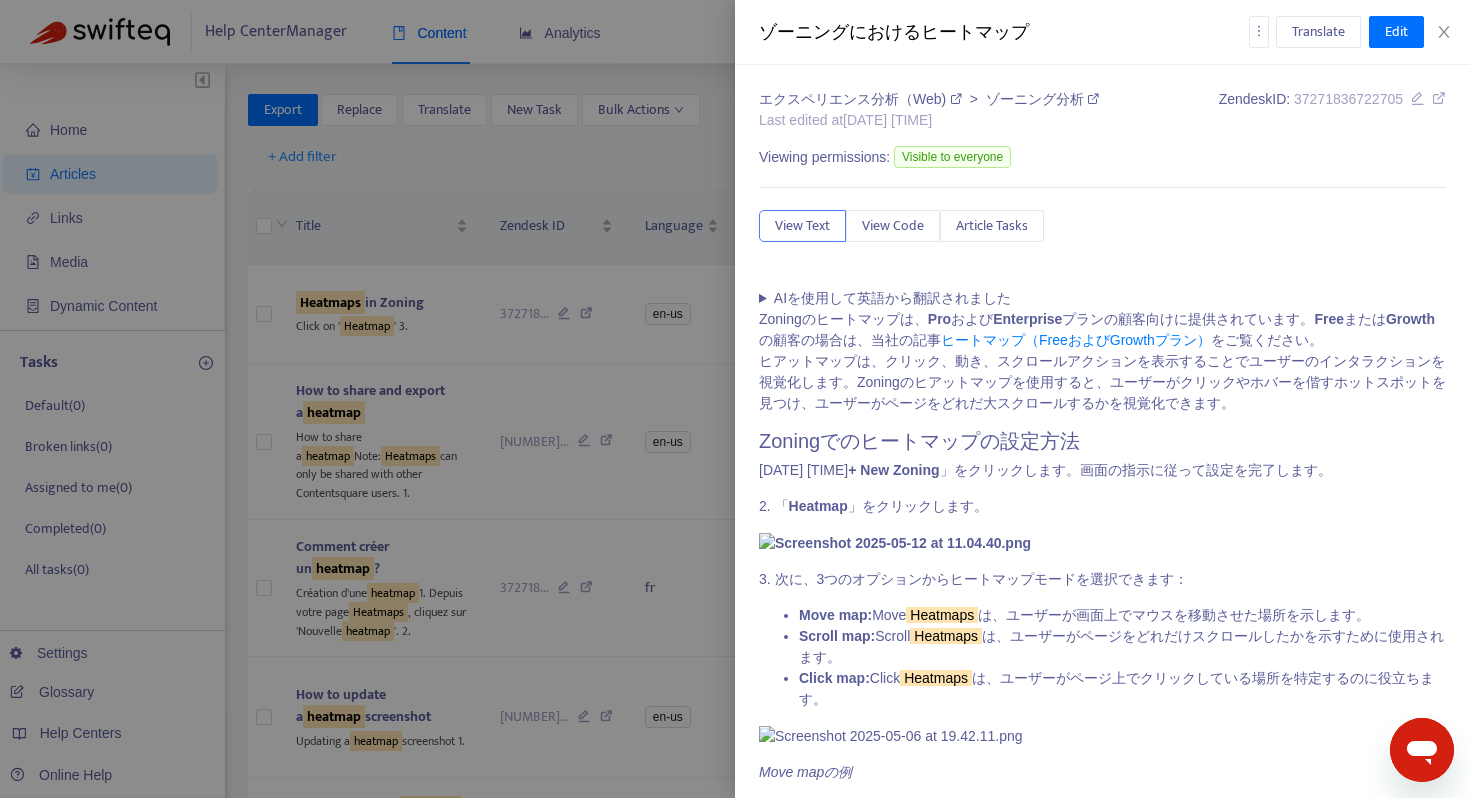 click on "ゾーニングにおけるヒートマップ Translate Edit" at bounding box center [1102, 32] 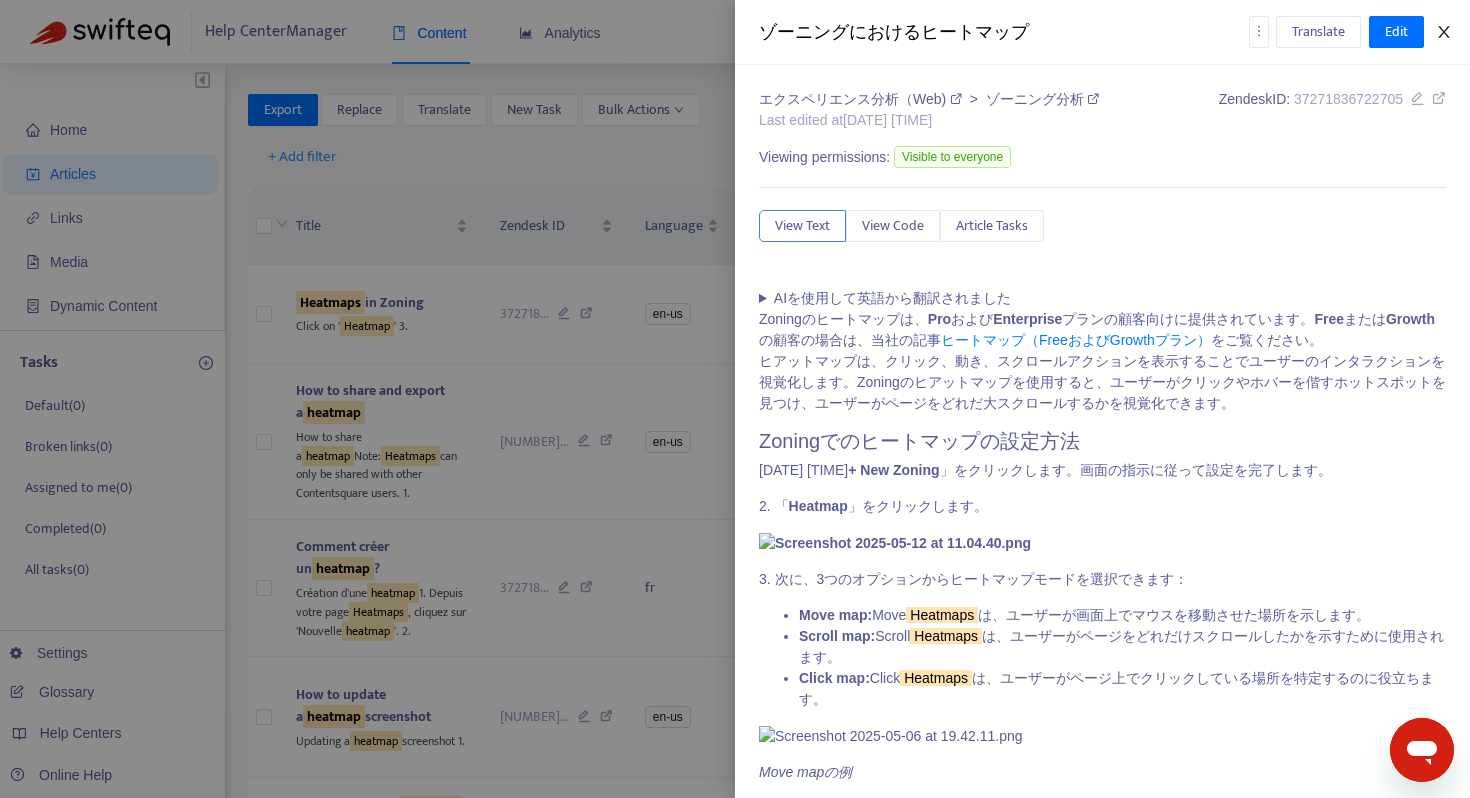 click 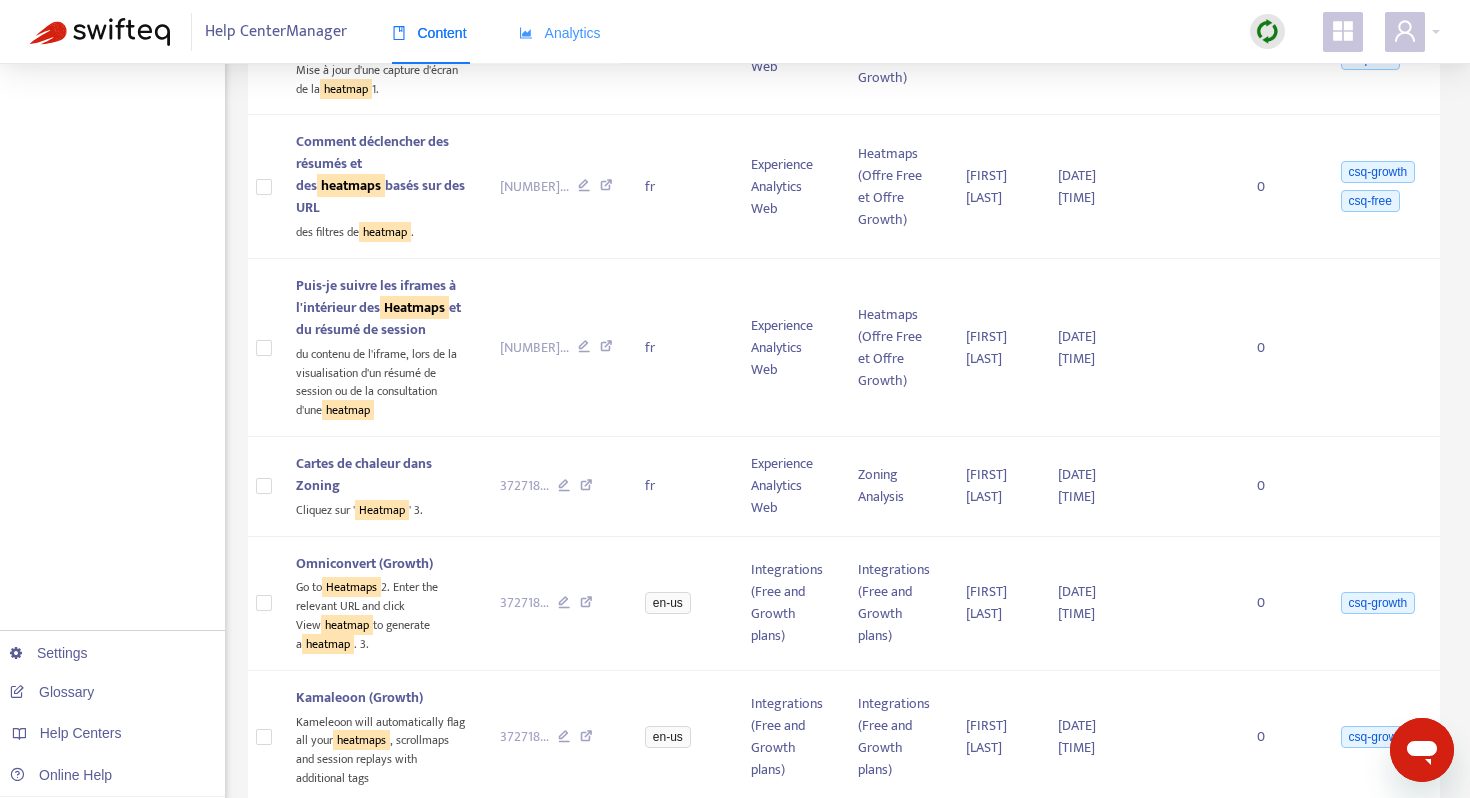 scroll, scrollTop: 1433, scrollLeft: 0, axis: vertical 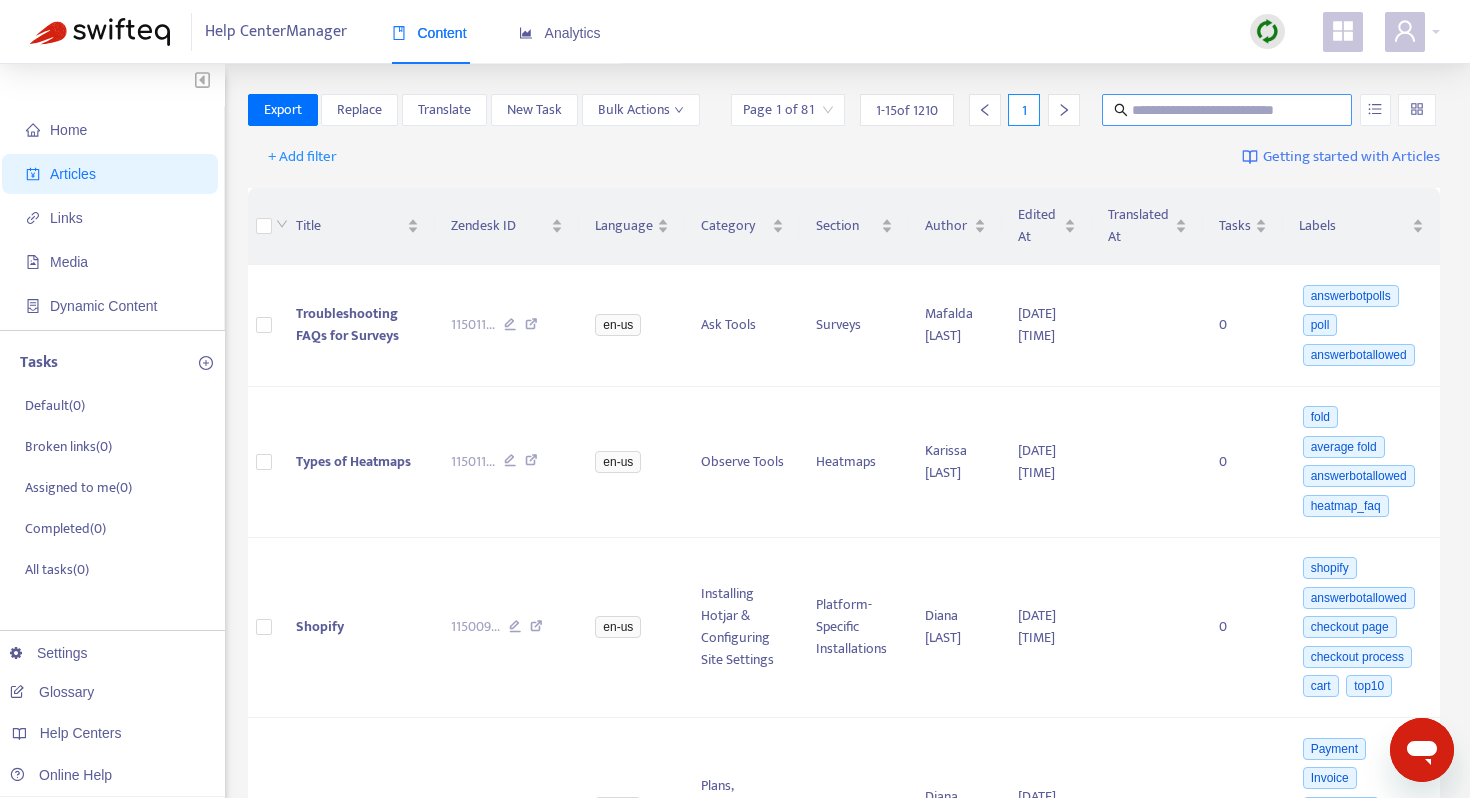 click at bounding box center (1228, 110) 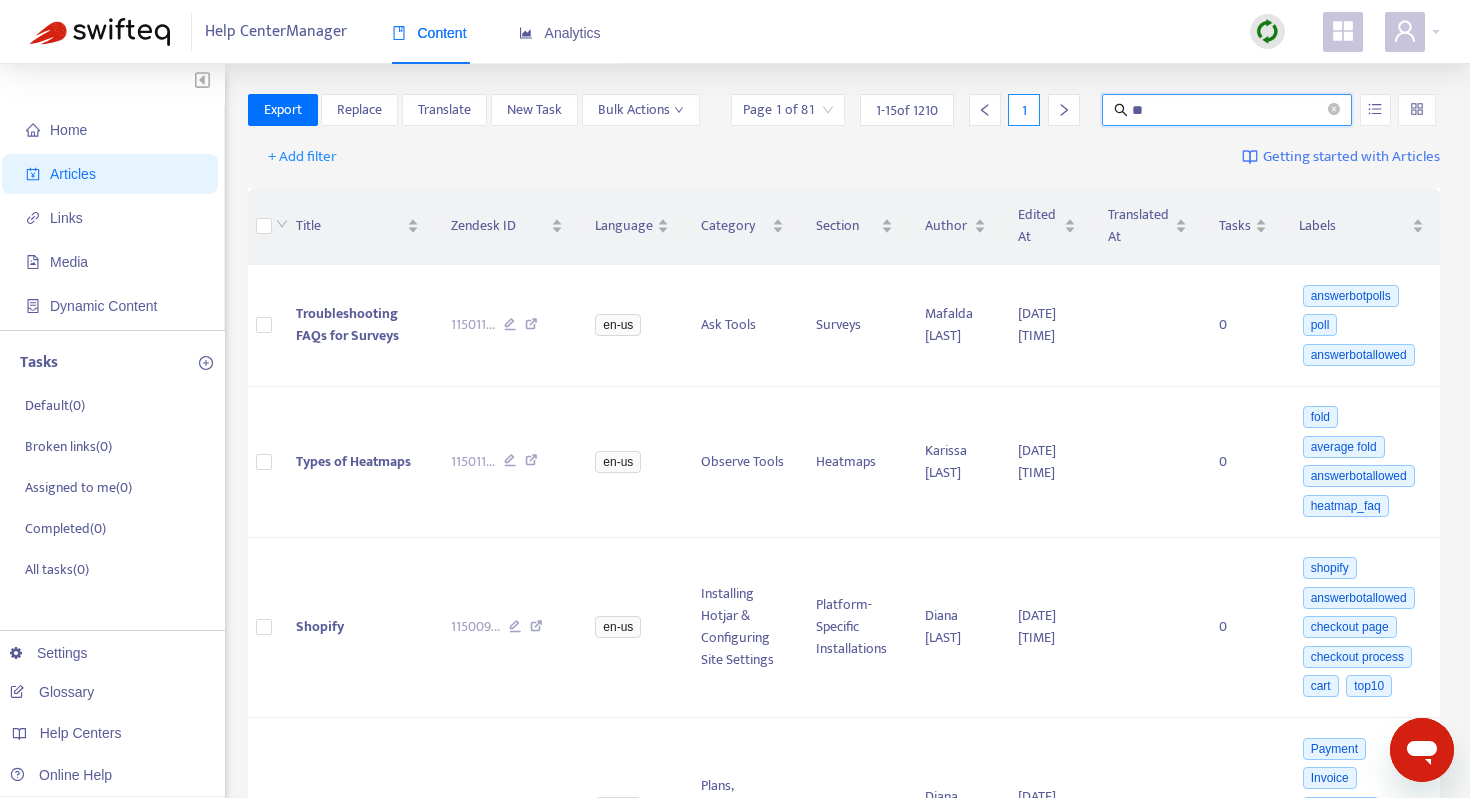 type on "*" 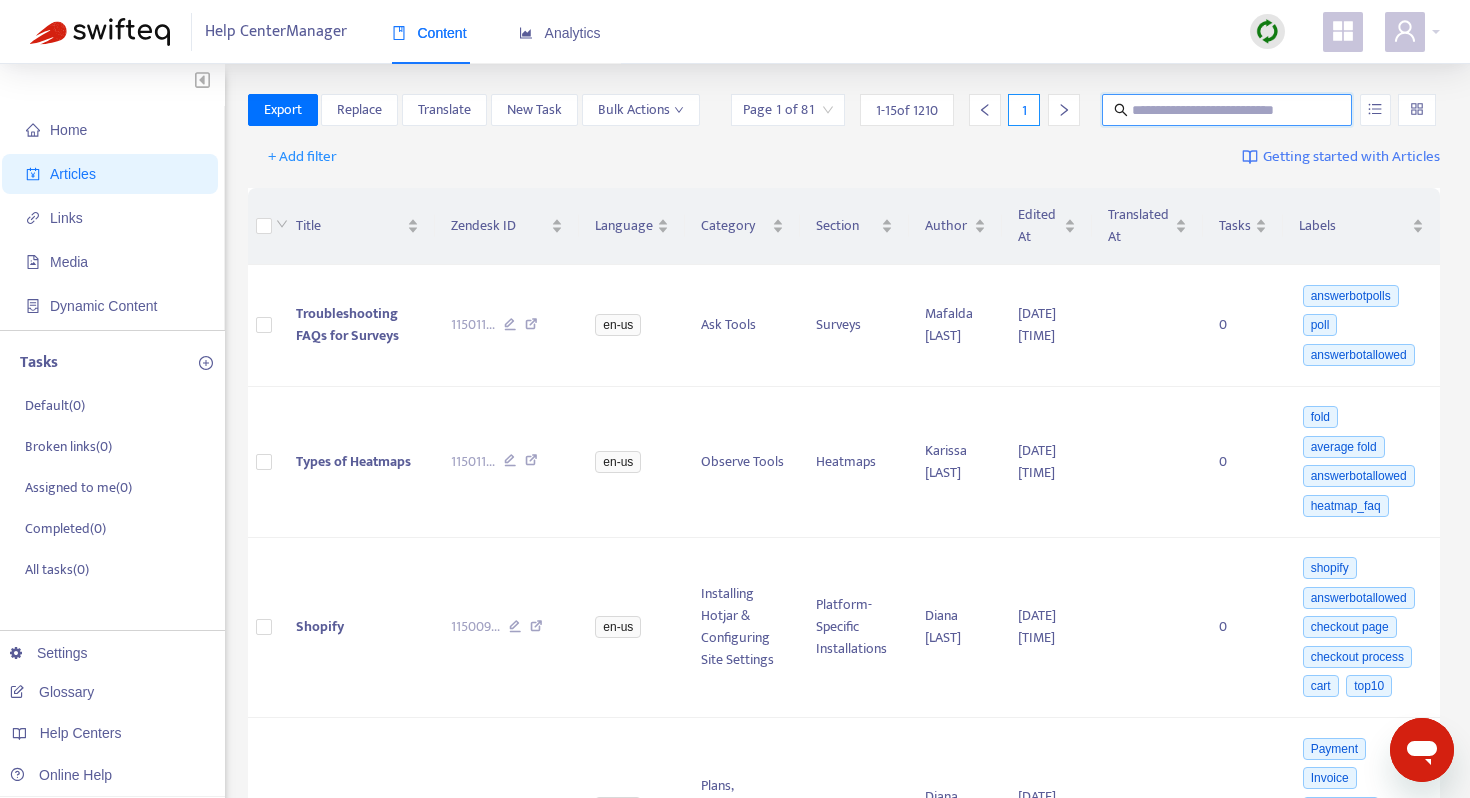 click at bounding box center (1228, 110) 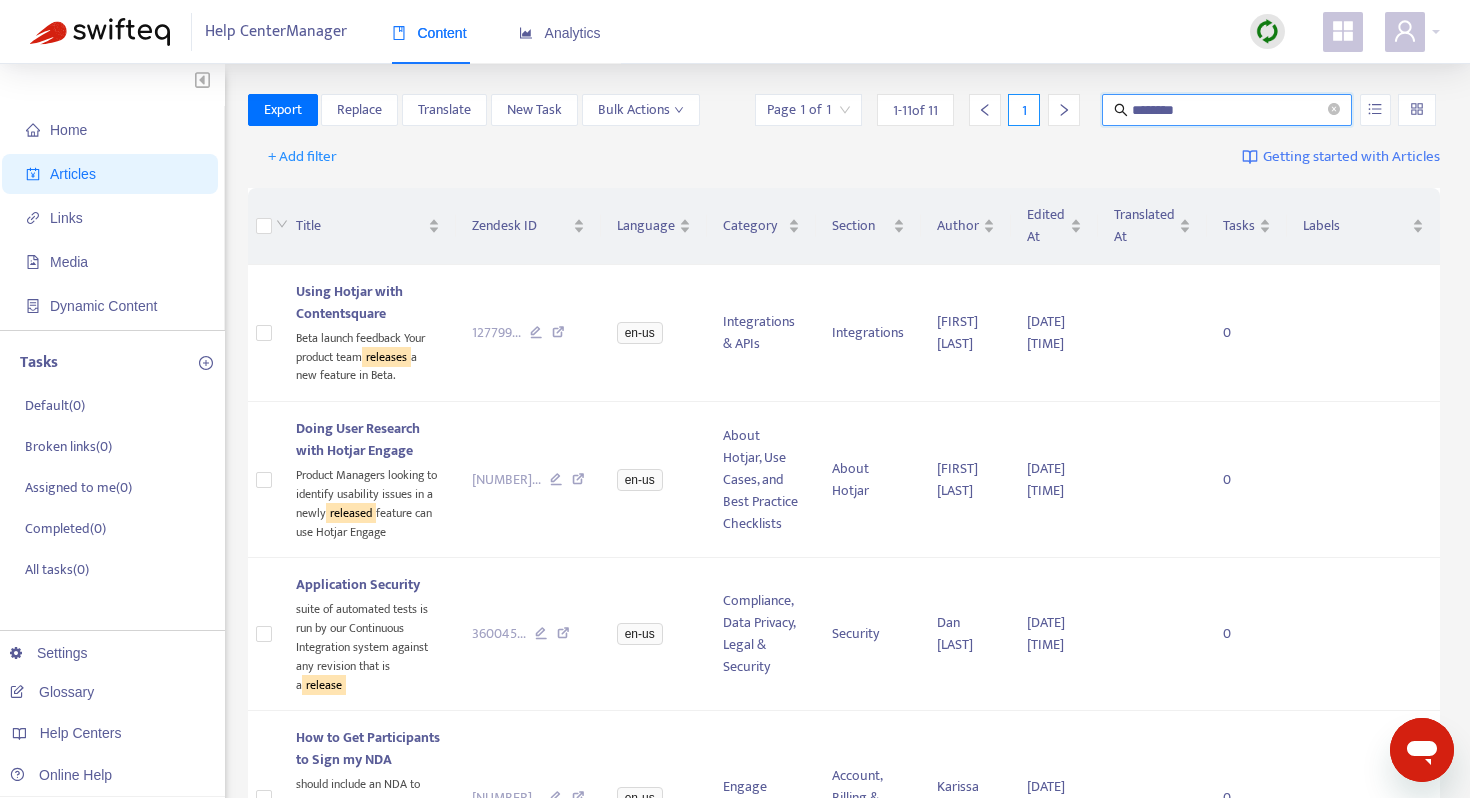 click on "*******" at bounding box center [1228, 110] 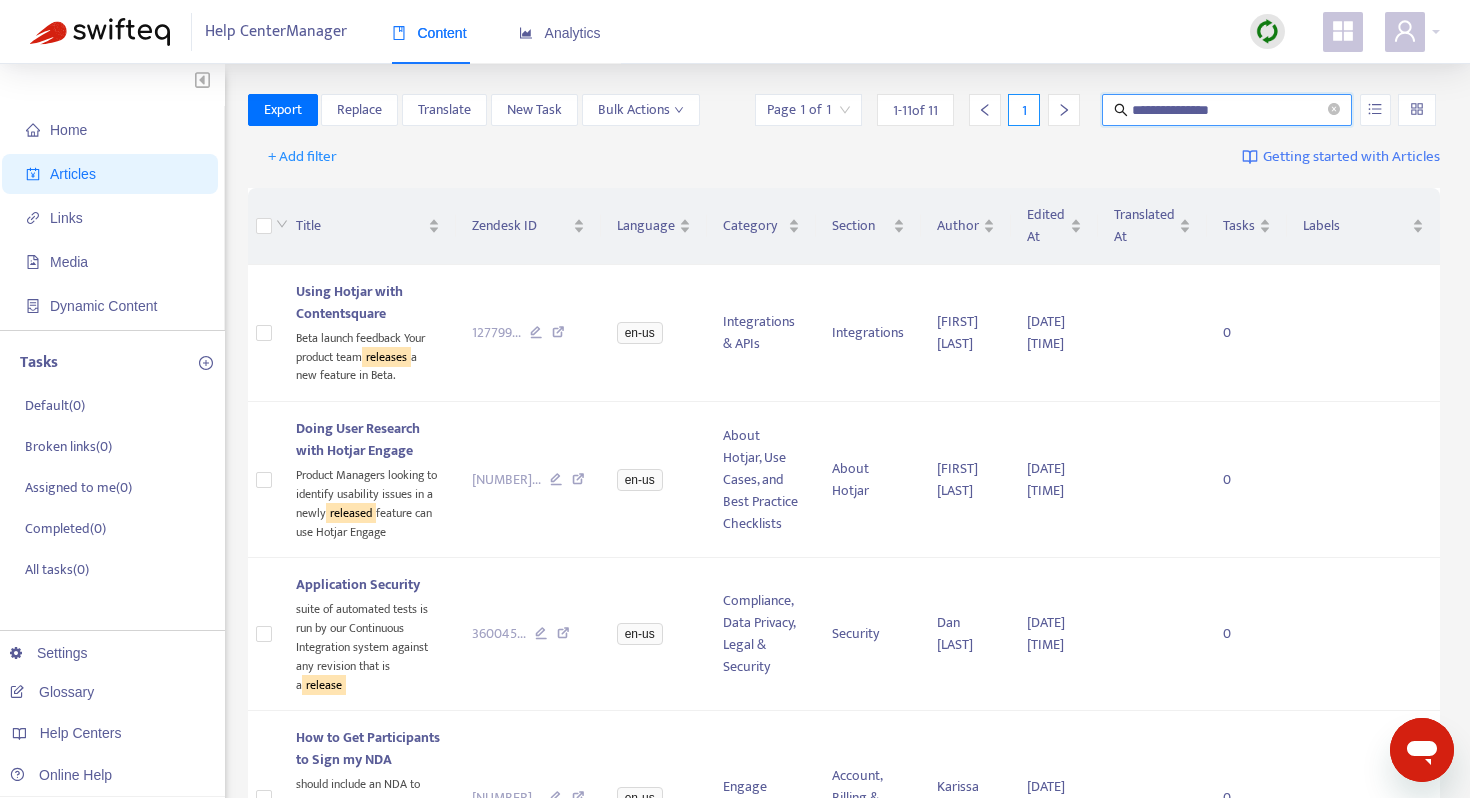 type on "**********" 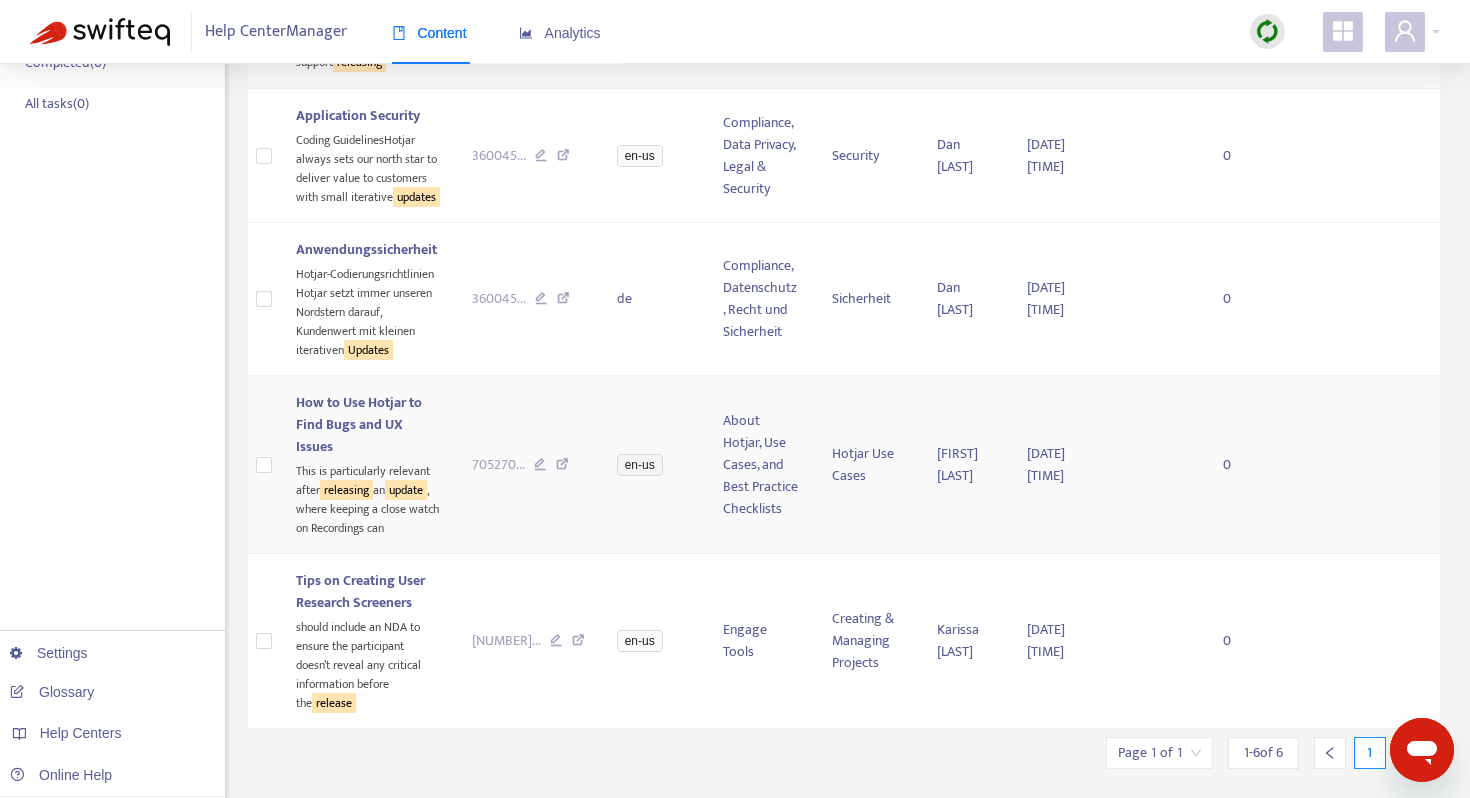 scroll, scrollTop: 0, scrollLeft: 0, axis: both 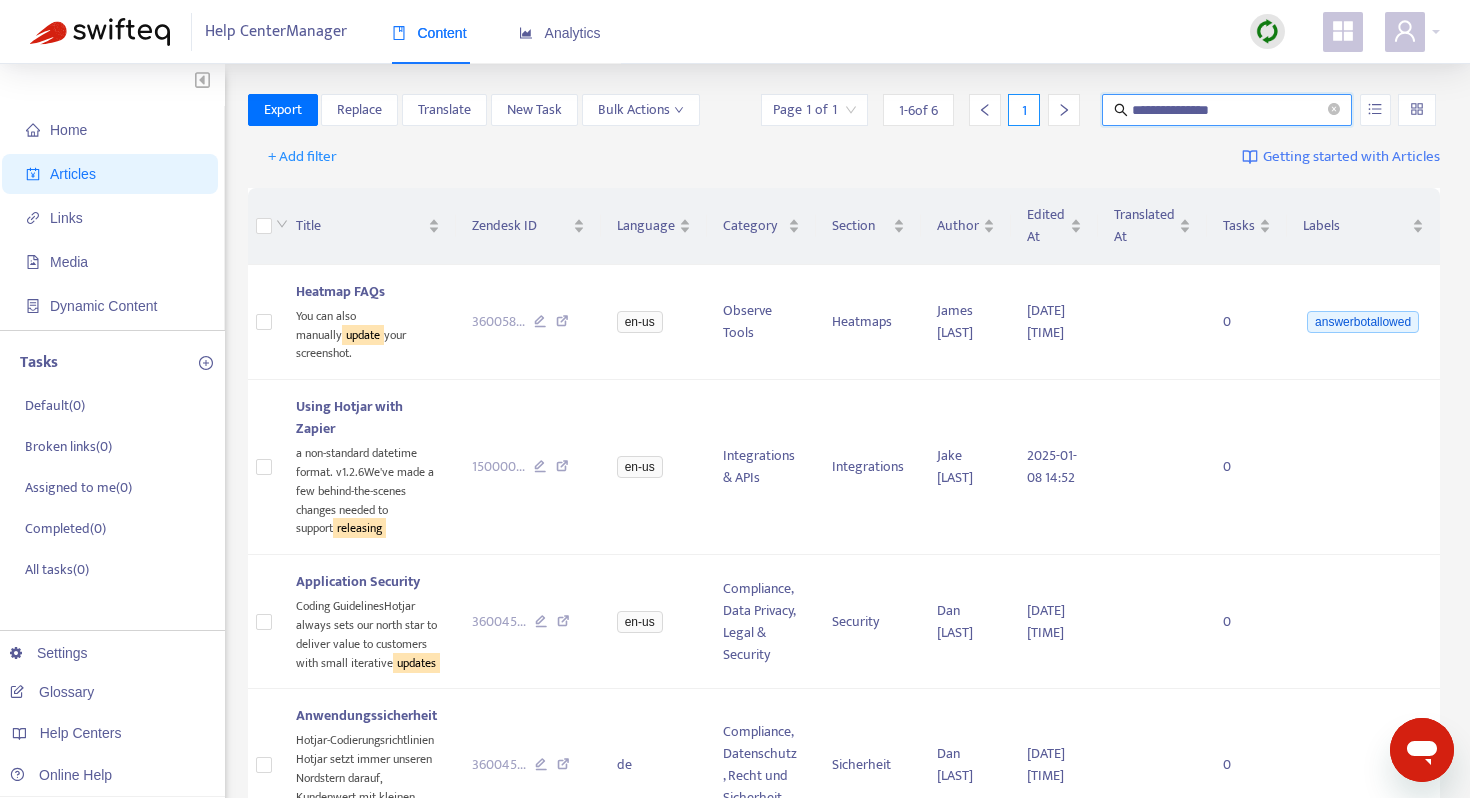click on "Articles" at bounding box center [114, 174] 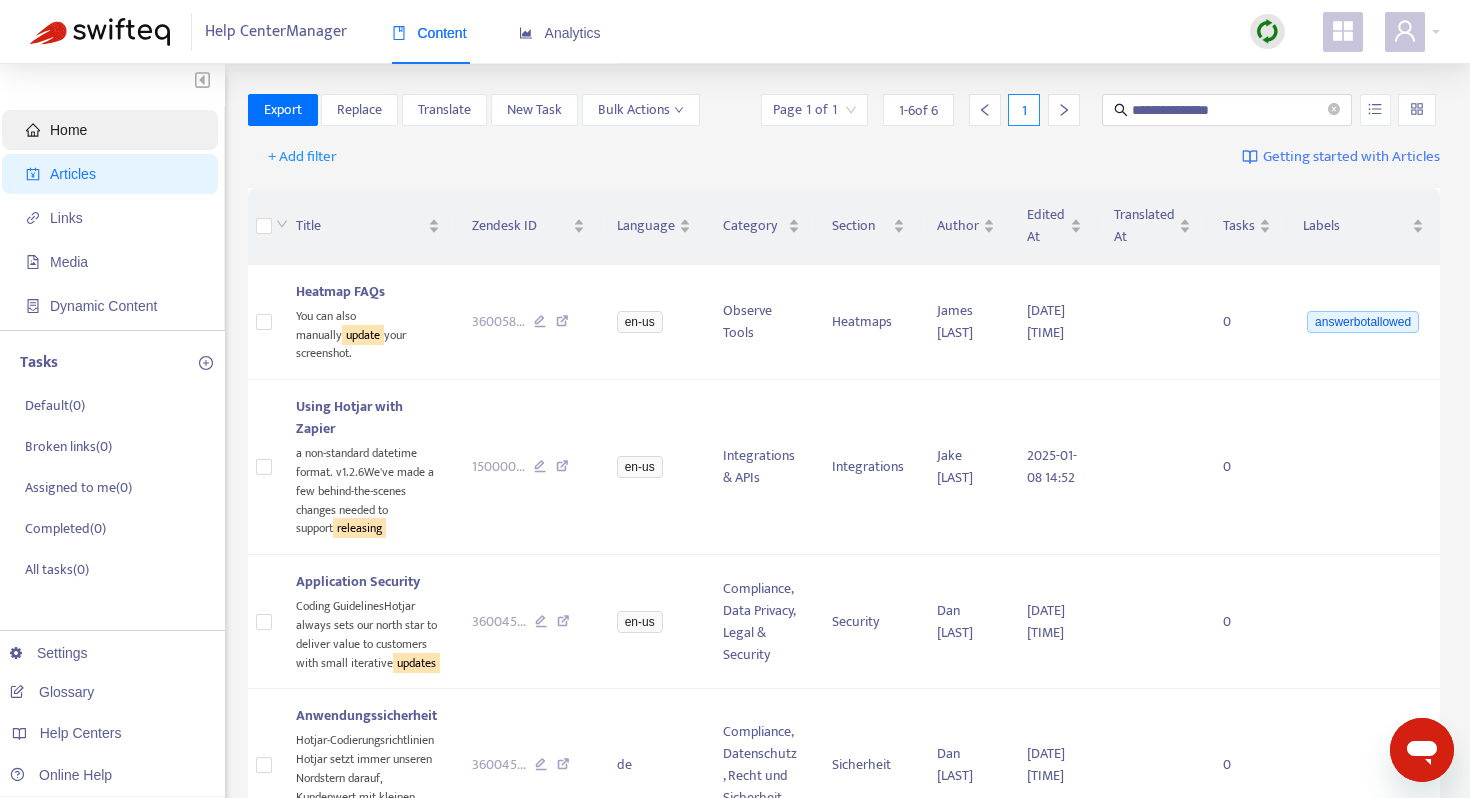 click on "Home" at bounding box center (114, 130) 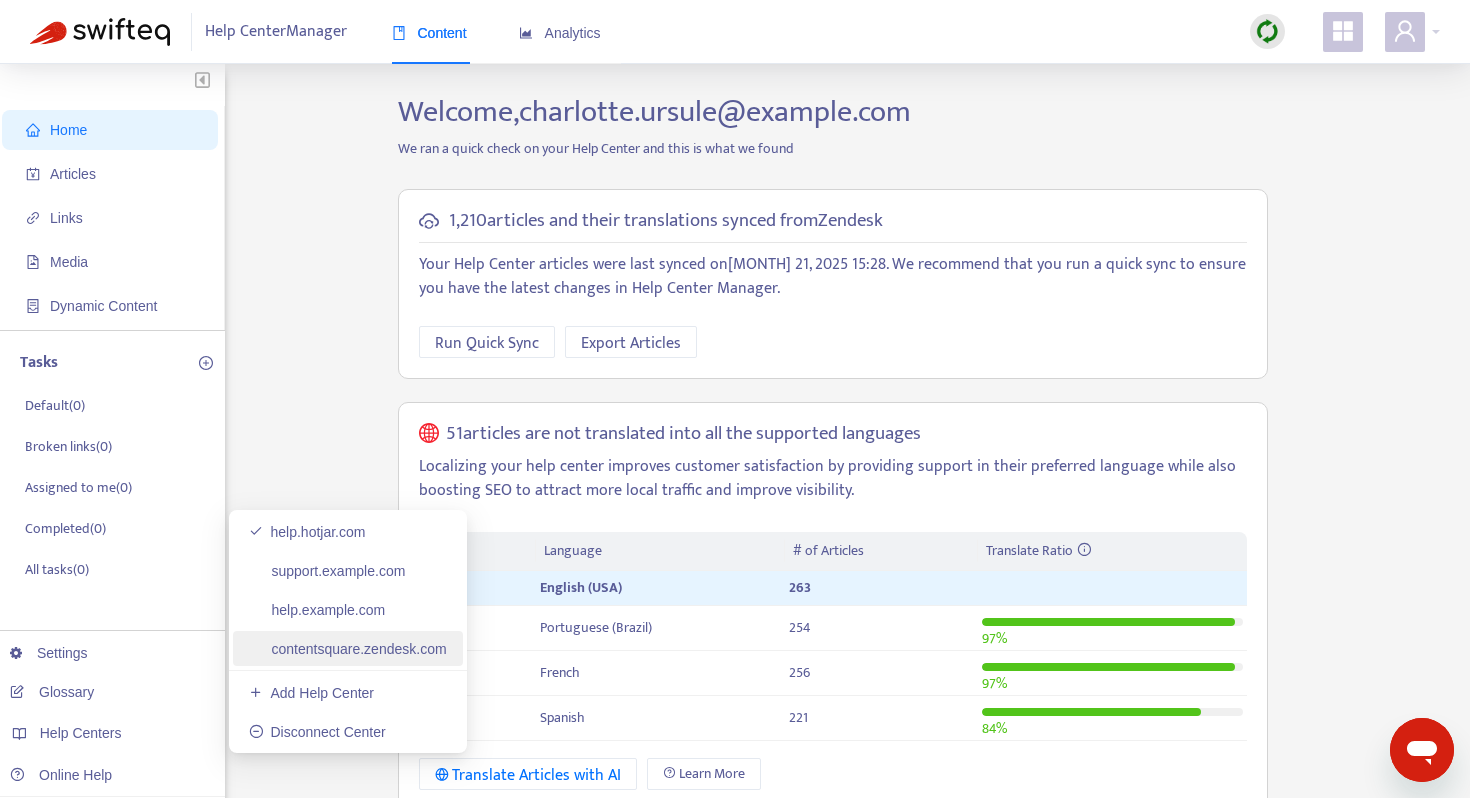 click on "contentsquare.zendesk.com" at bounding box center [348, 649] 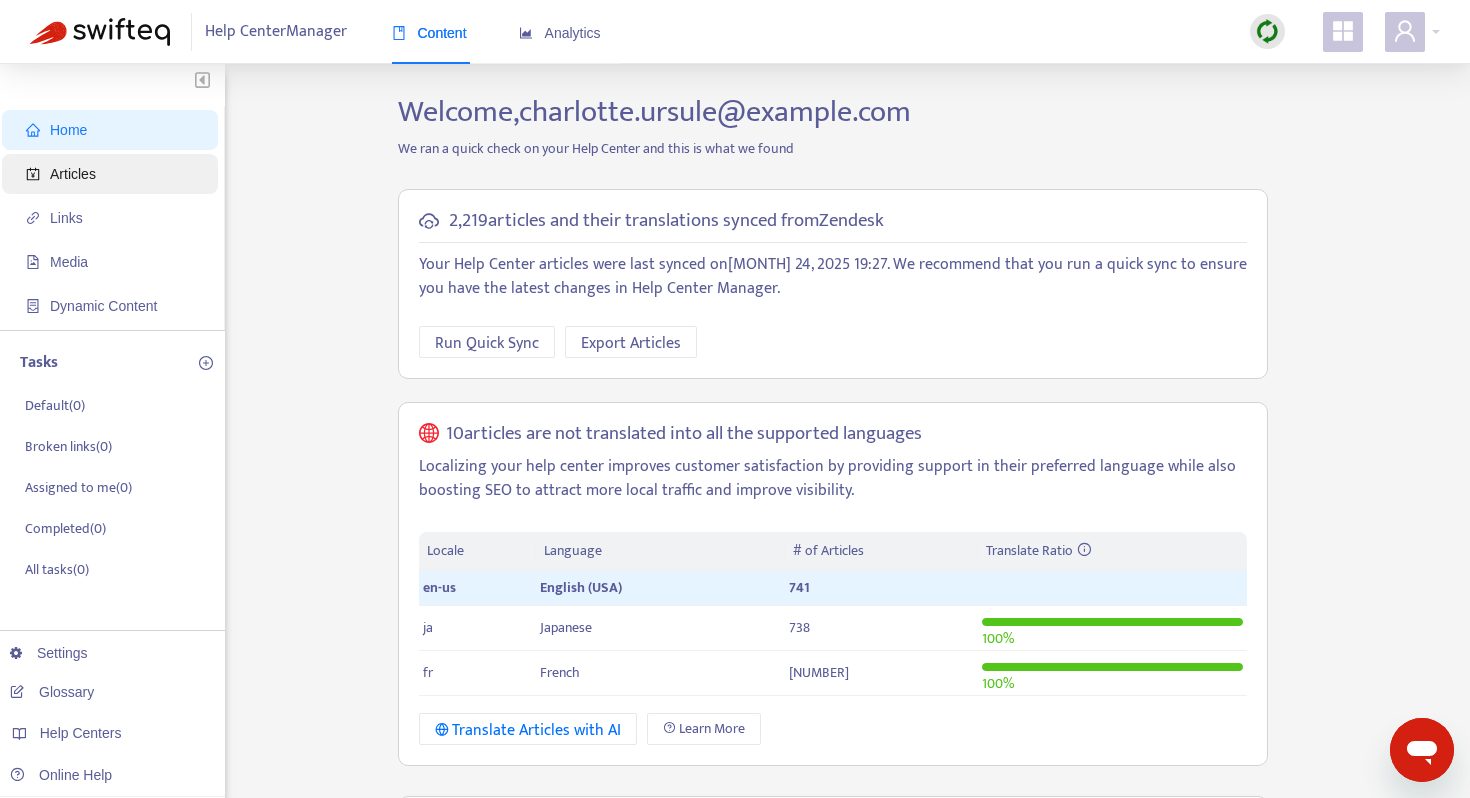 click on "Articles" at bounding box center (114, 174) 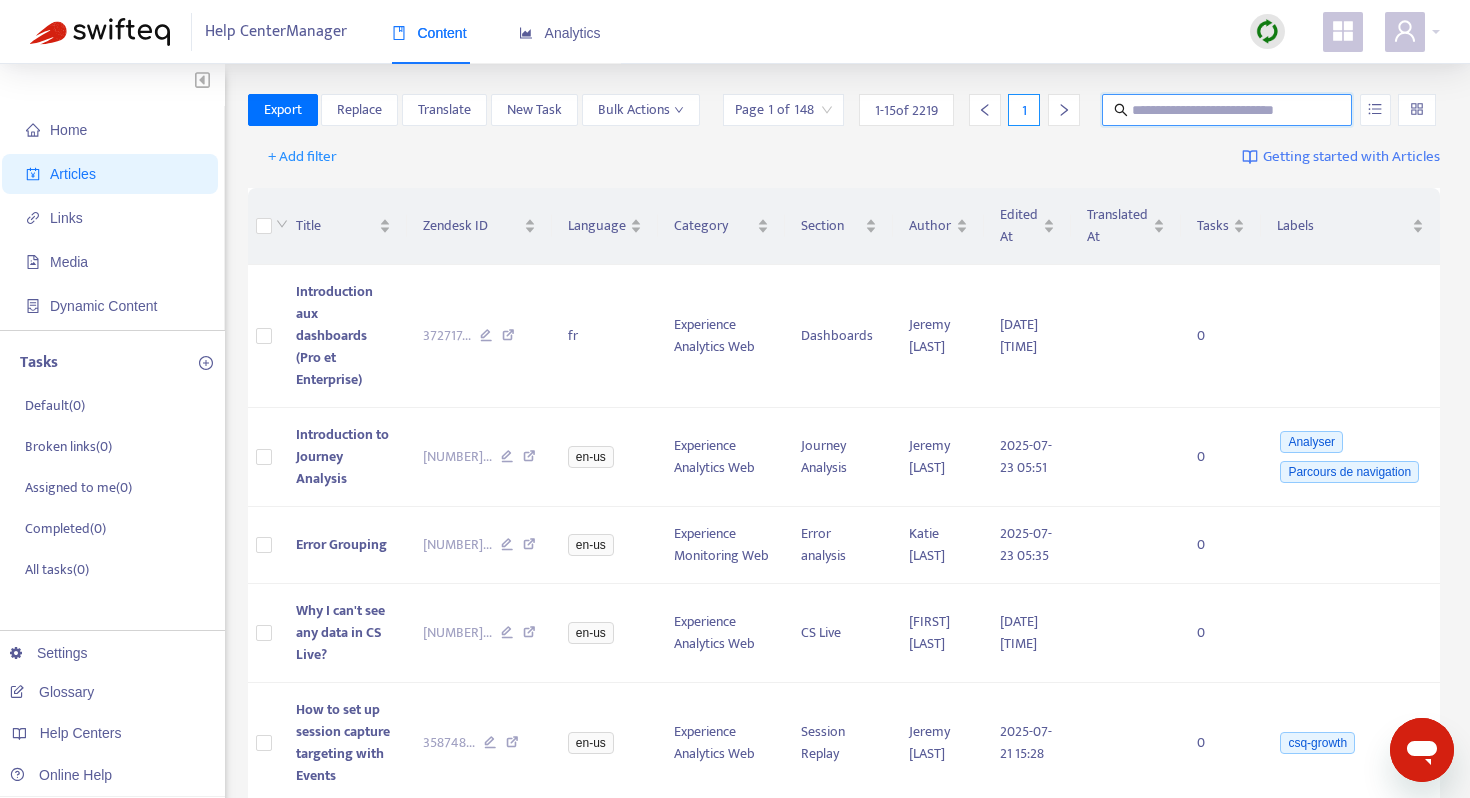 click at bounding box center [1228, 110] 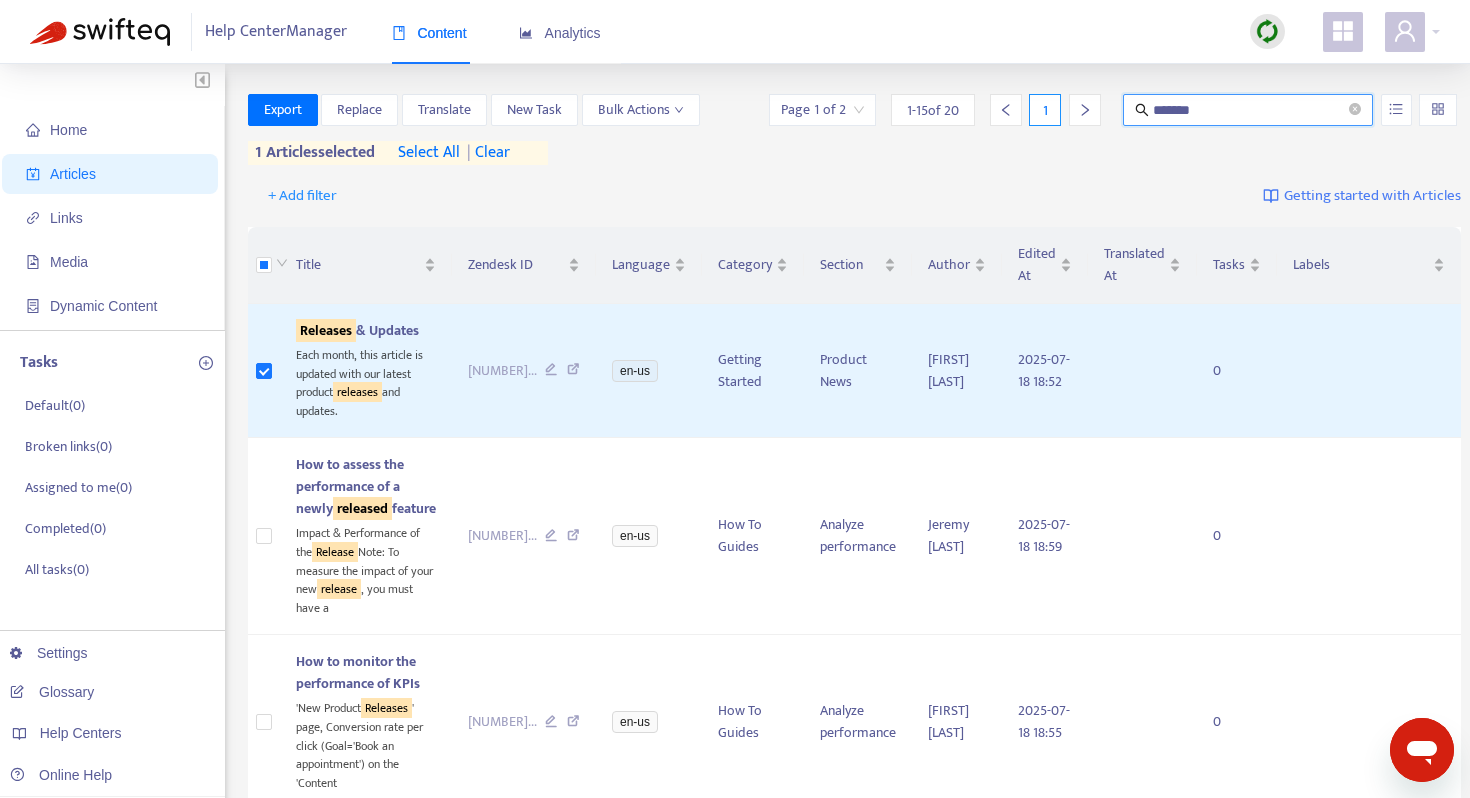 drag, startPoint x: 1207, startPoint y: 115, endPoint x: 1095, endPoint y: 115, distance: 112 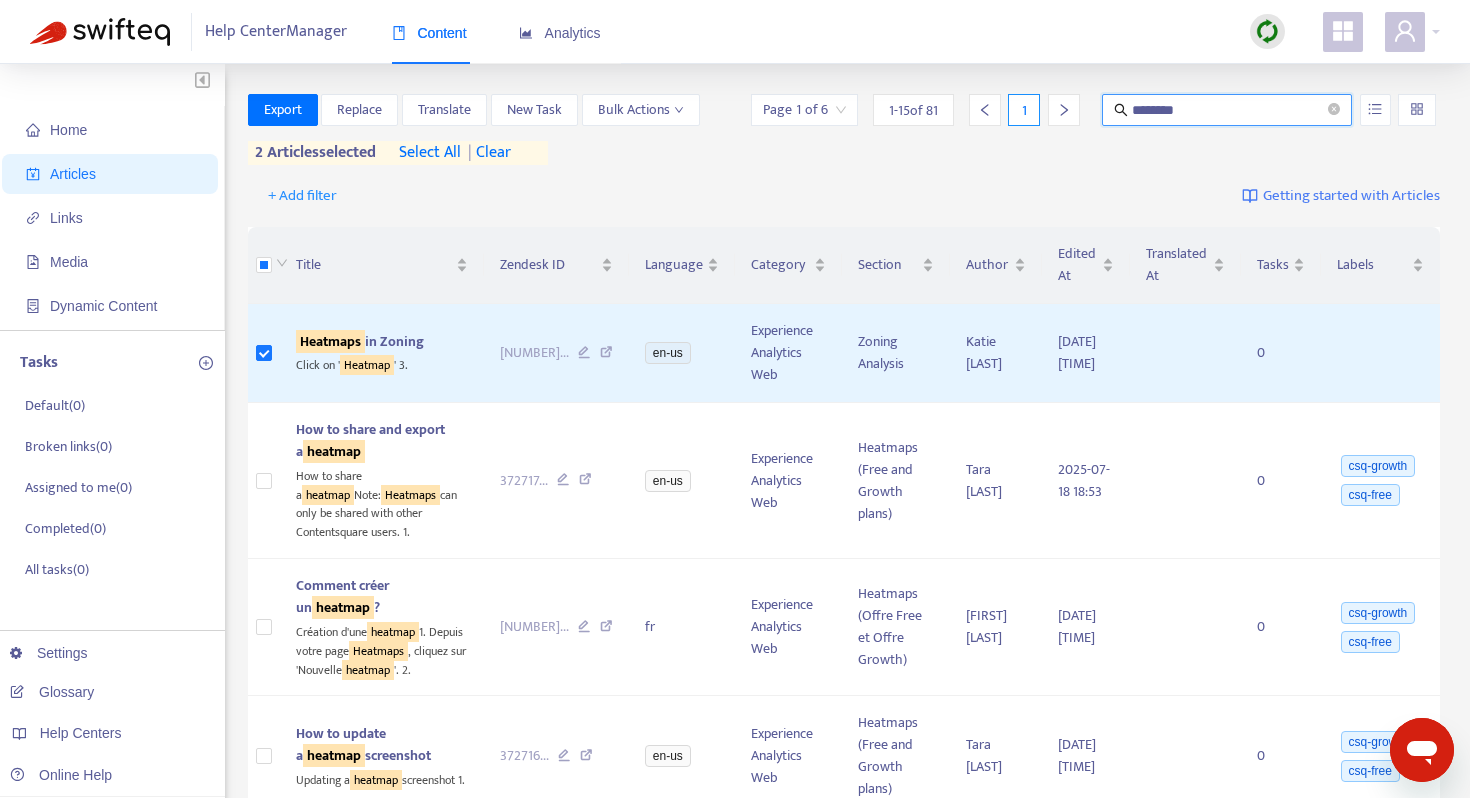 drag, startPoint x: 1208, startPoint y: 109, endPoint x: 1097, endPoint y: 108, distance: 111.0045 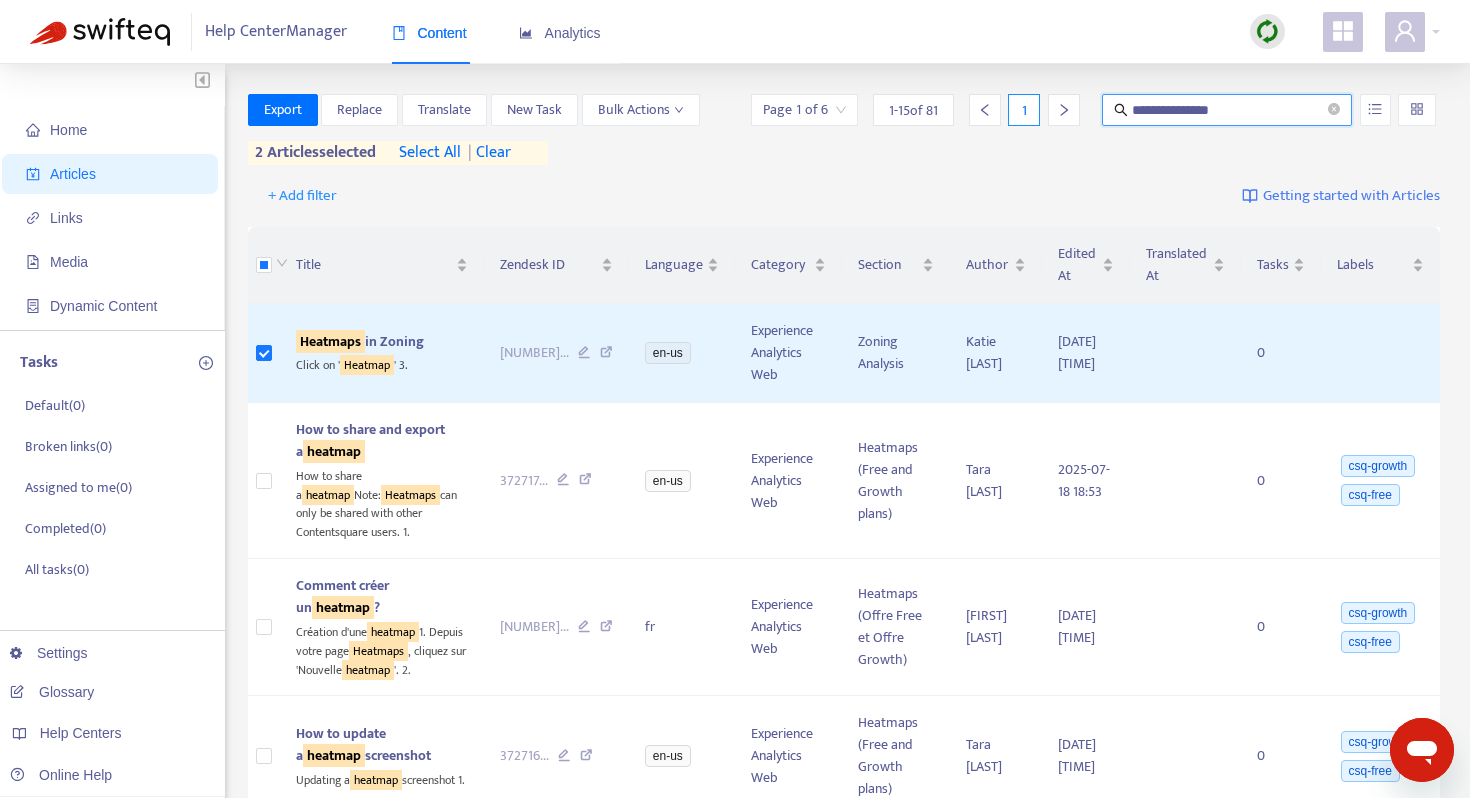 type on "**********" 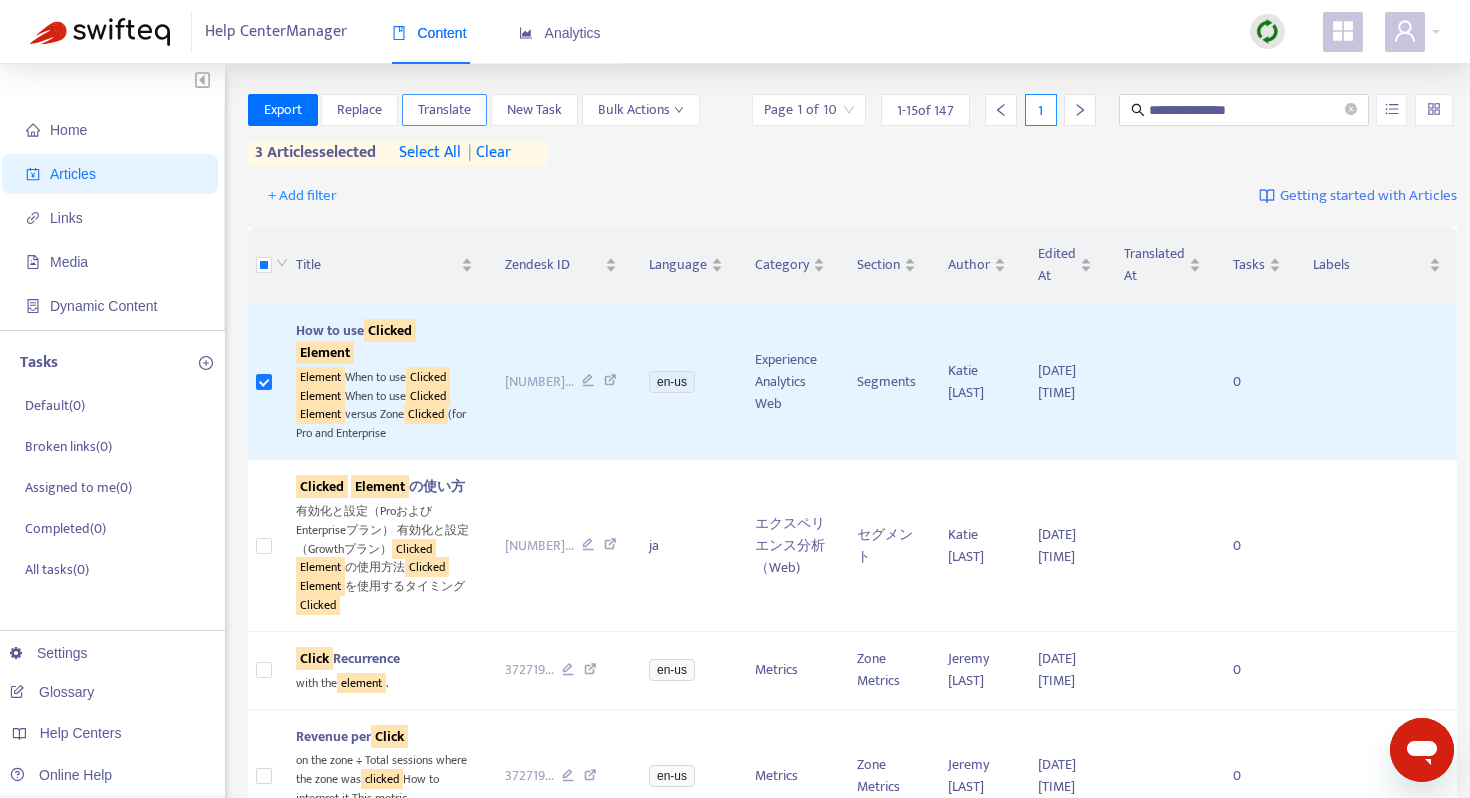 click on "Translate" at bounding box center (444, 110) 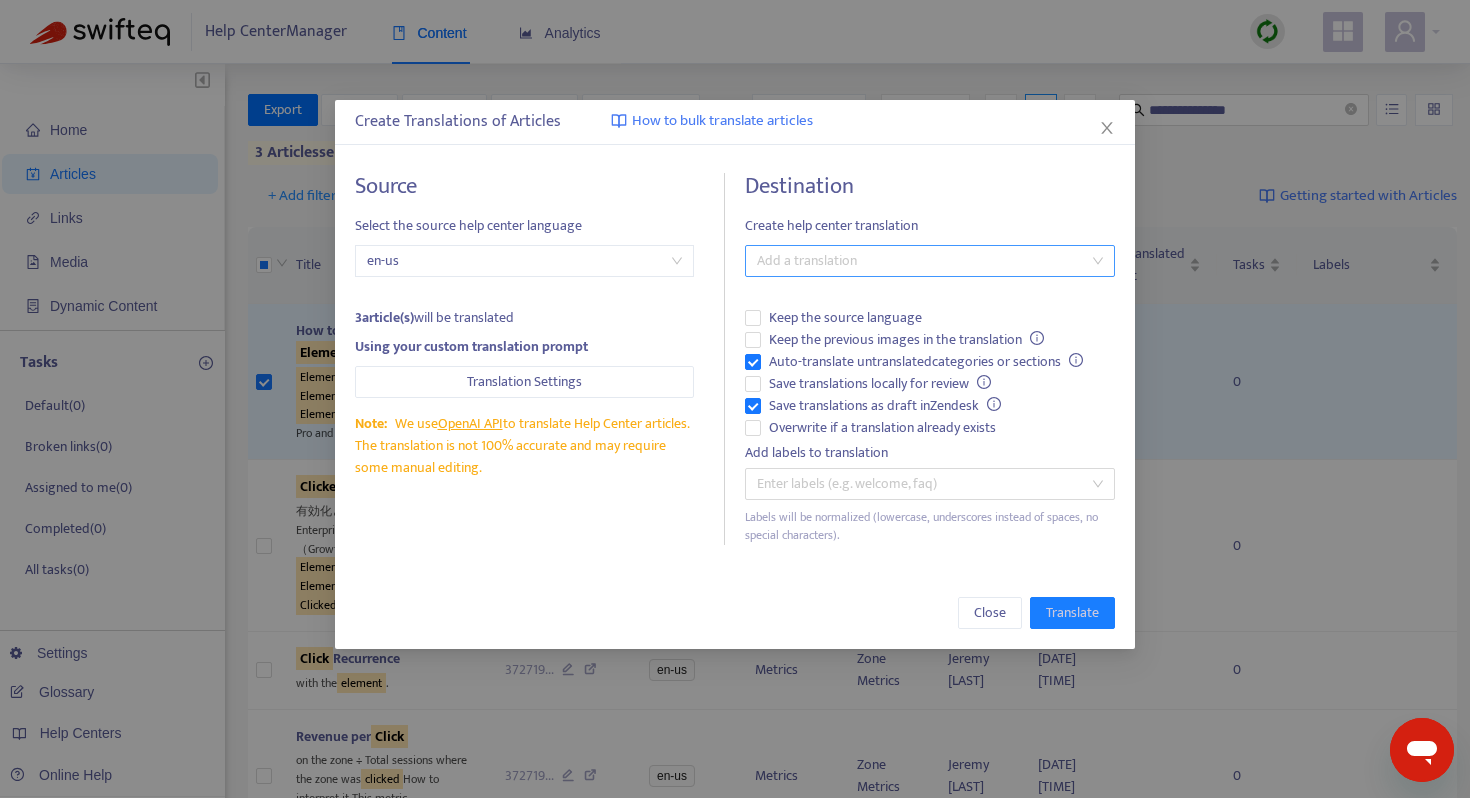 click at bounding box center (920, 261) 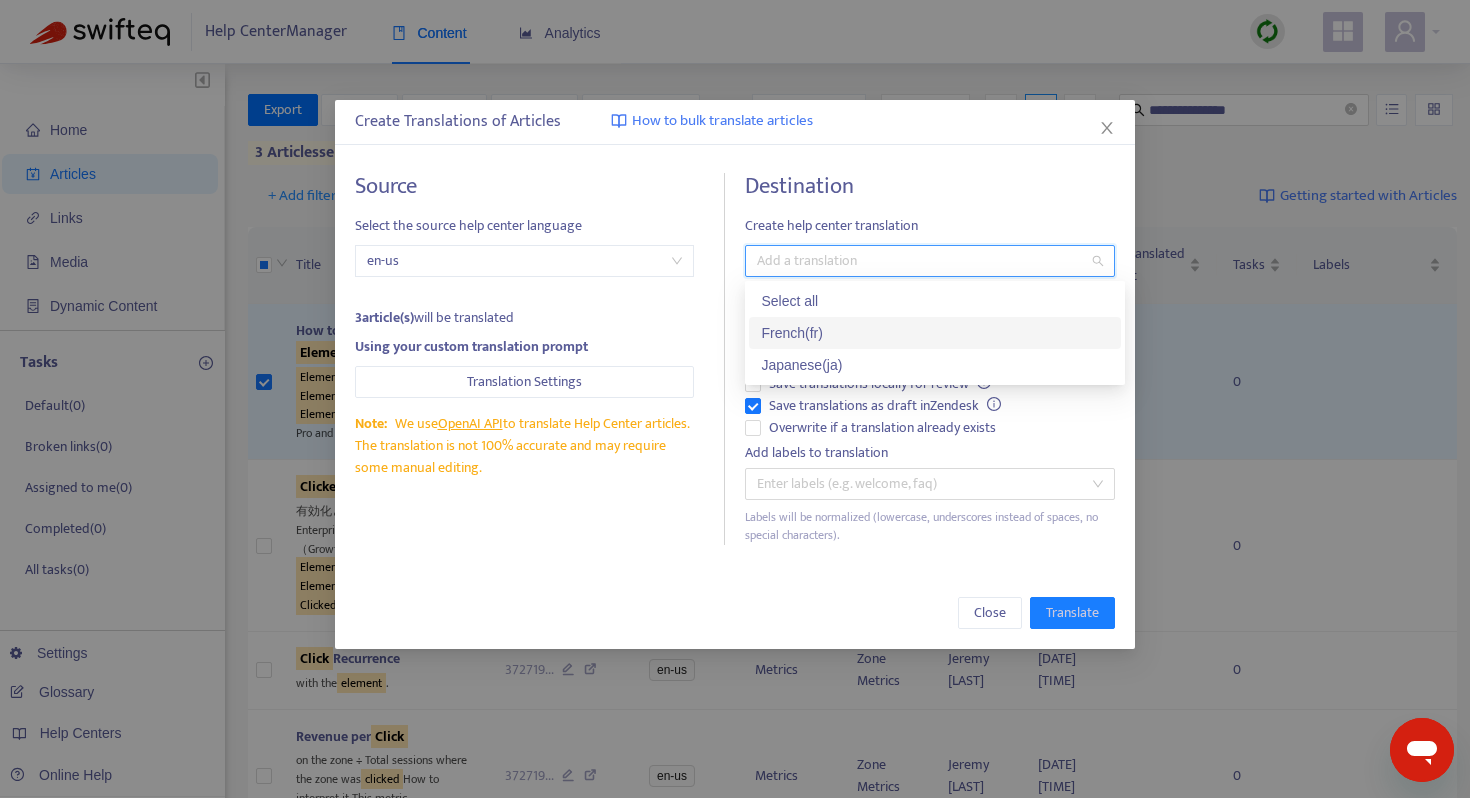click on "French  ( fr )" at bounding box center [935, 333] 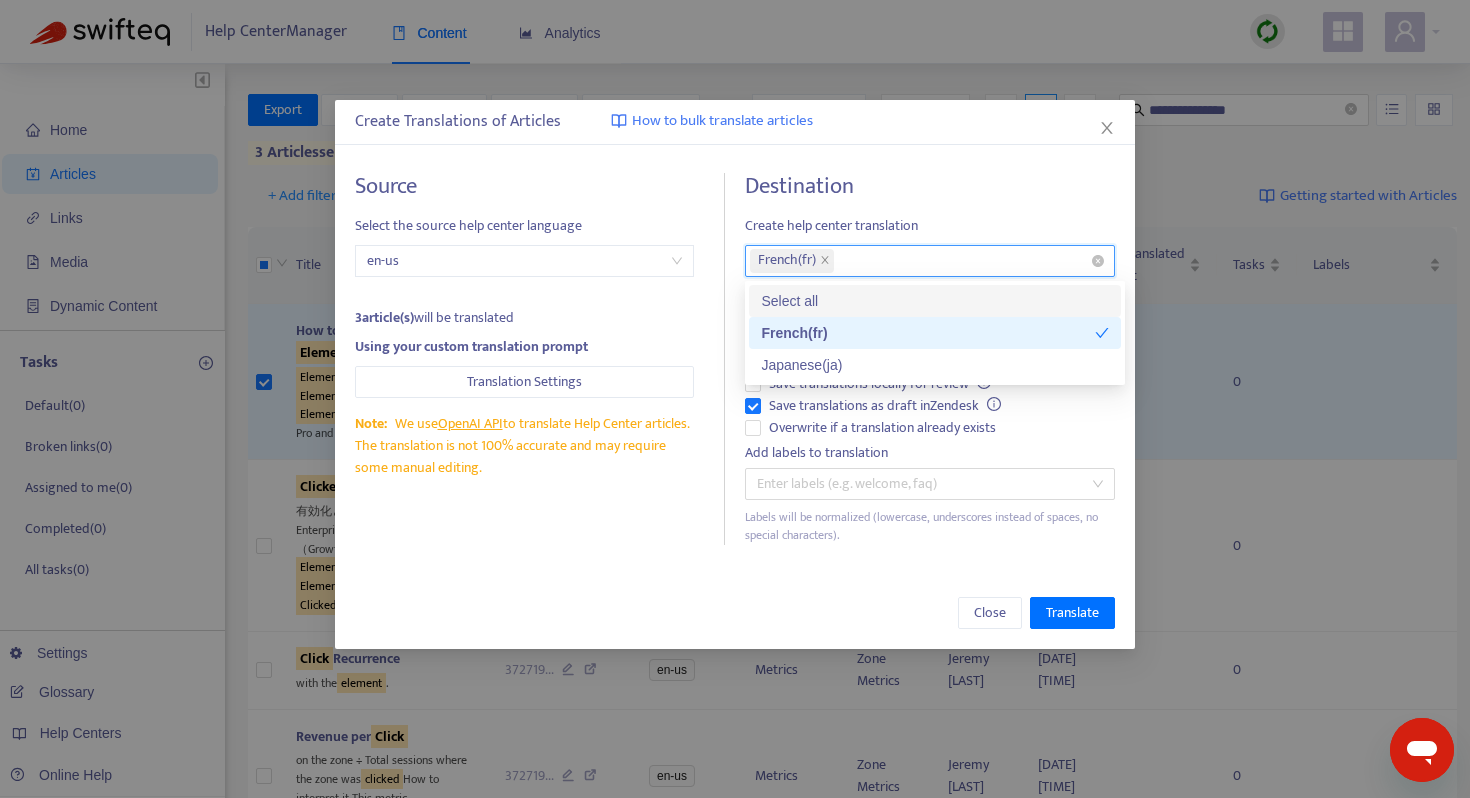 click on "French  ( fr )" at bounding box center (920, 261) 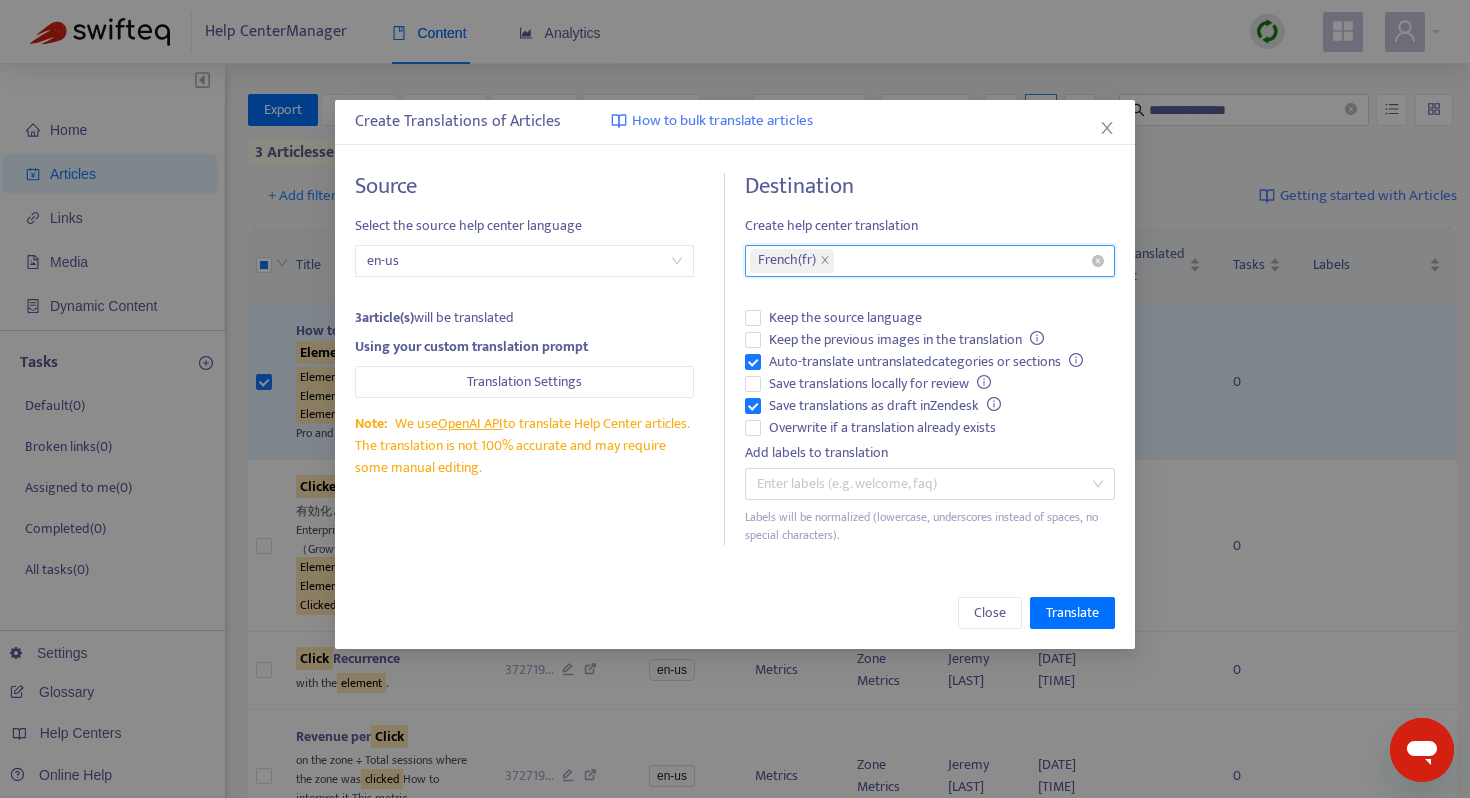 click on "French  ( fr )" at bounding box center [920, 261] 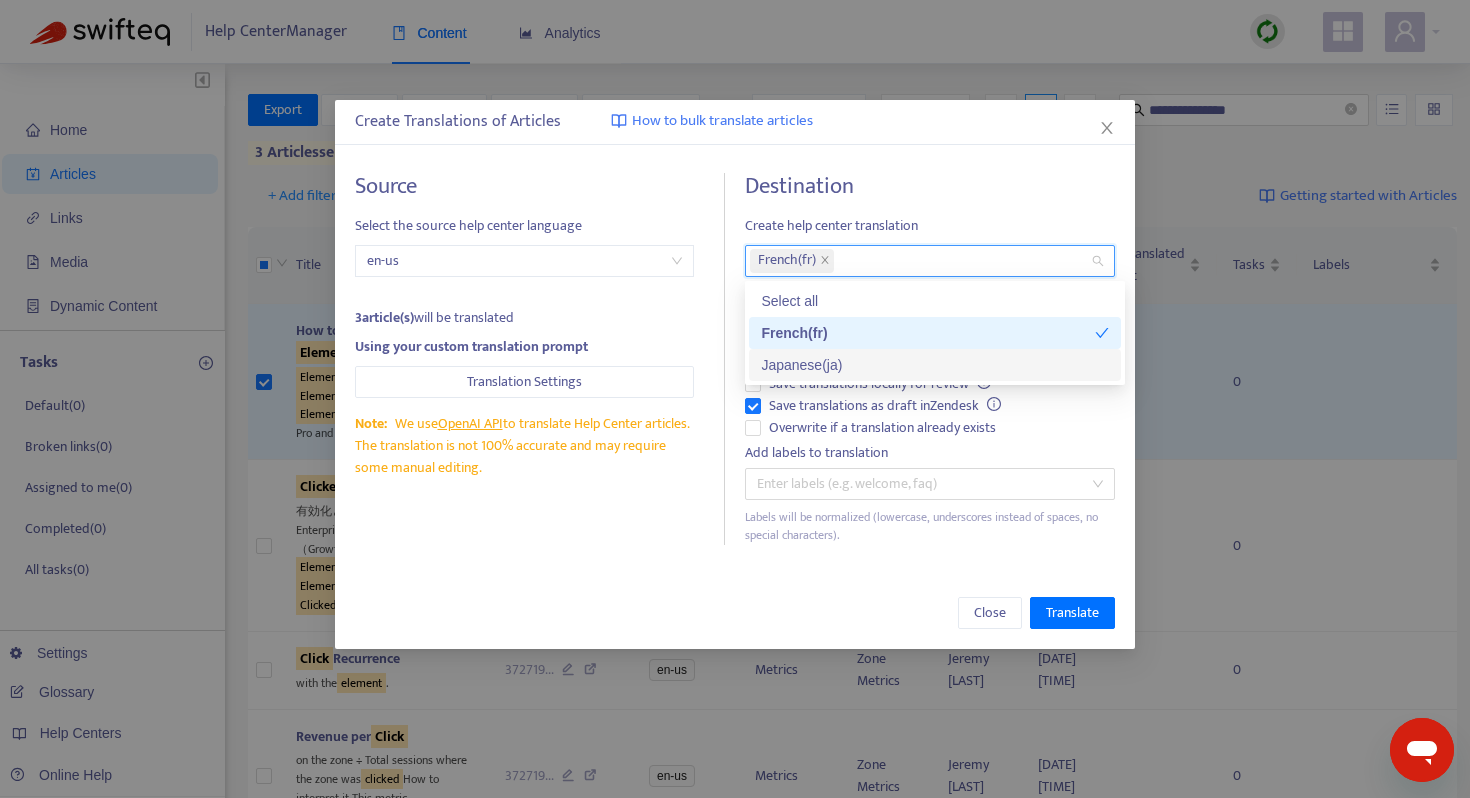 click on "Japanese  ( ja )" at bounding box center [935, 365] 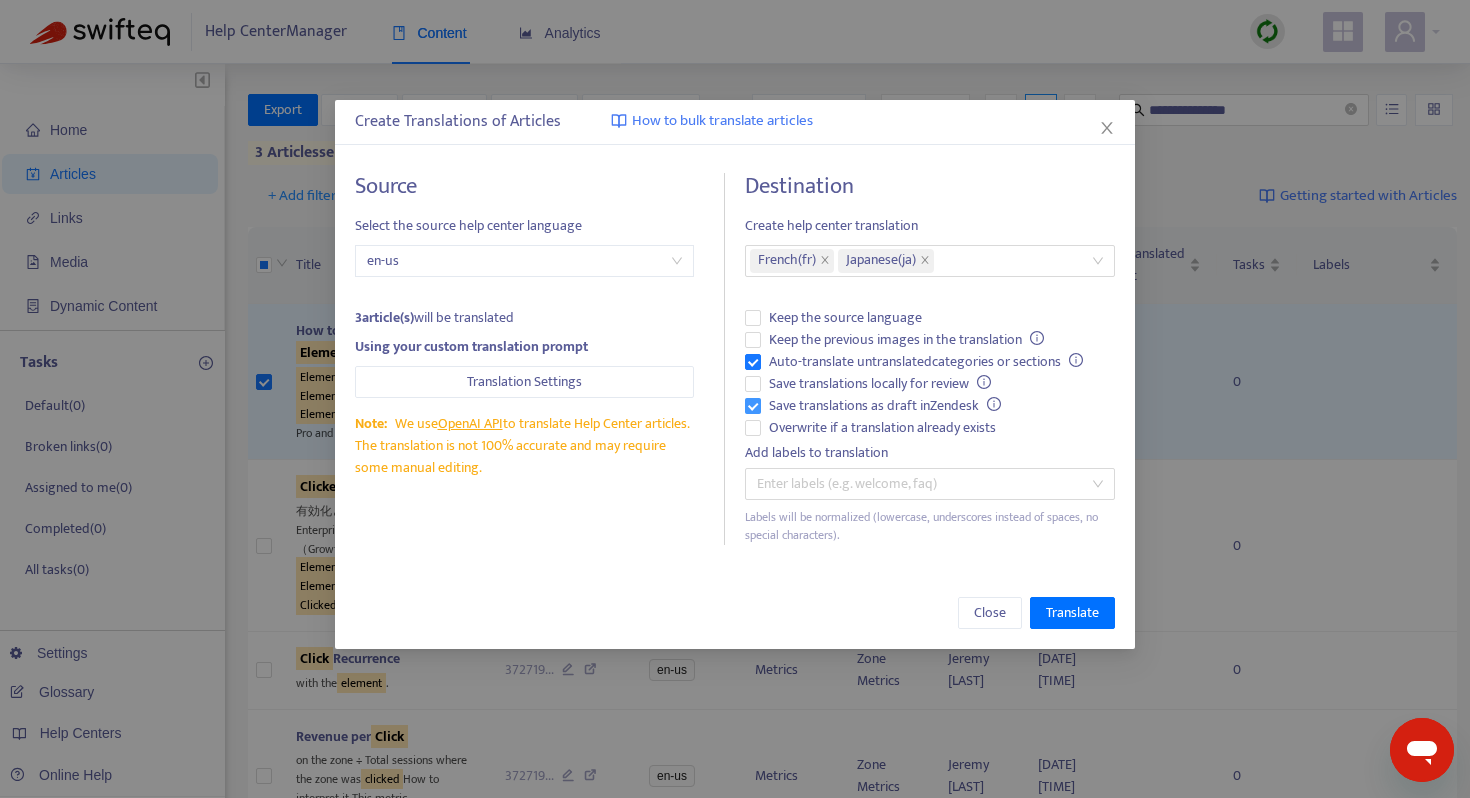 click on "Save translations as draft in  Zendesk" at bounding box center [885, 406] 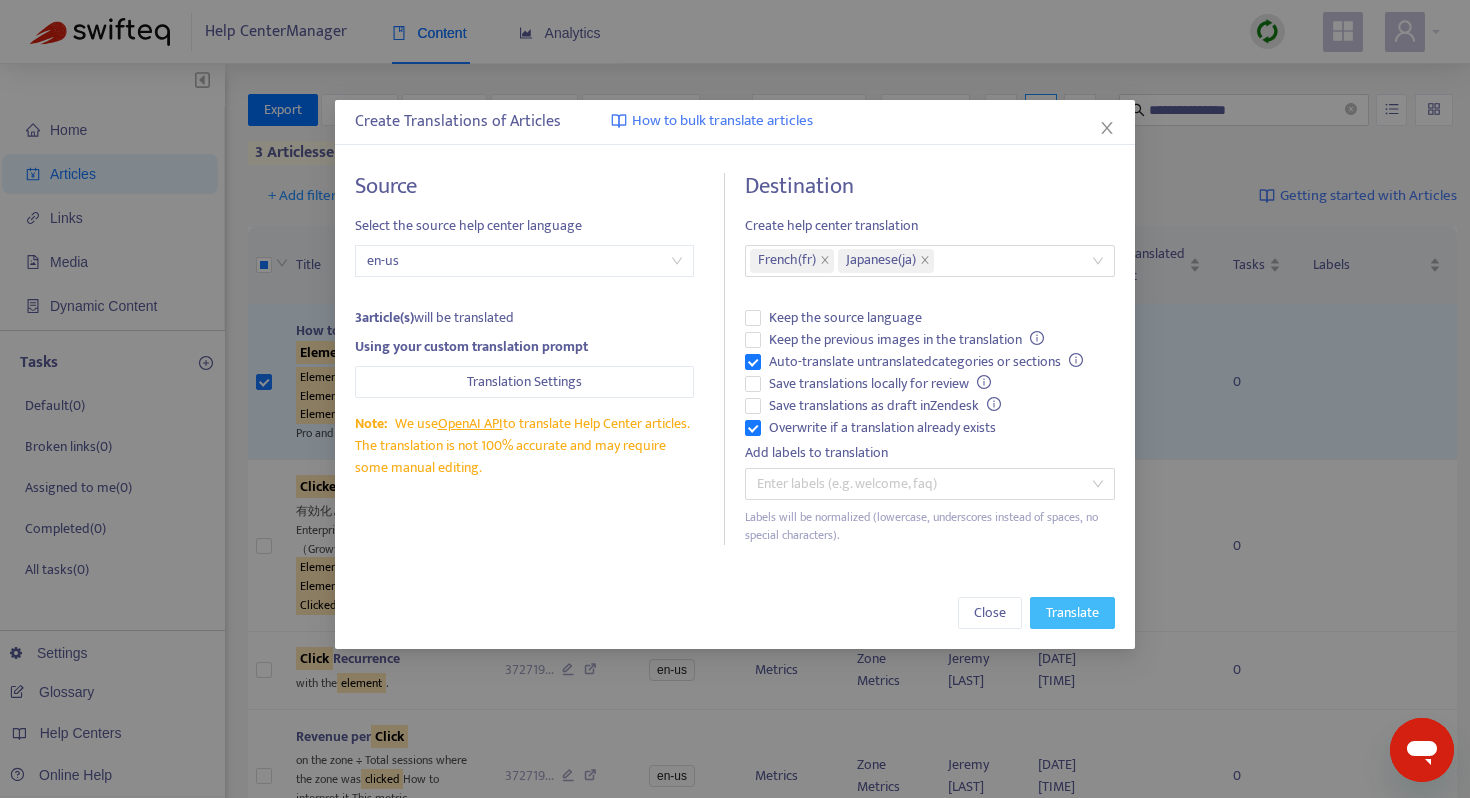 click on "Translate" at bounding box center [1072, 613] 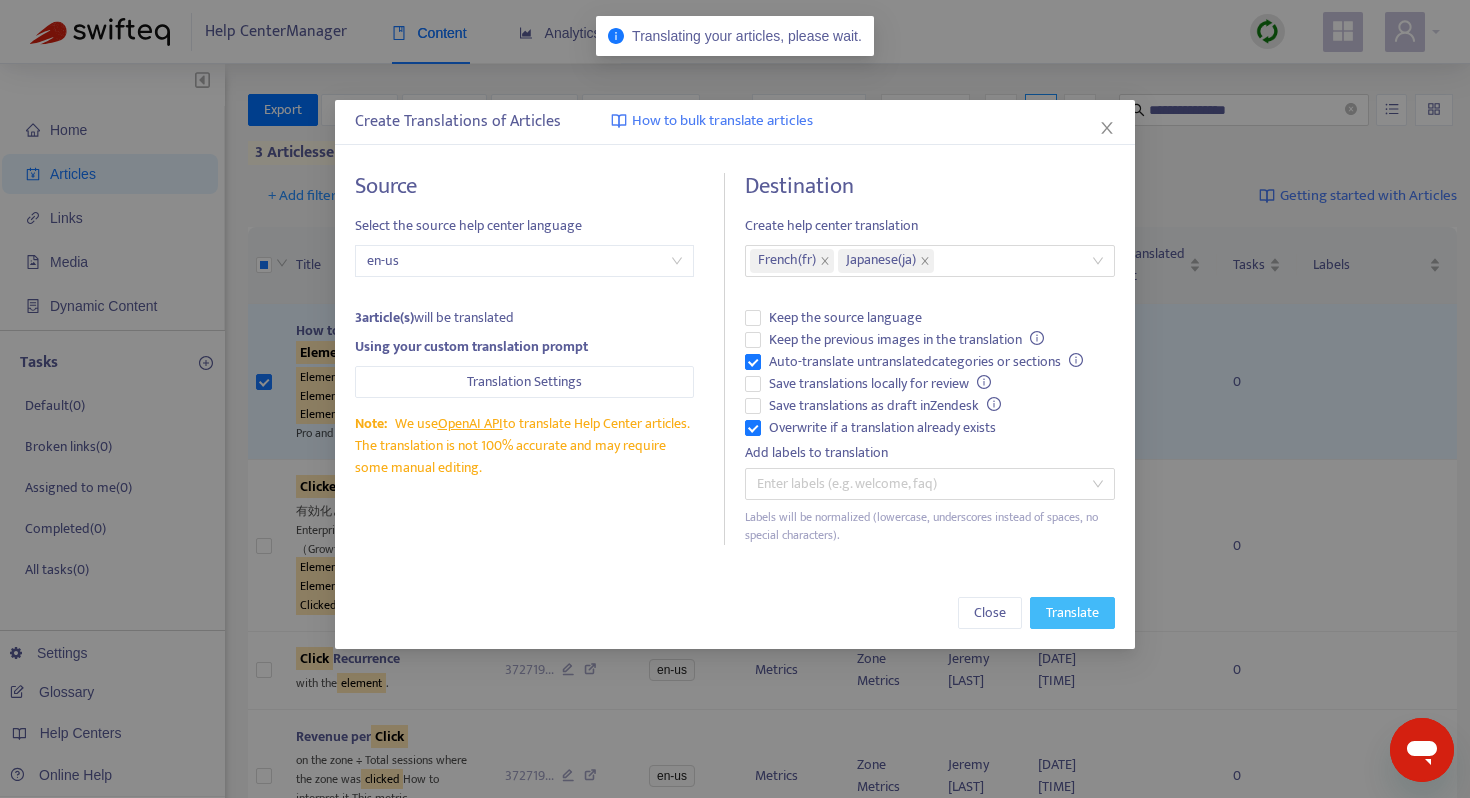 type 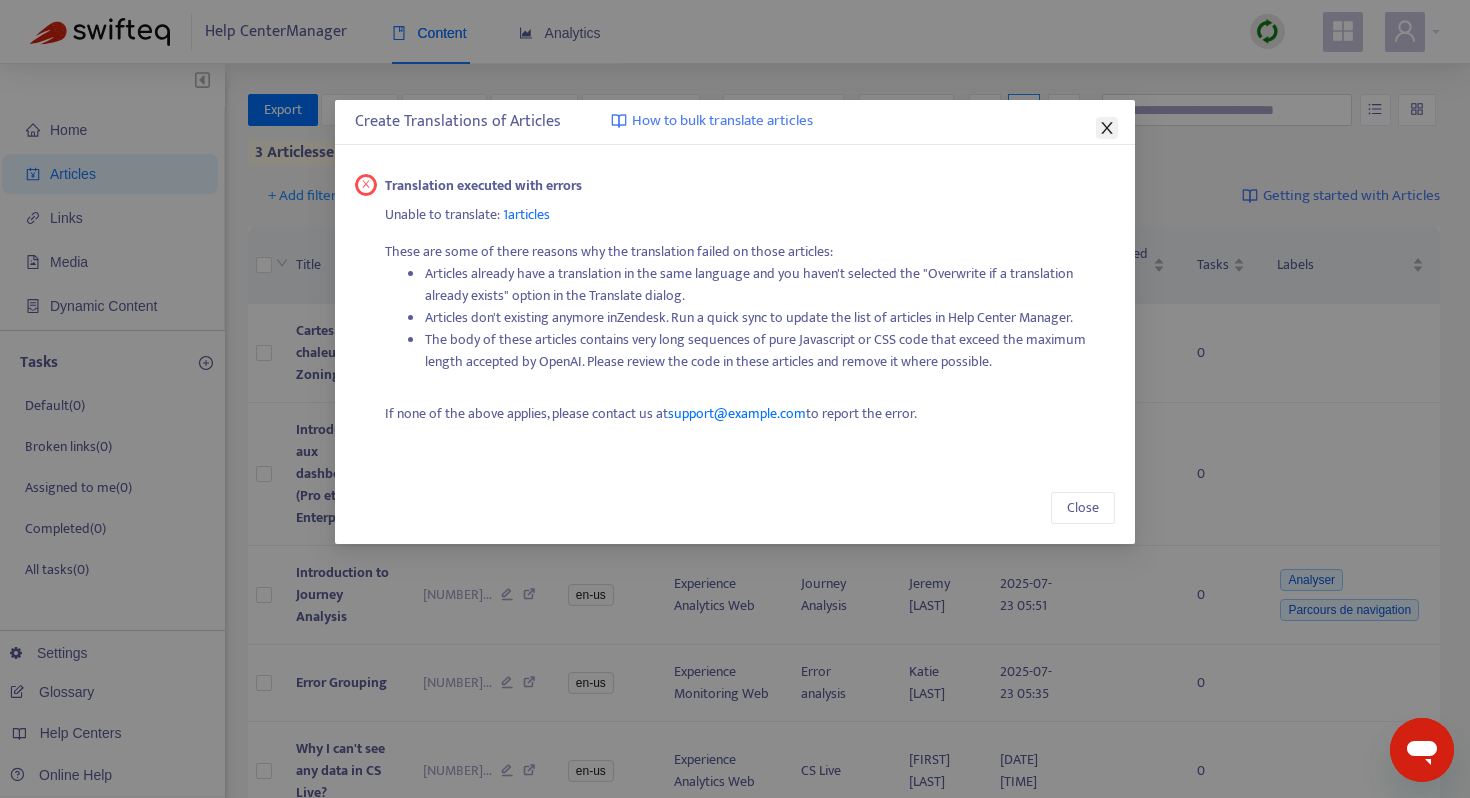 click 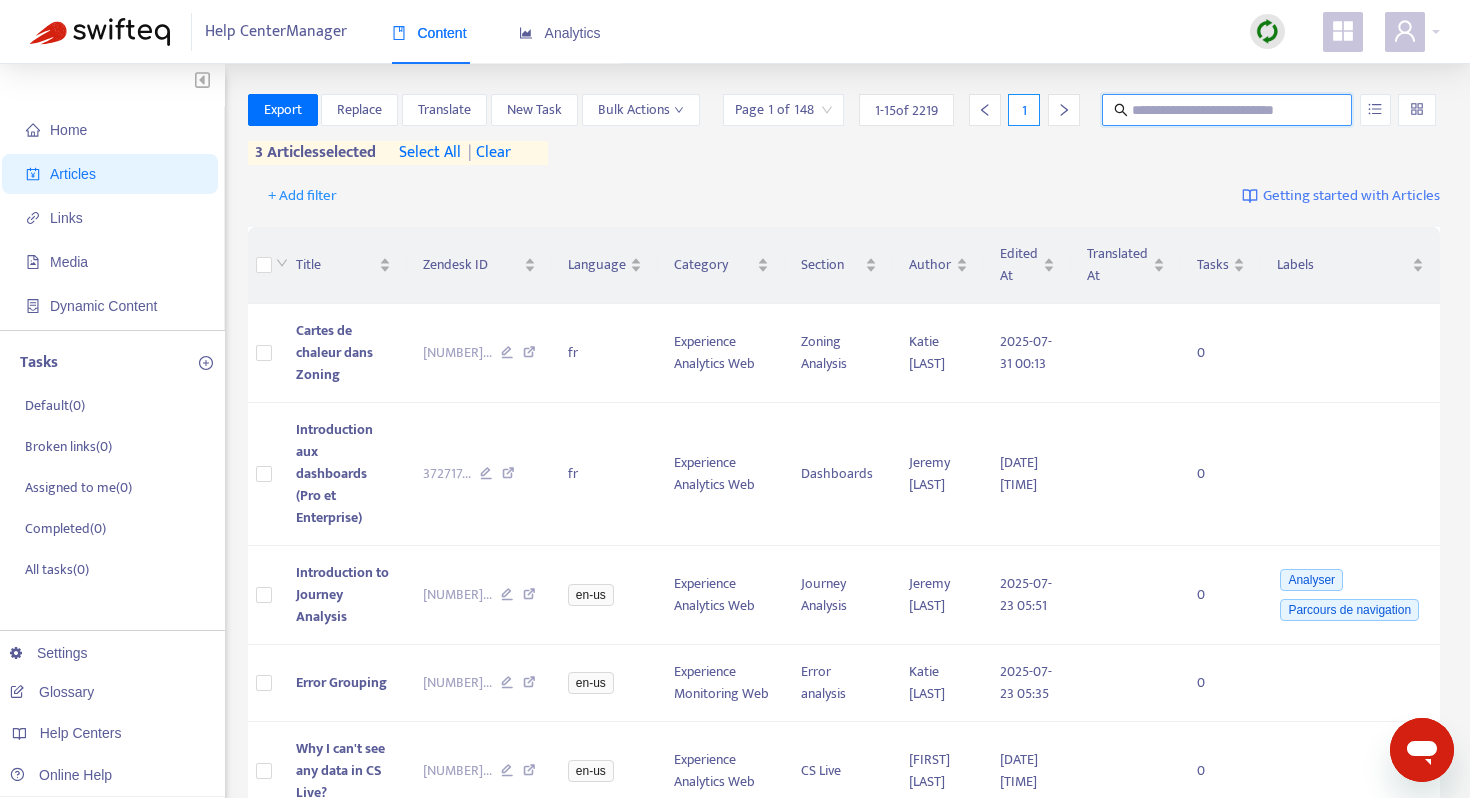 click at bounding box center [1228, 110] 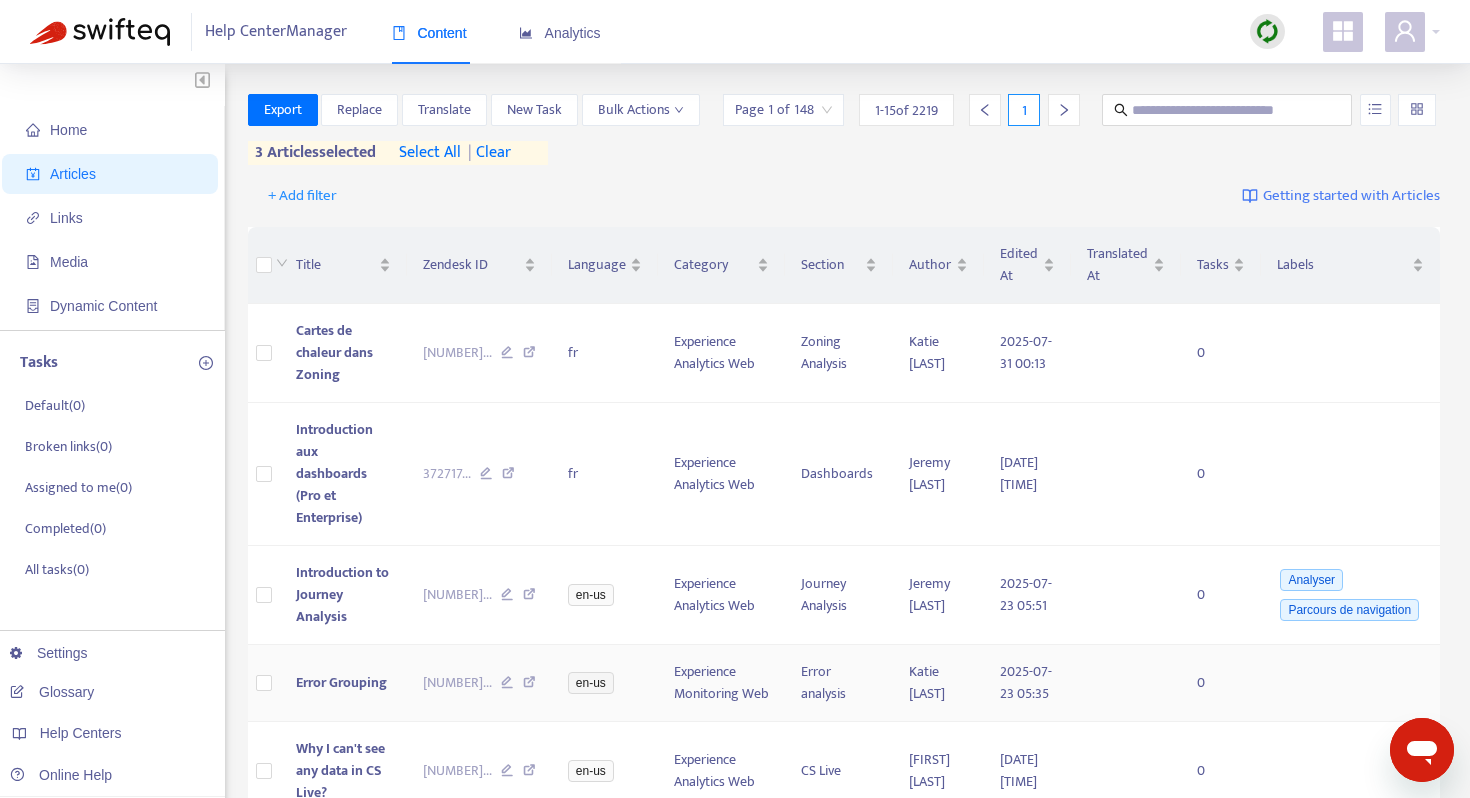 click on "Error Grouping" at bounding box center [341, 682] 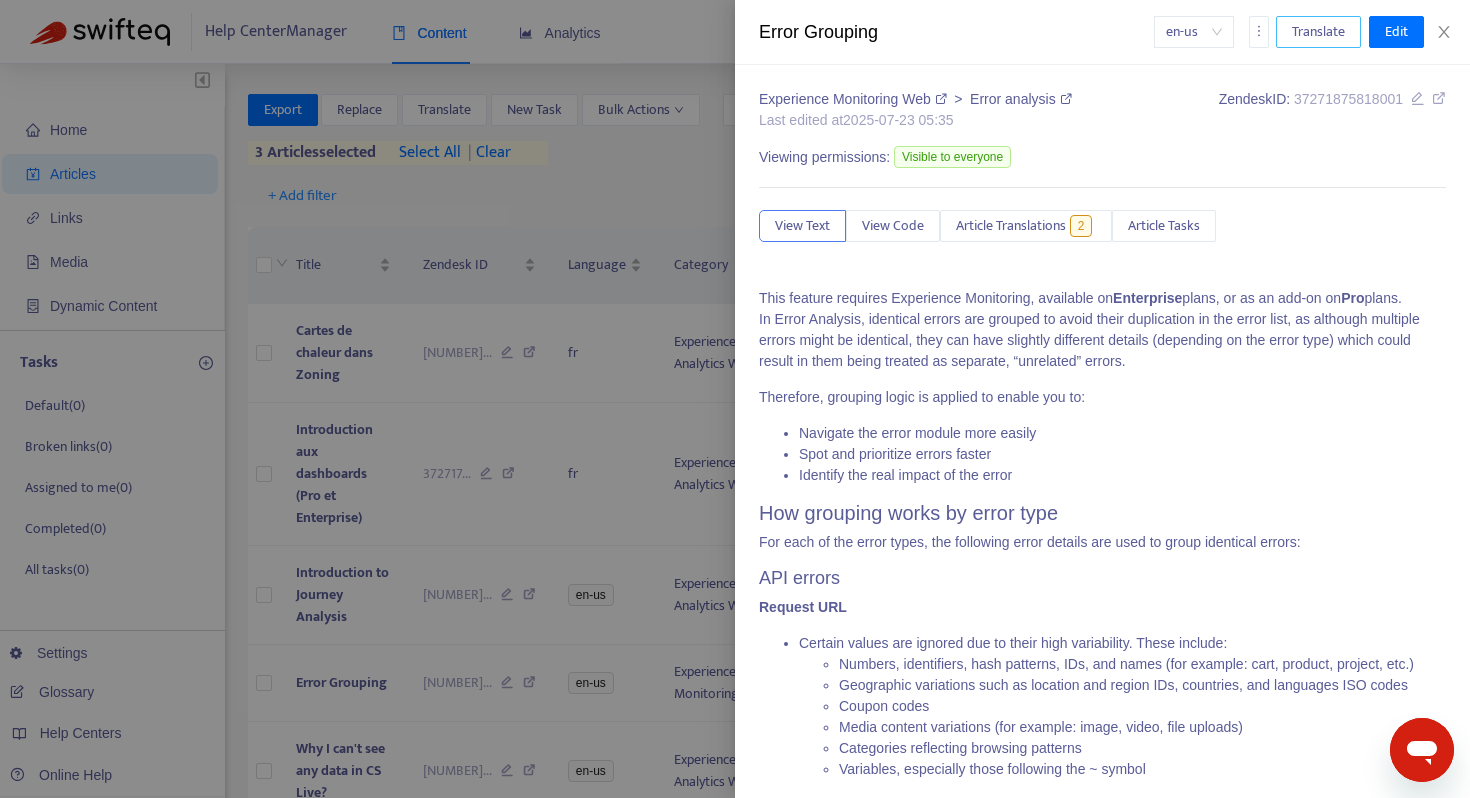 click on "Translate" at bounding box center [1318, 32] 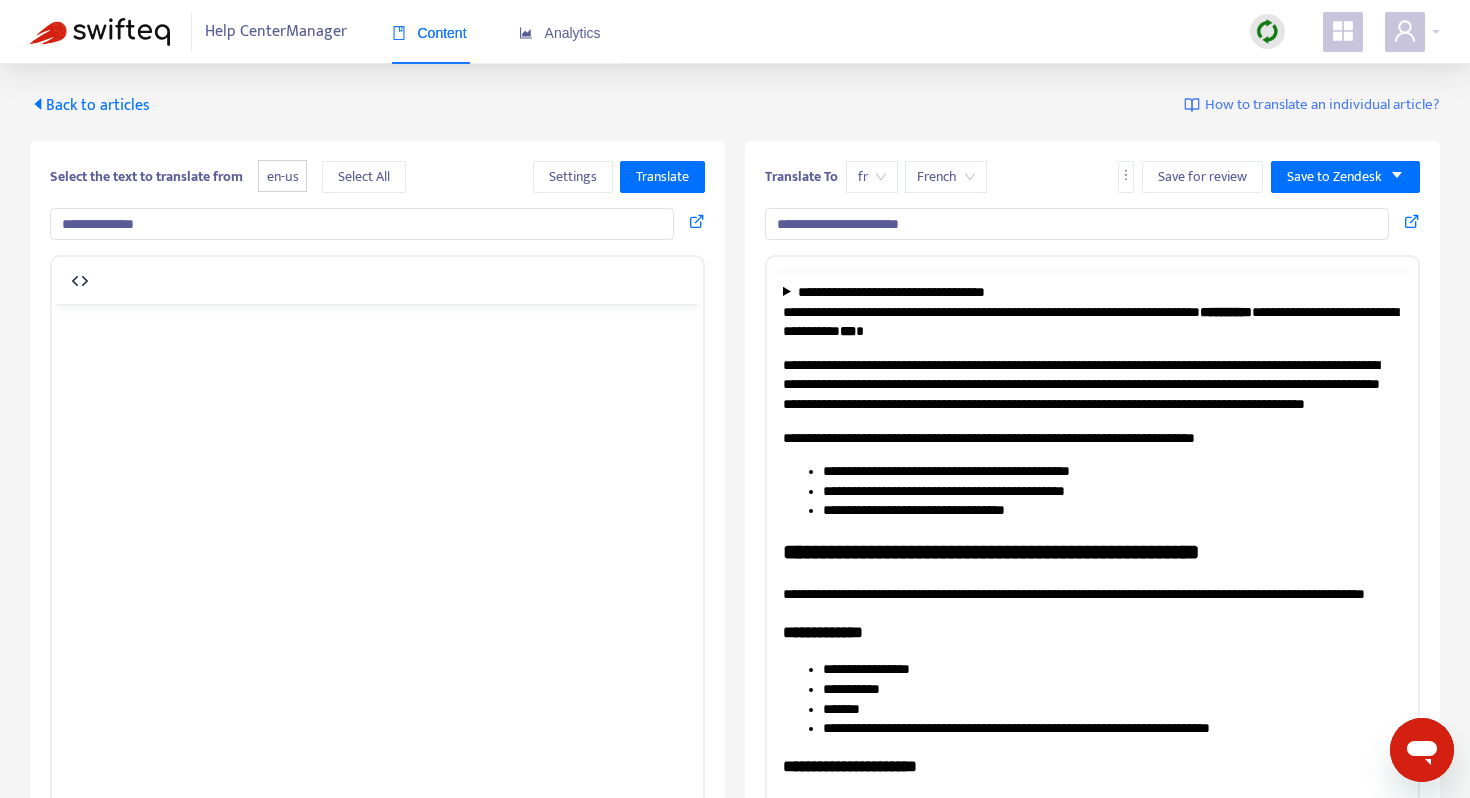 scroll, scrollTop: 0, scrollLeft: 0, axis: both 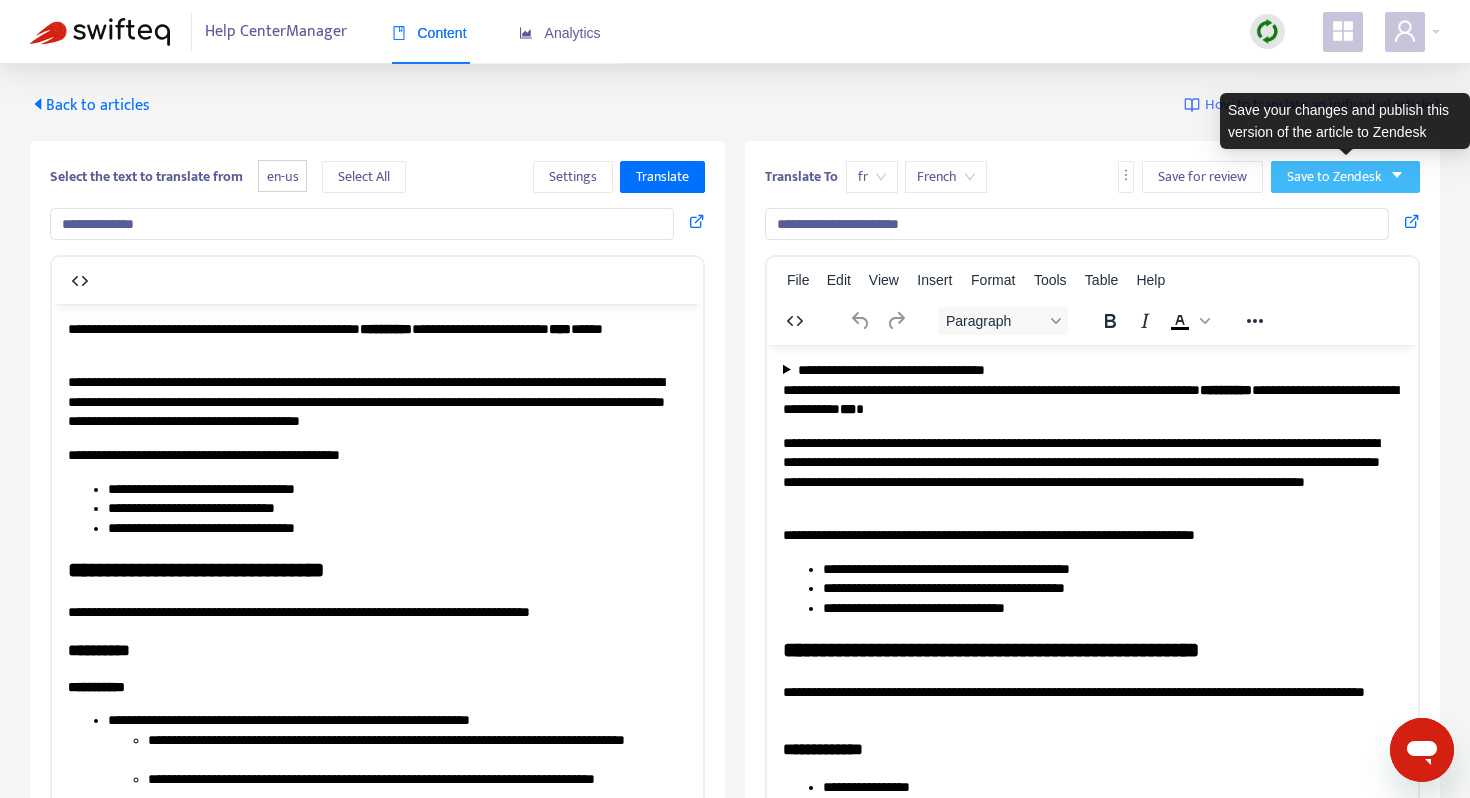 click 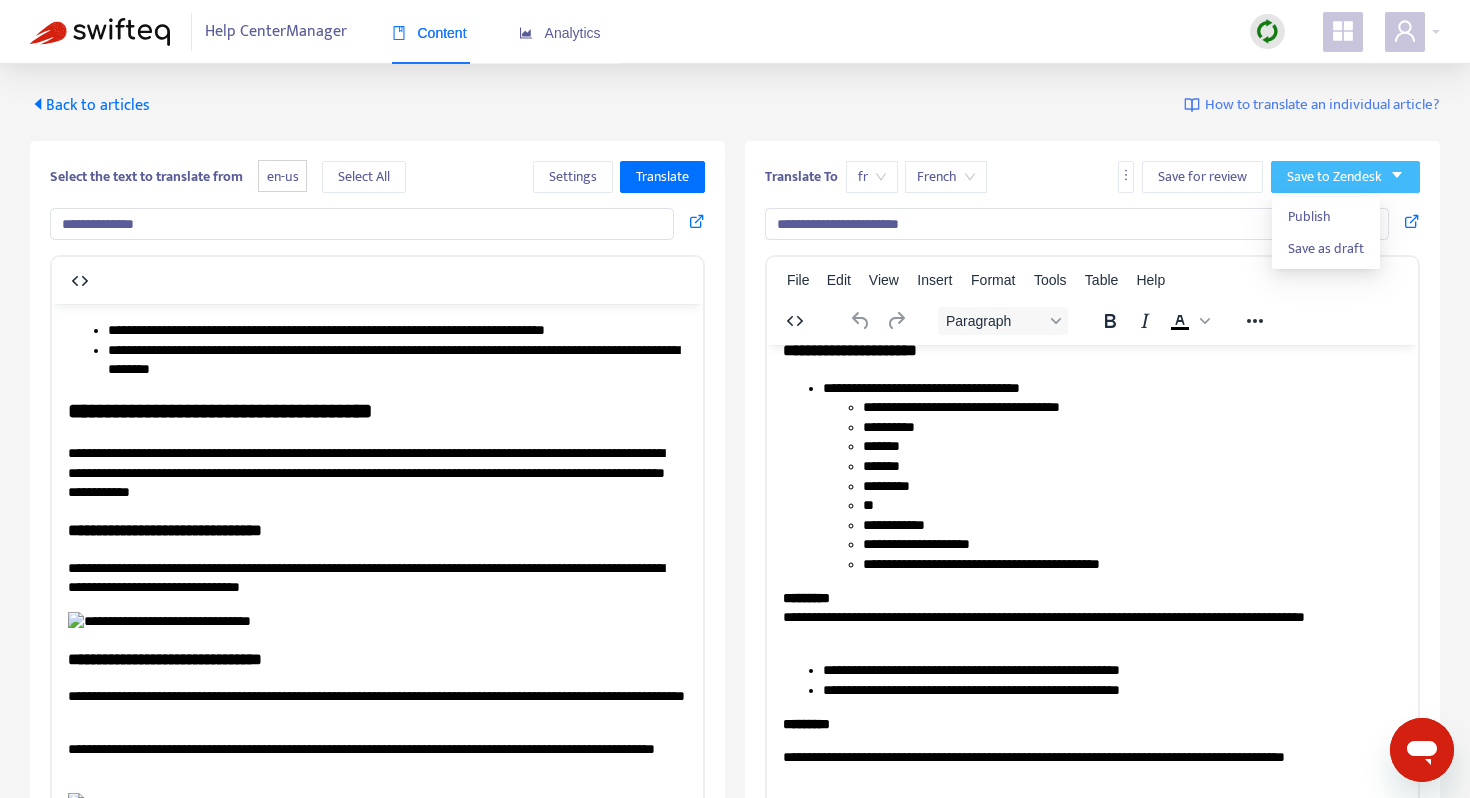 scroll, scrollTop: 2698, scrollLeft: 0, axis: vertical 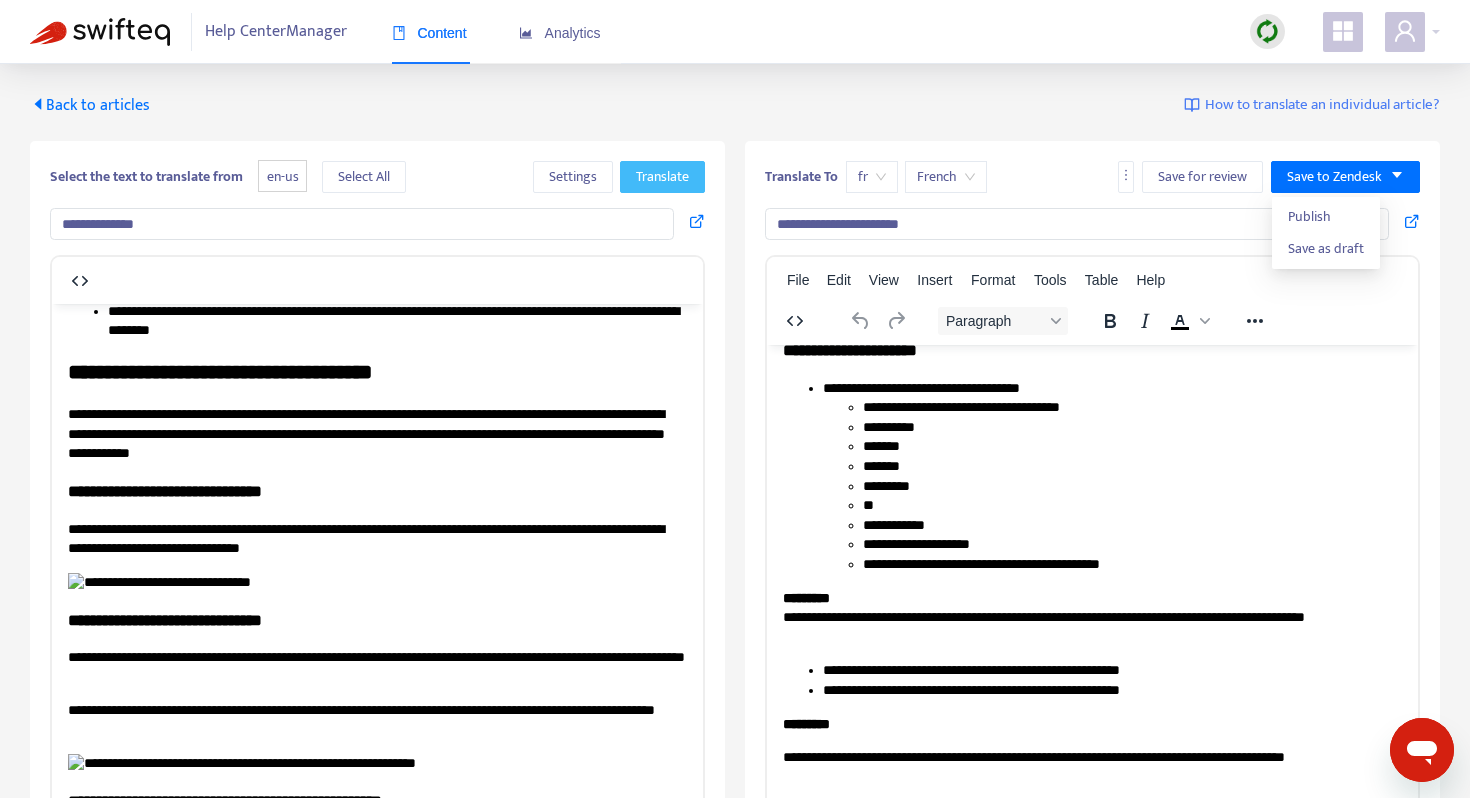 click on "Translate" at bounding box center (662, 177) 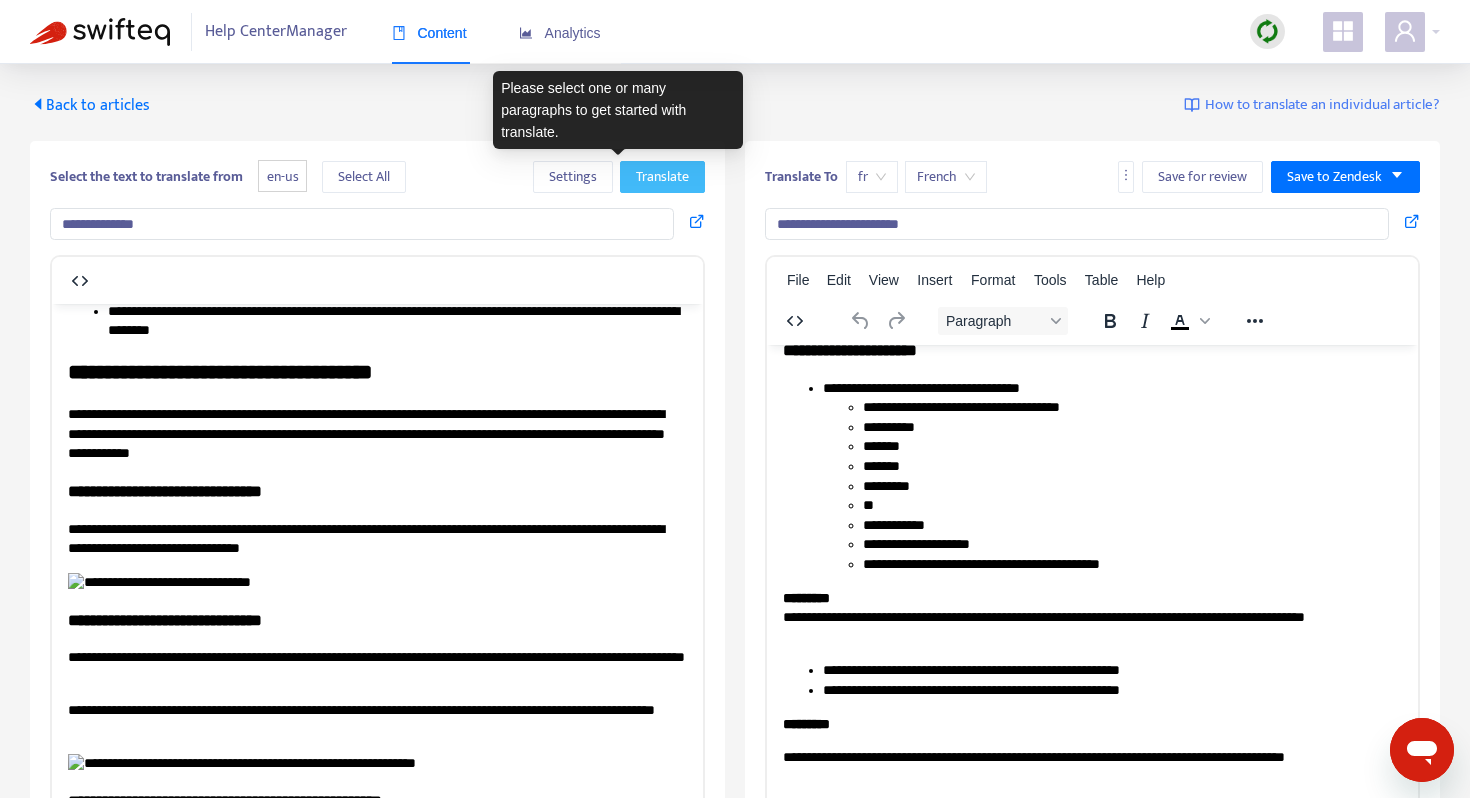 click on "Translate" at bounding box center [662, 177] 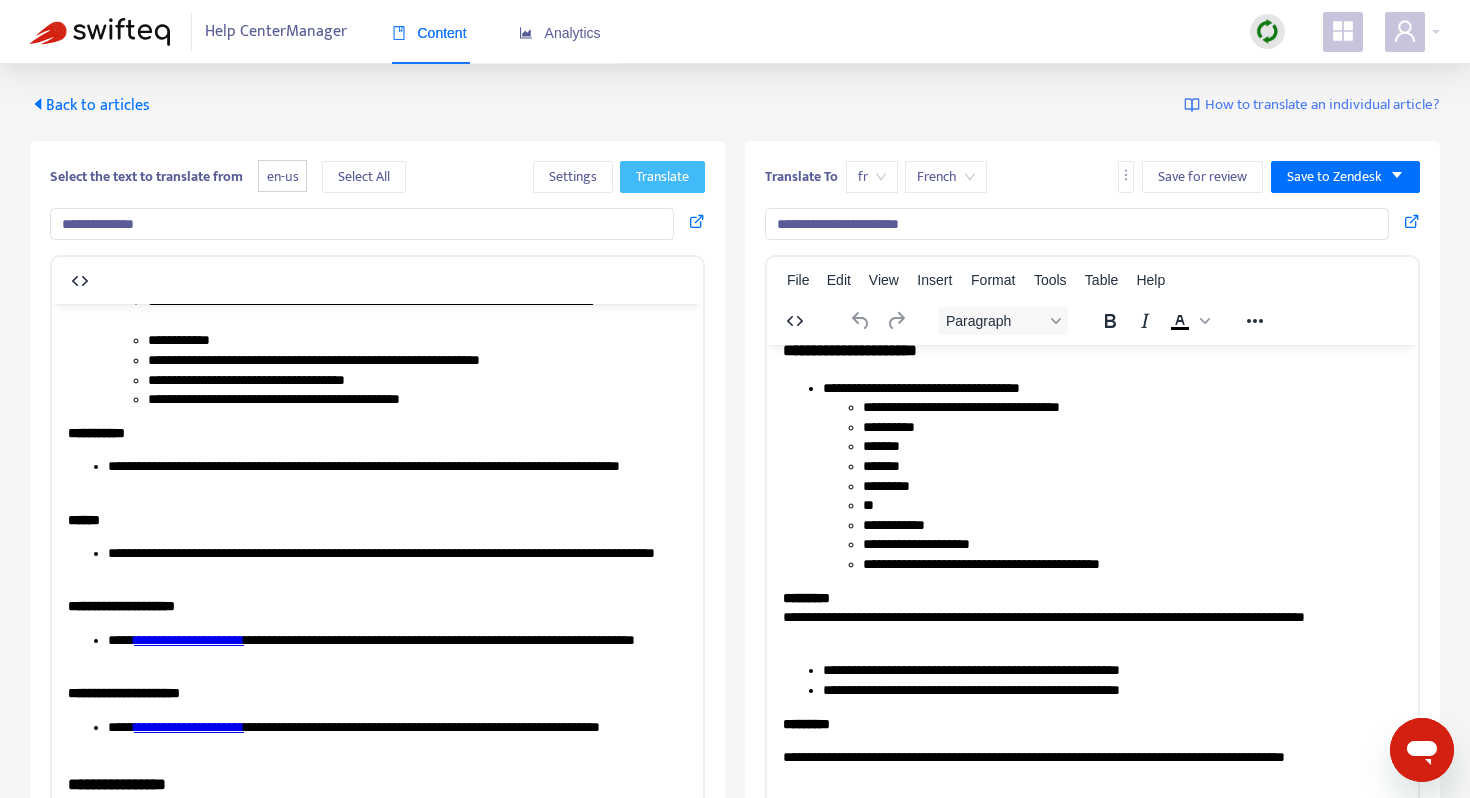 scroll, scrollTop: 0, scrollLeft: 0, axis: both 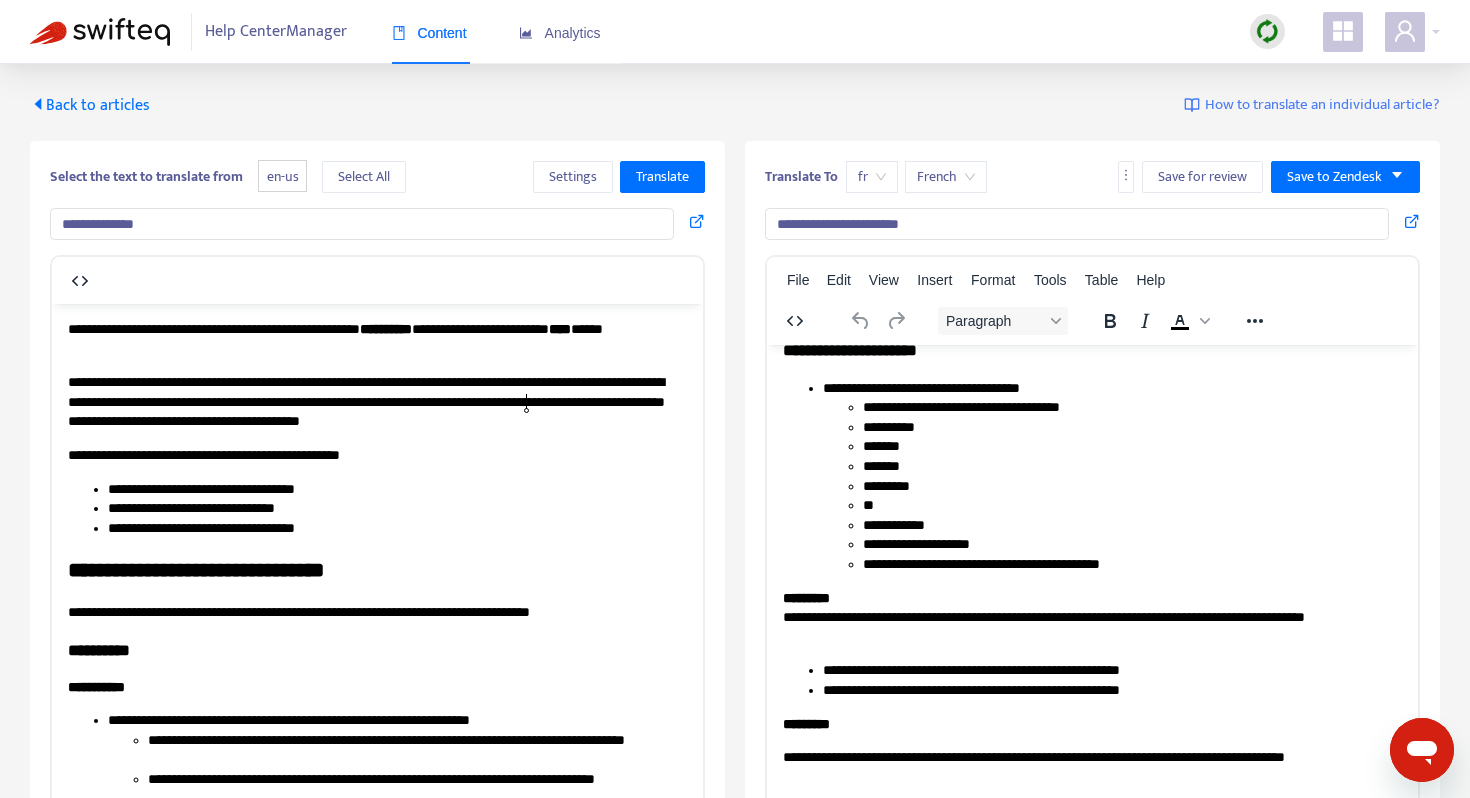 click on "**********" at bounding box center (377, 401) 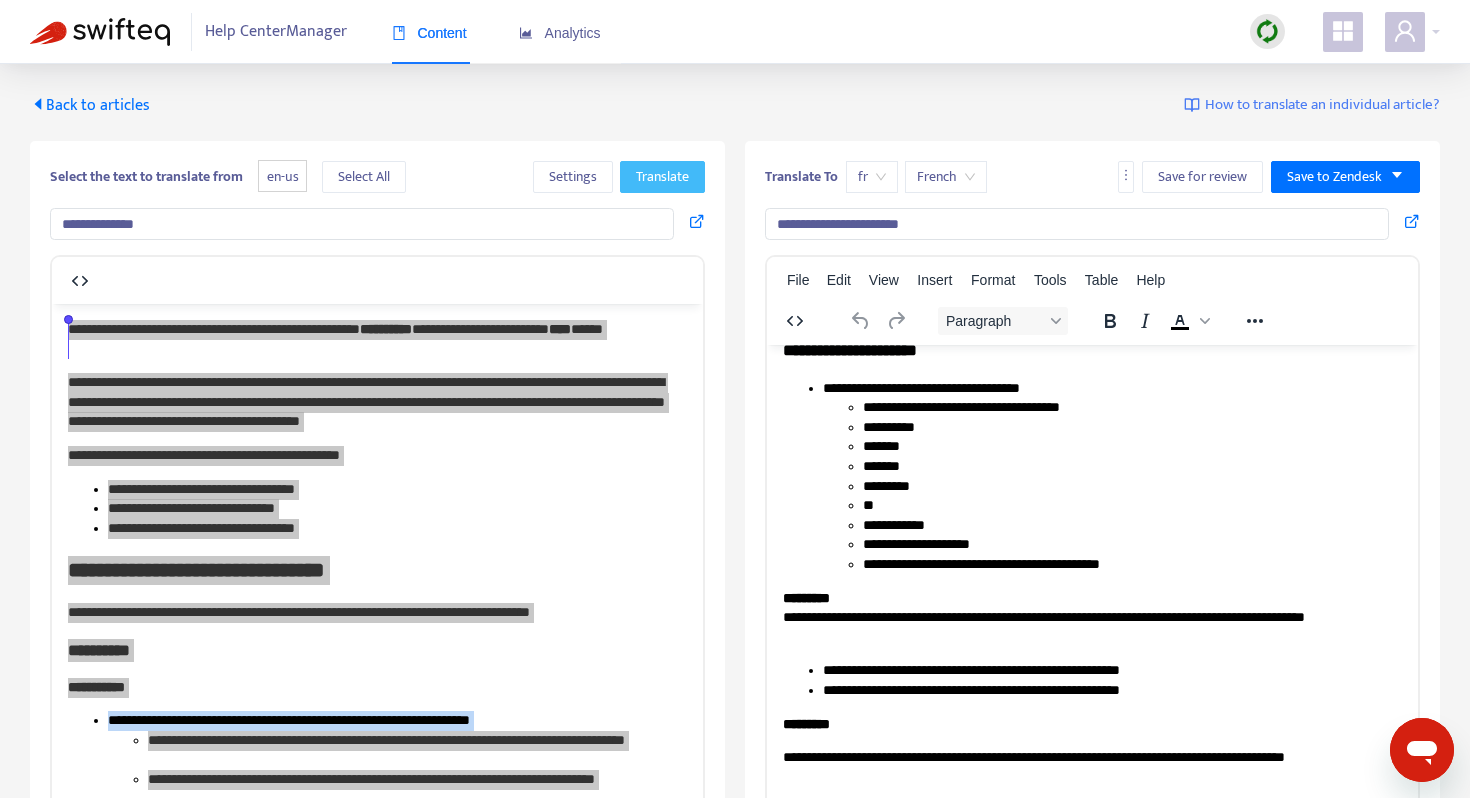click on "Translate" at bounding box center [662, 177] 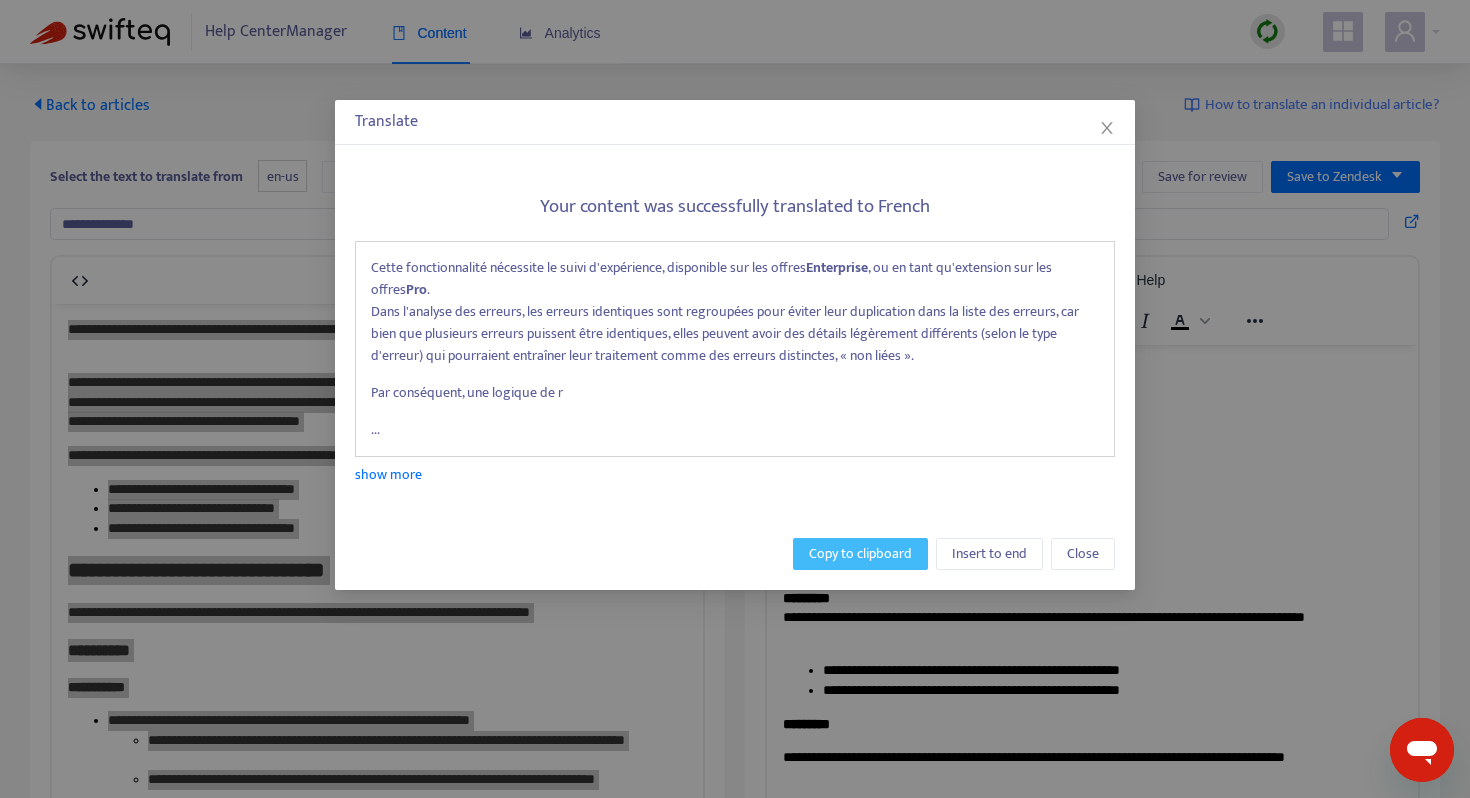 click on "Copy to clipboard" at bounding box center (860, 554) 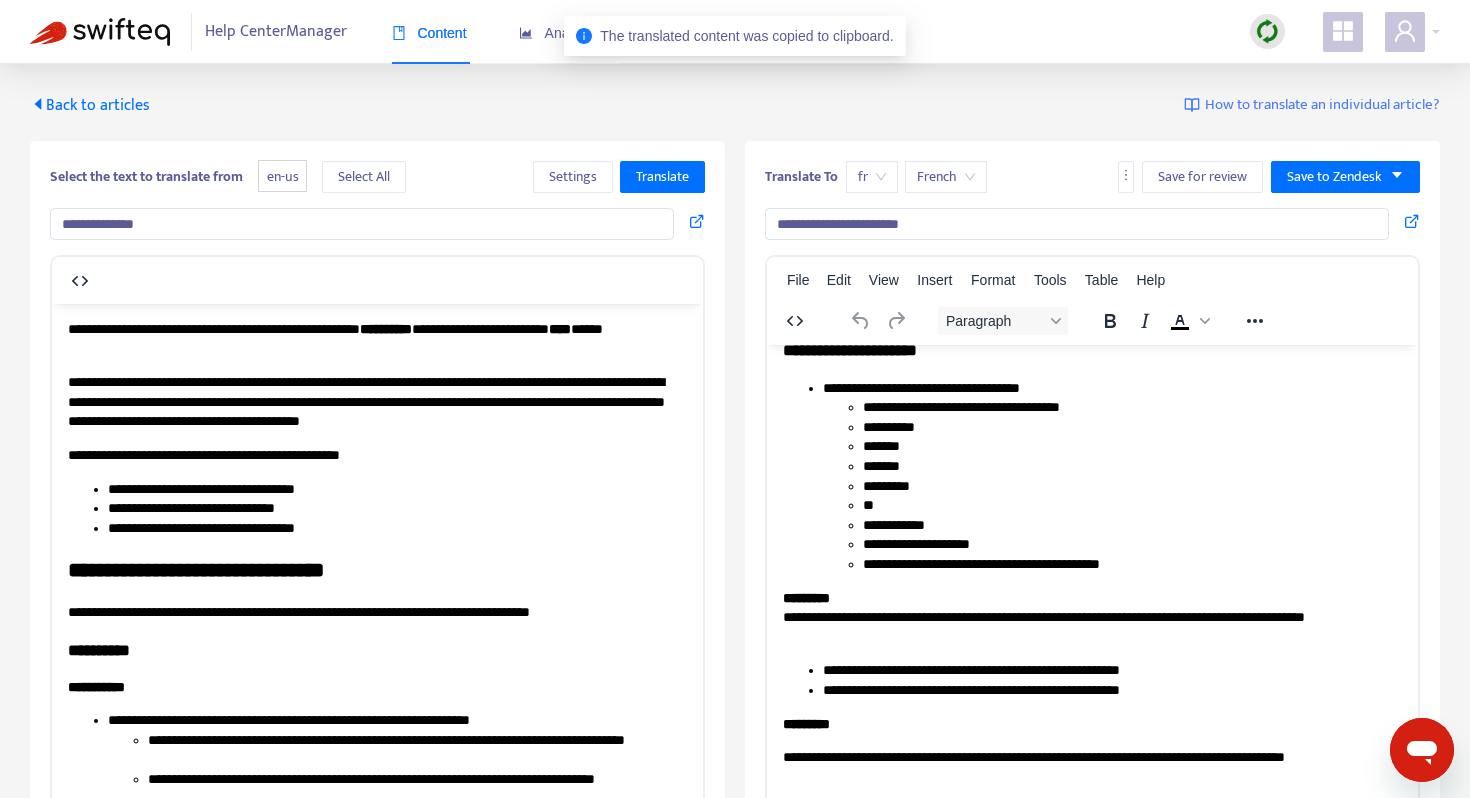 scroll, scrollTop: 0, scrollLeft: 0, axis: both 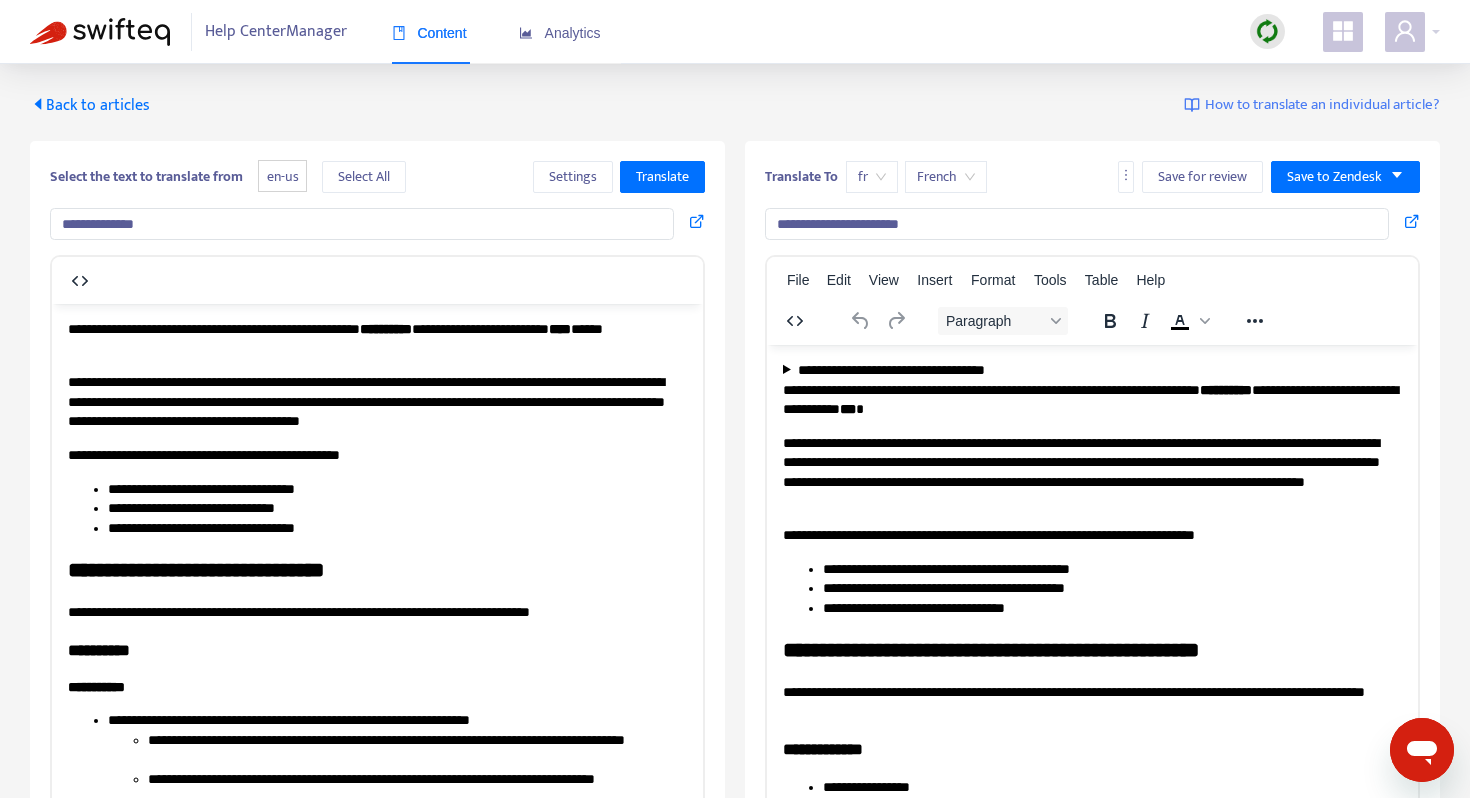 click on "**********" at bounding box center (1092, 399) 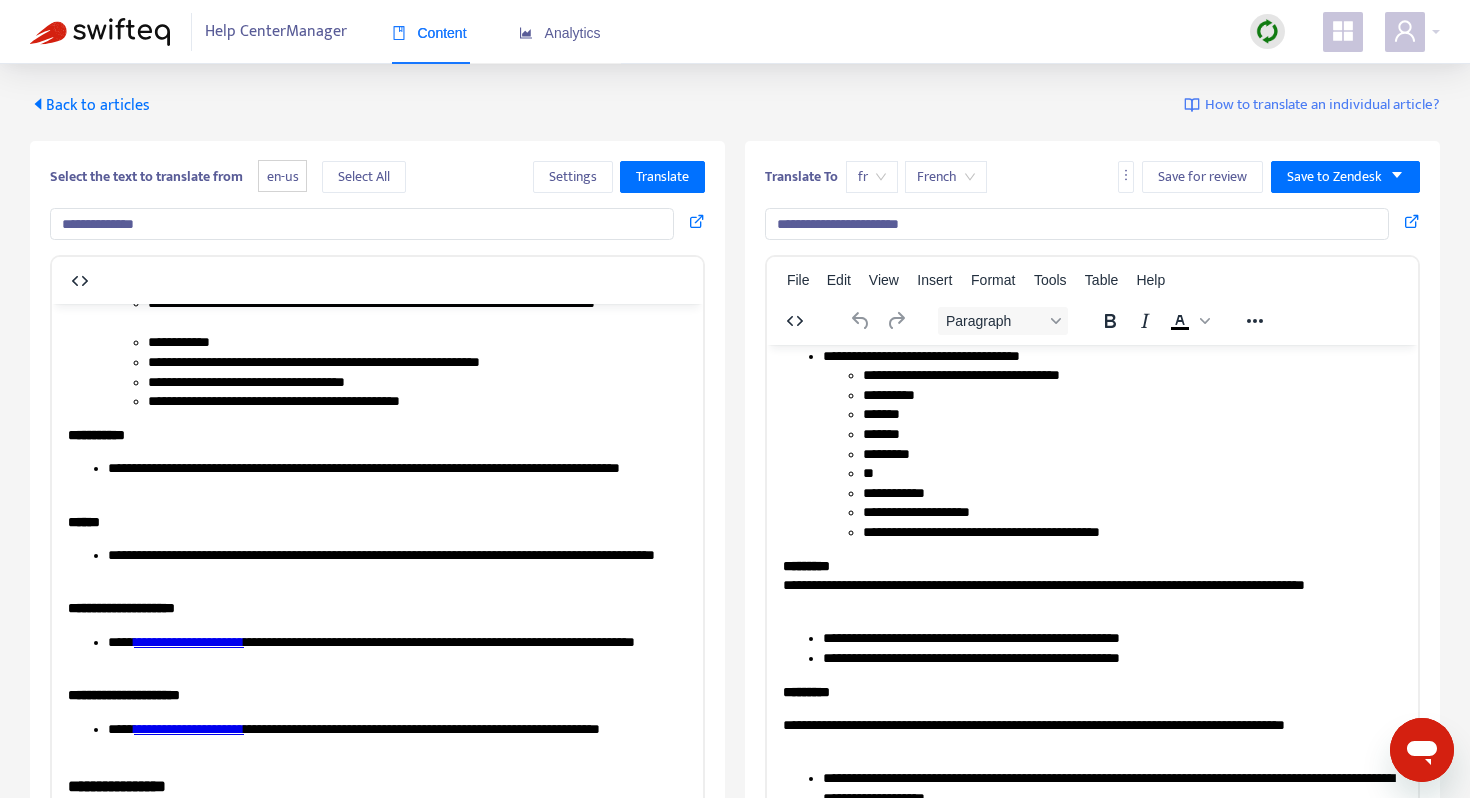 scroll, scrollTop: 477, scrollLeft: 0, axis: vertical 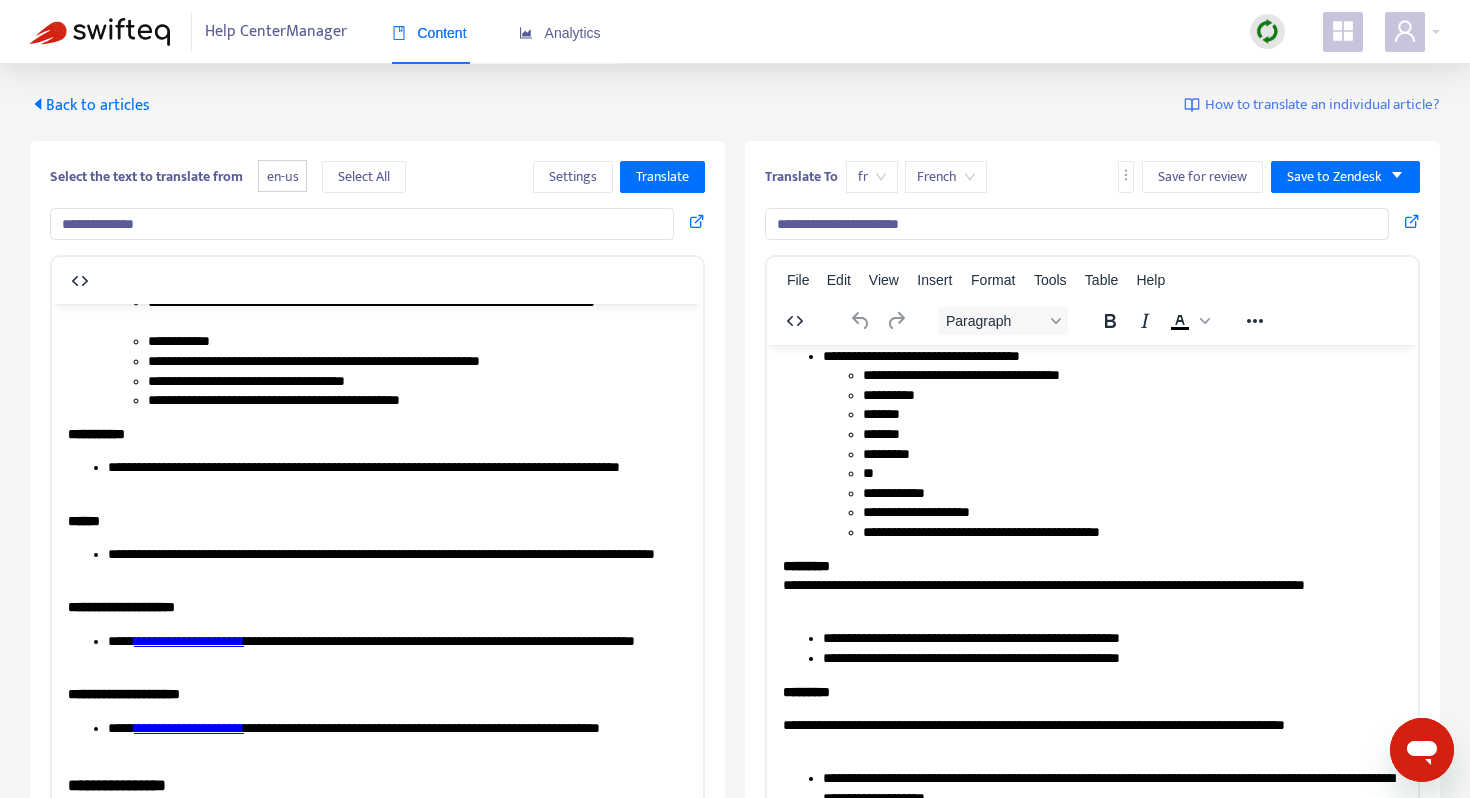 click on "**********" at bounding box center [1132, 512] 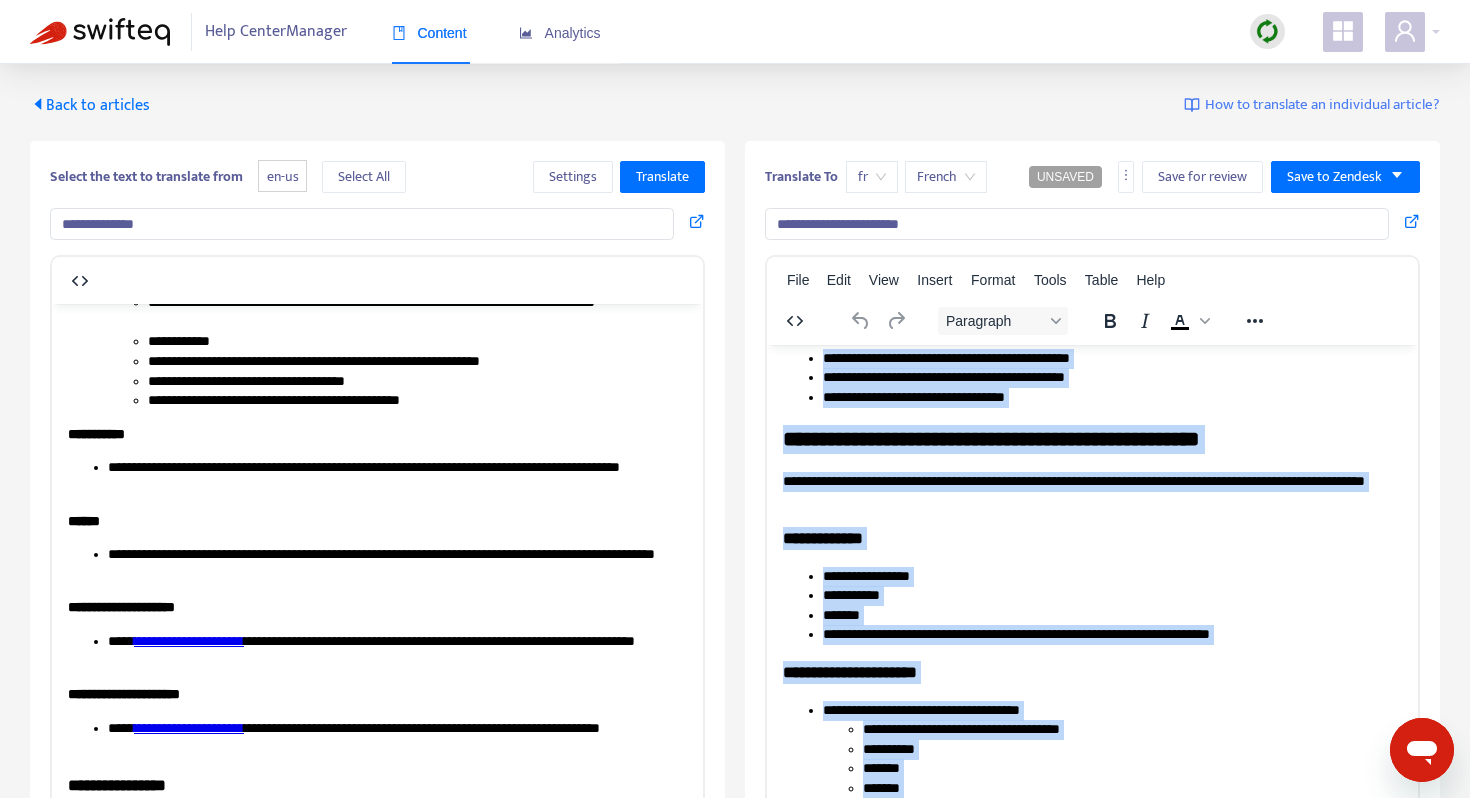 scroll, scrollTop: 0, scrollLeft: 0, axis: both 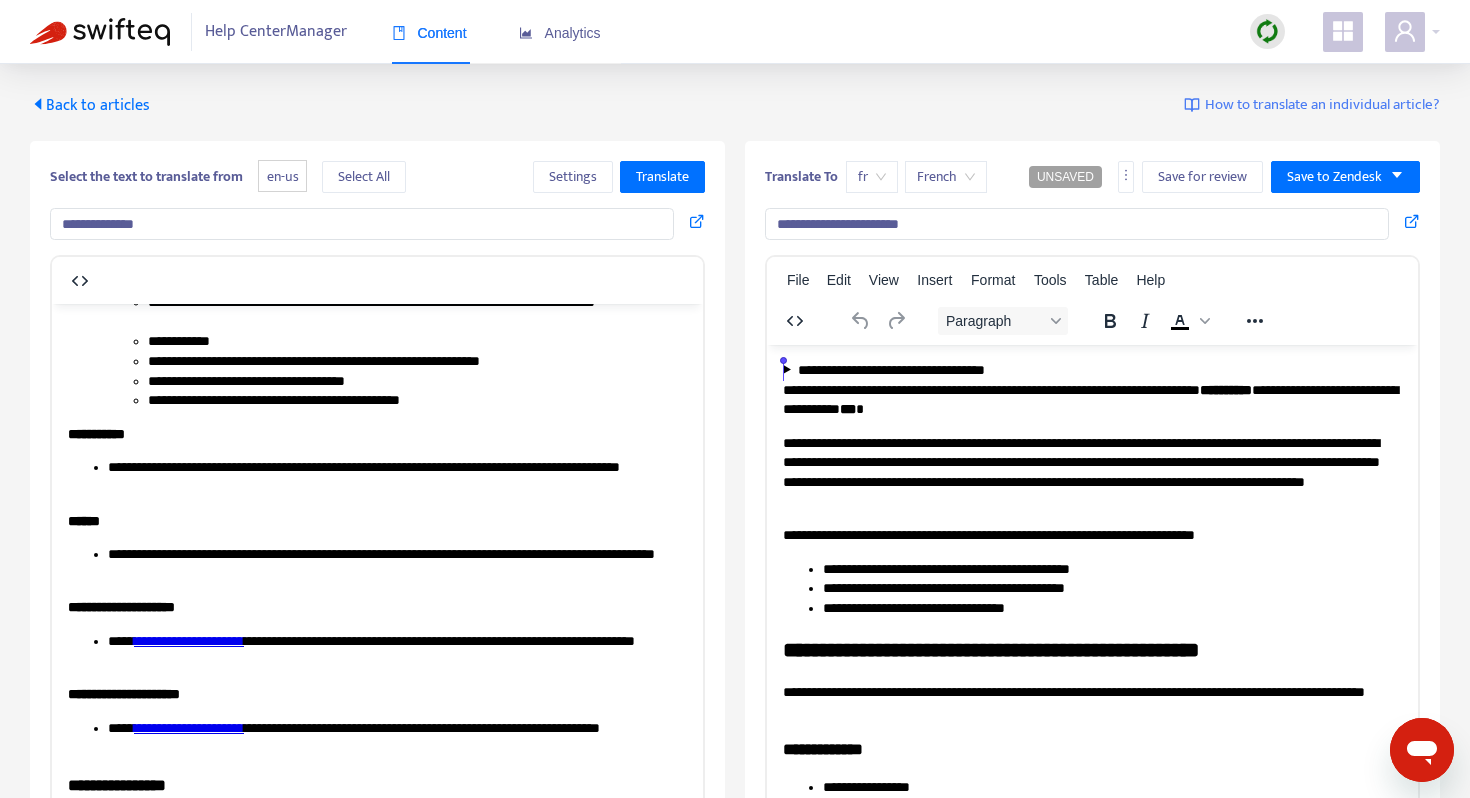 click on "**********" at bounding box center (1092, 399) 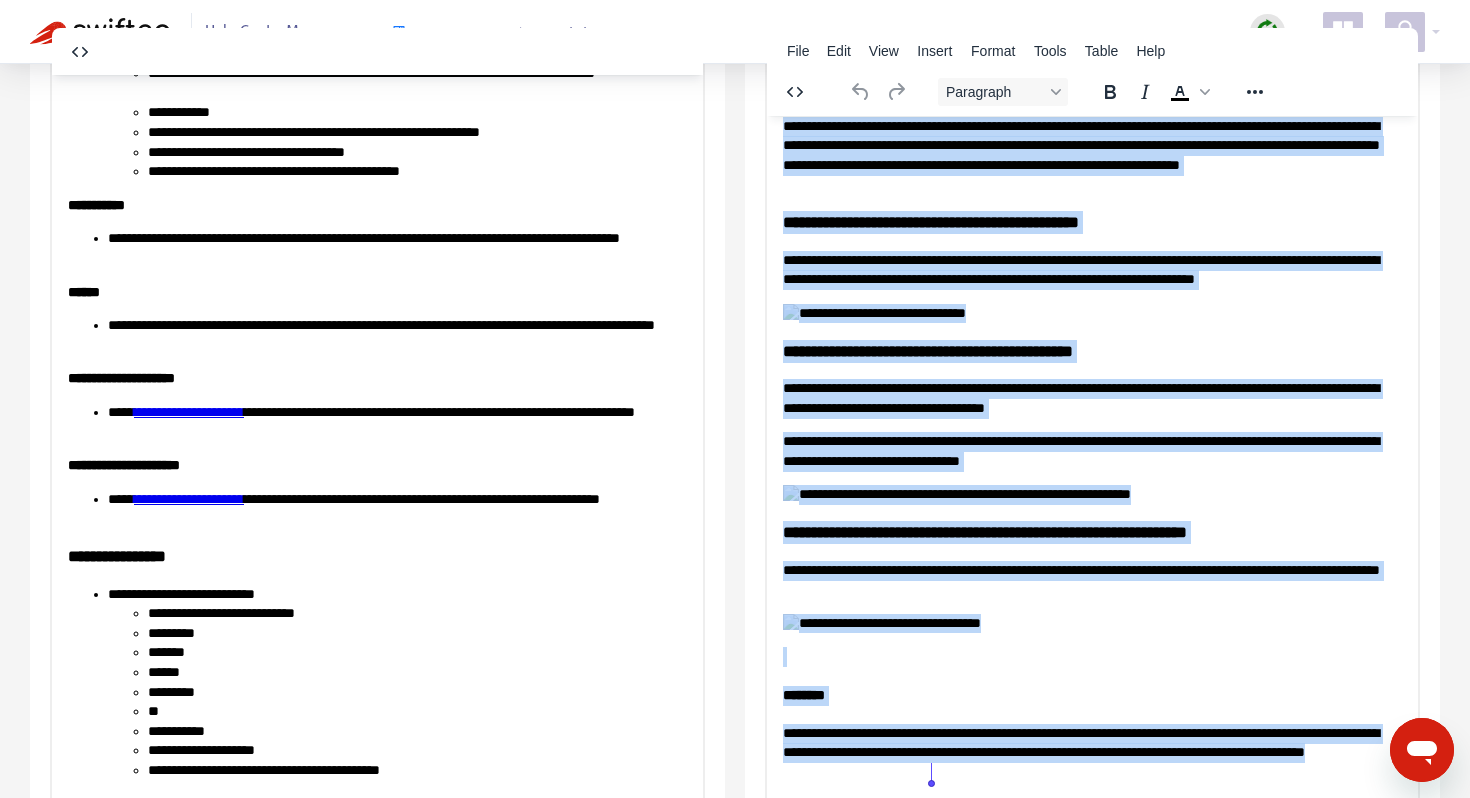 scroll, scrollTop: 276, scrollLeft: 0, axis: vertical 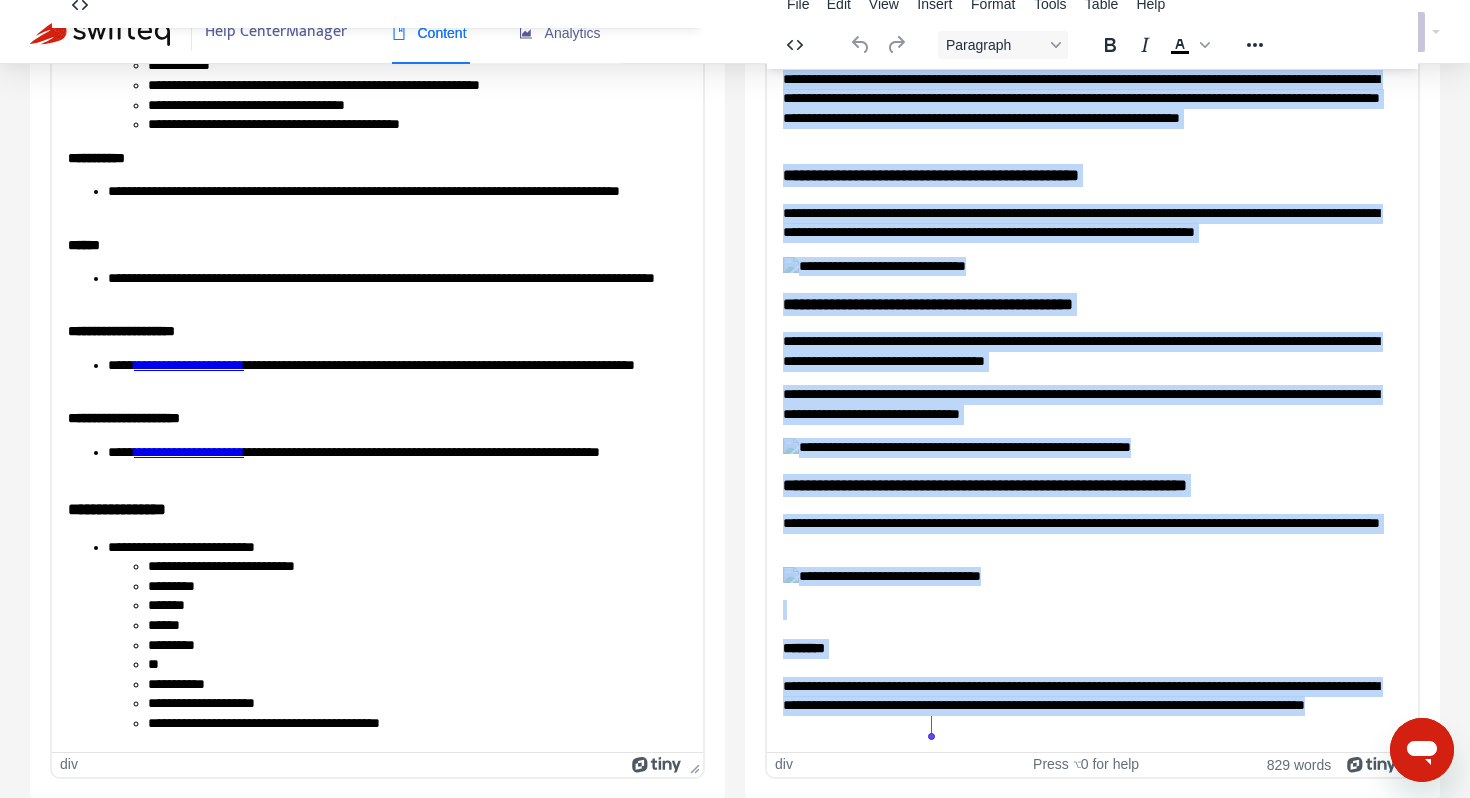 drag, startPoint x: 784, startPoint y: 110, endPoint x: 1188, endPoint y: 724, distance: 734.99115 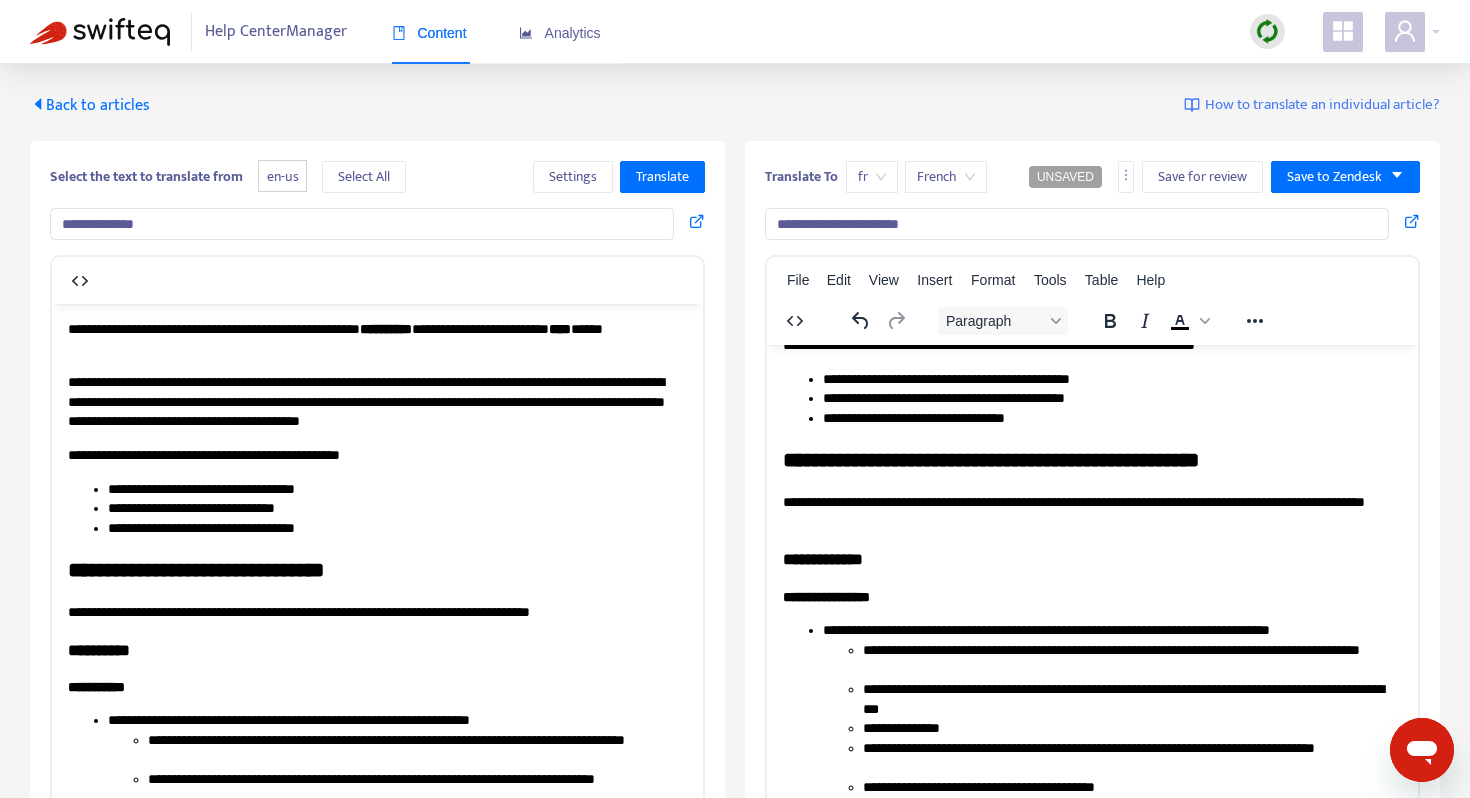 scroll, scrollTop: 0, scrollLeft: 0, axis: both 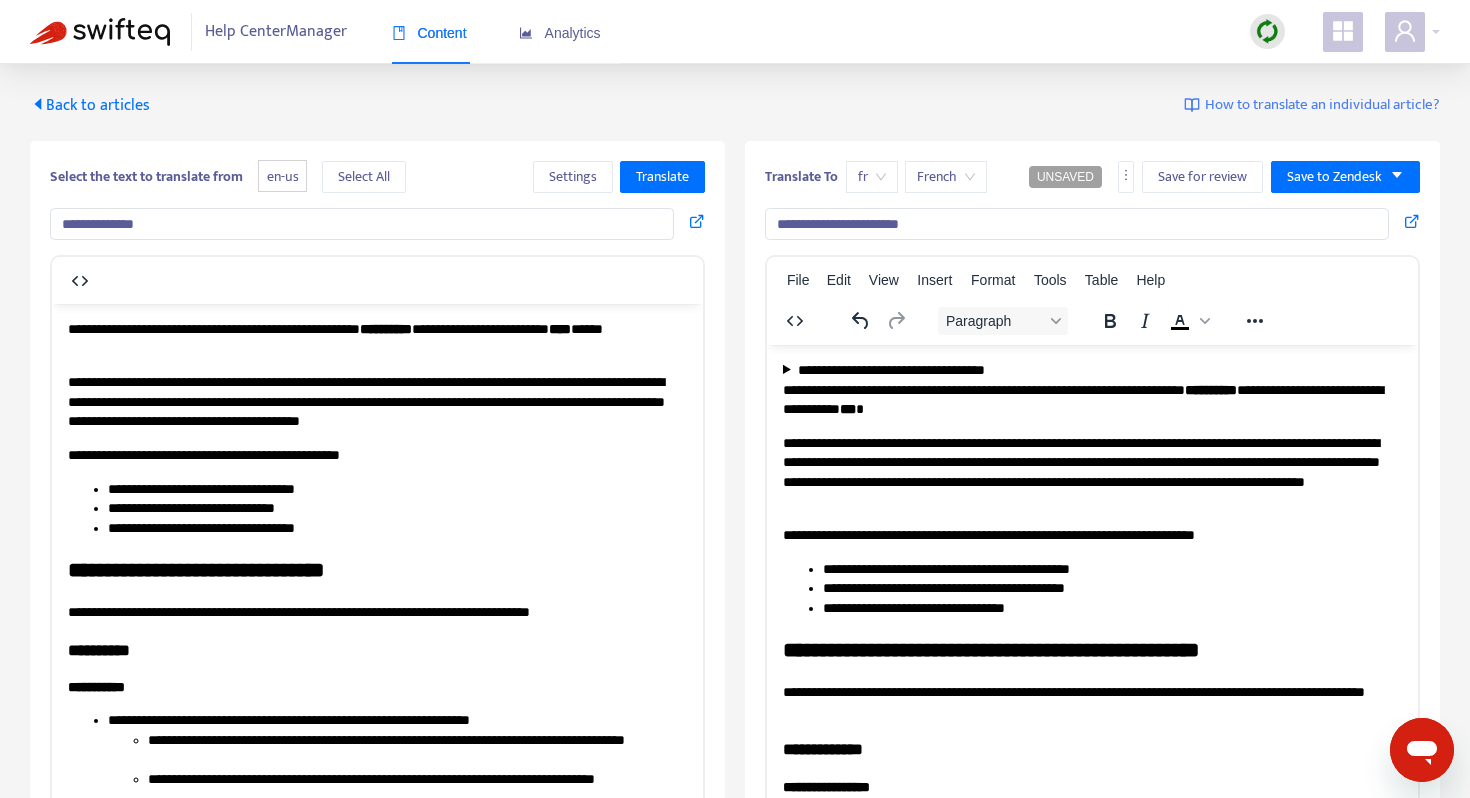 click on "Back to articles" at bounding box center (90, 105) 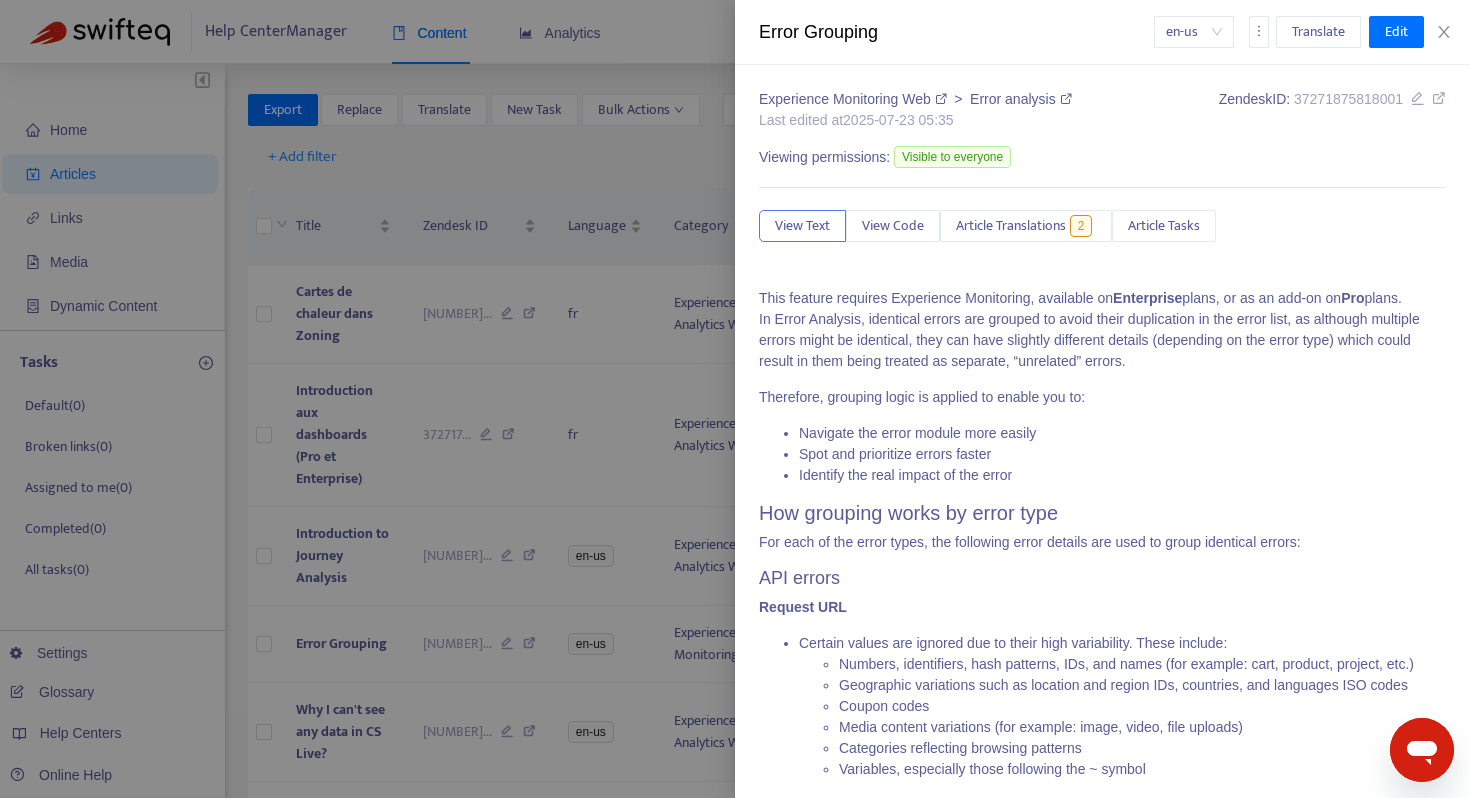 click at bounding box center (735, 399) 